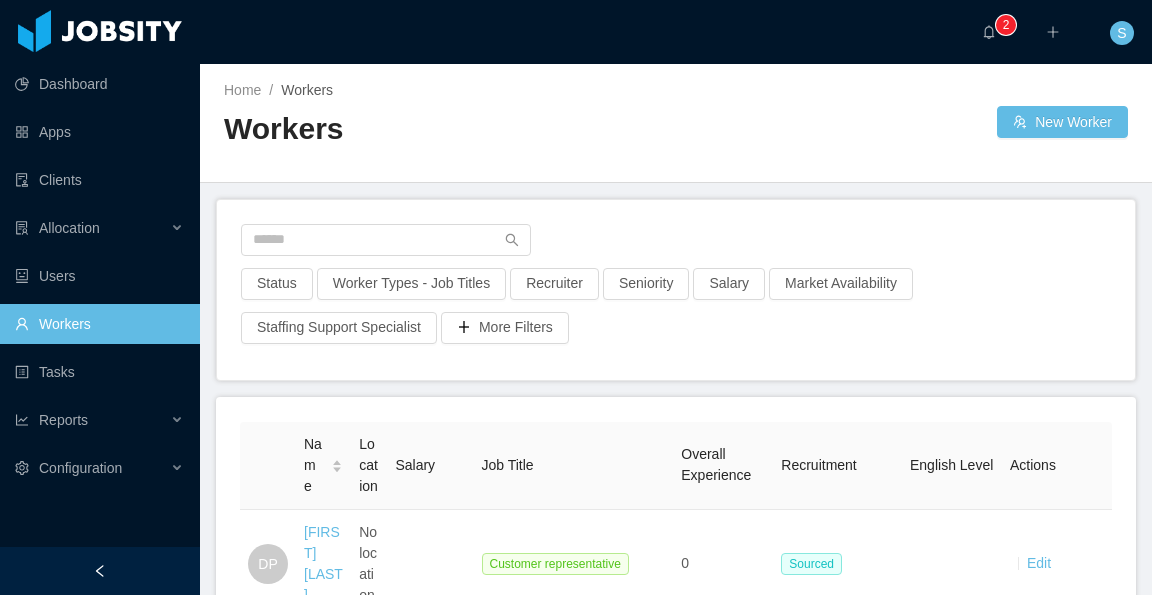 scroll, scrollTop: 0, scrollLeft: 0, axis: both 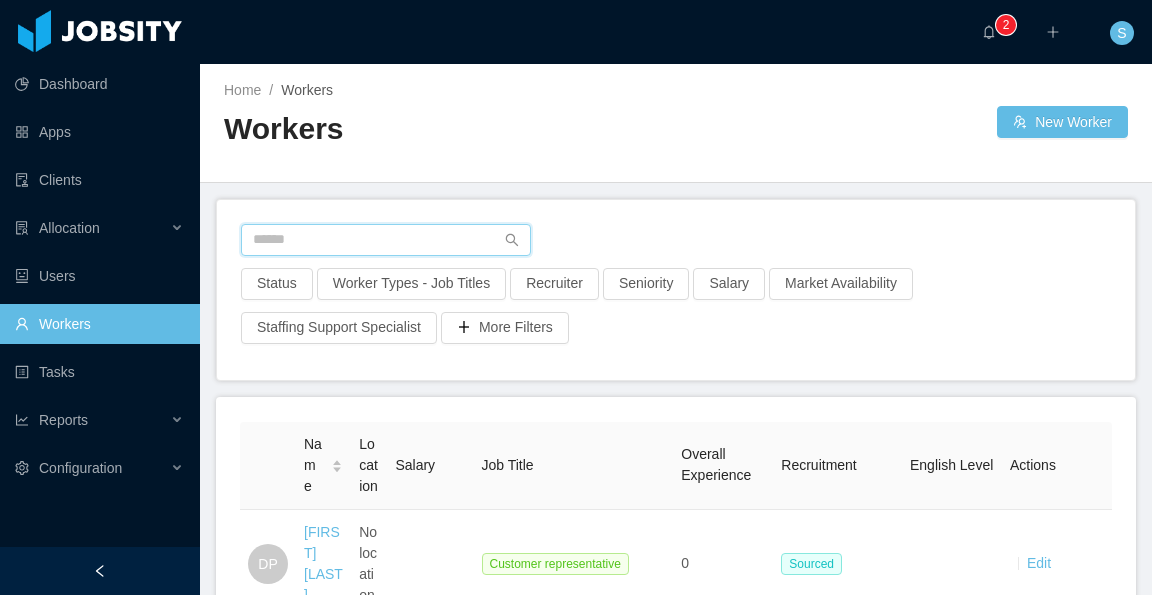 click at bounding box center [386, 240] 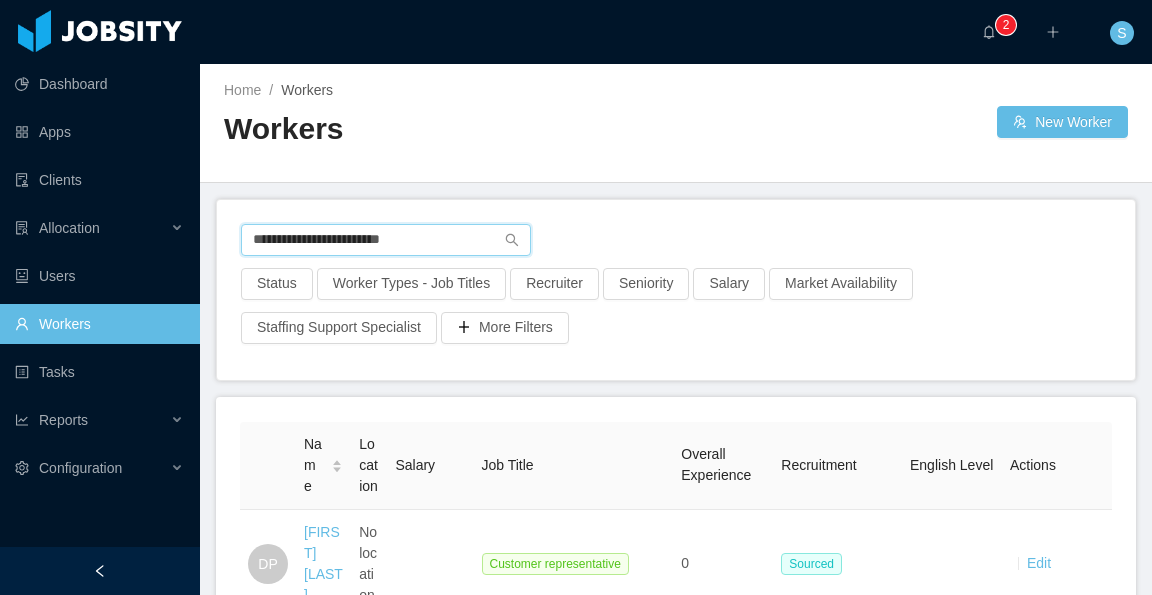 type on "**********" 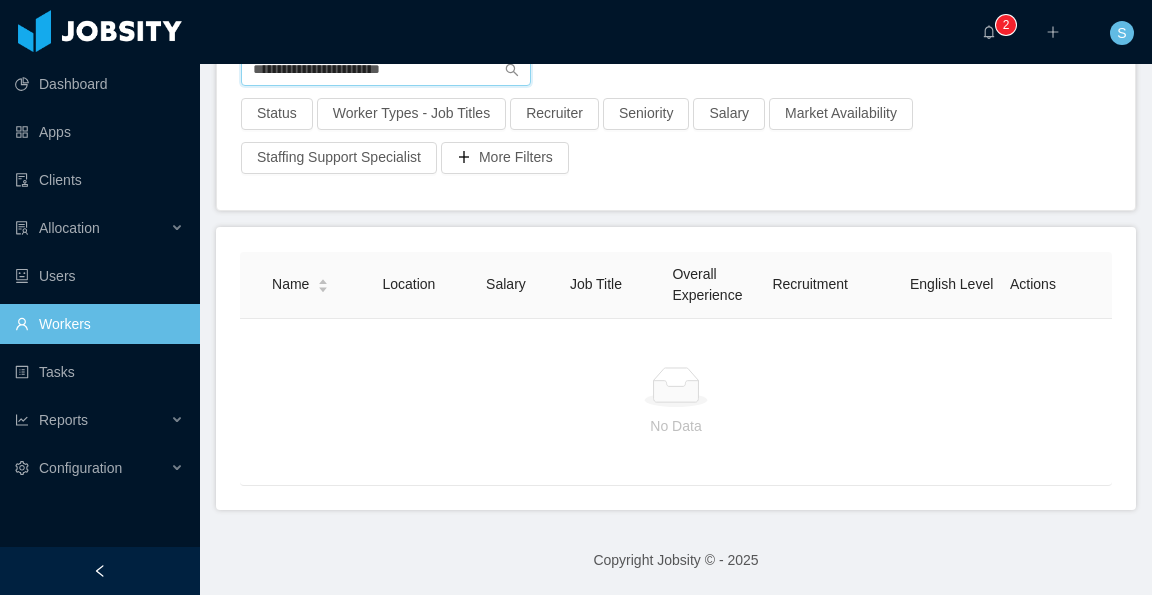 scroll, scrollTop: 0, scrollLeft: 0, axis: both 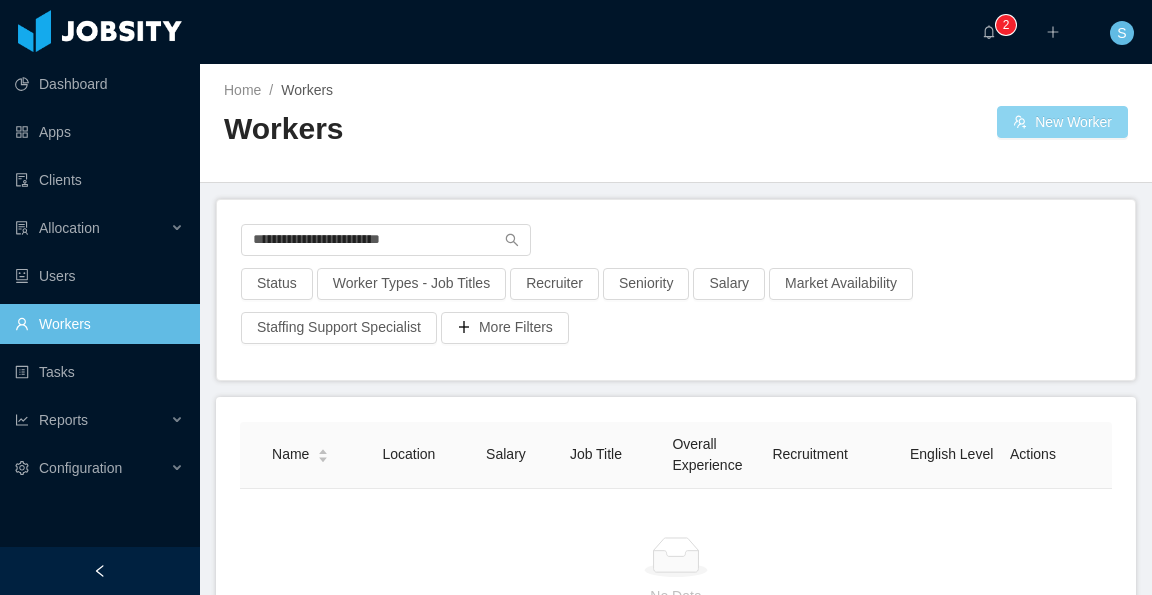 click on "New Worker" at bounding box center [1062, 122] 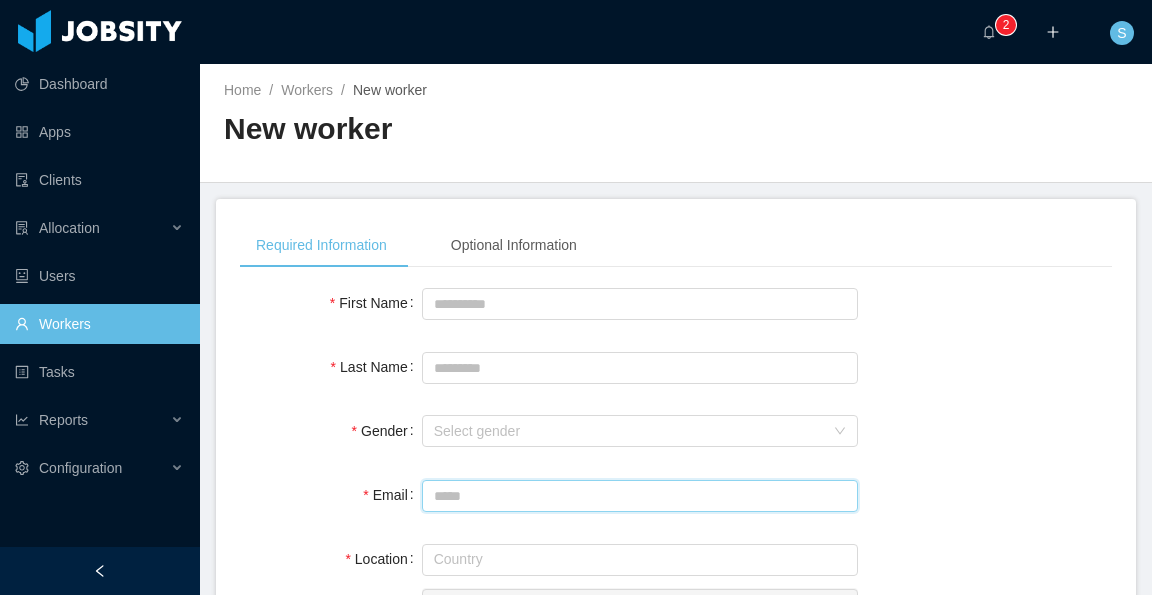 click on "Email" at bounding box center [640, 496] 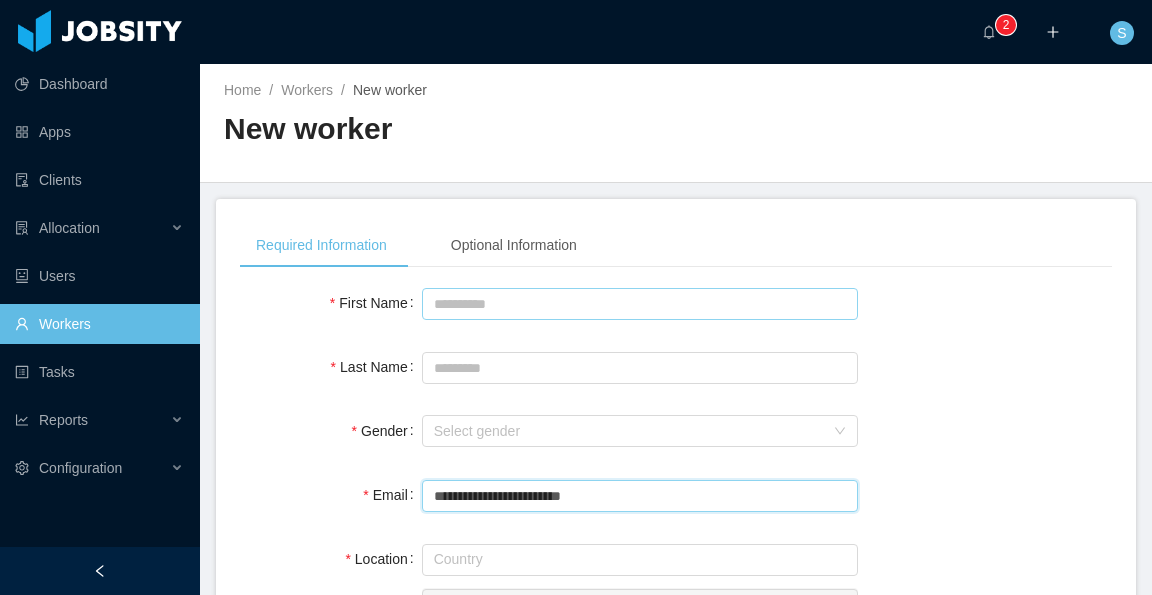 type on "**********" 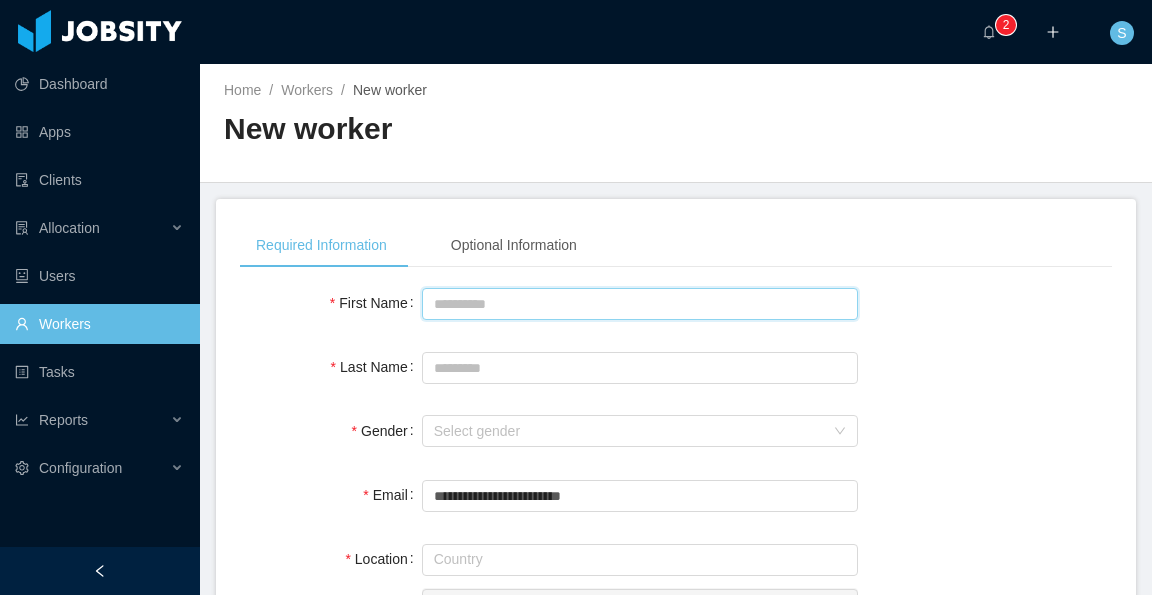 click on "First Name" at bounding box center (640, 304) 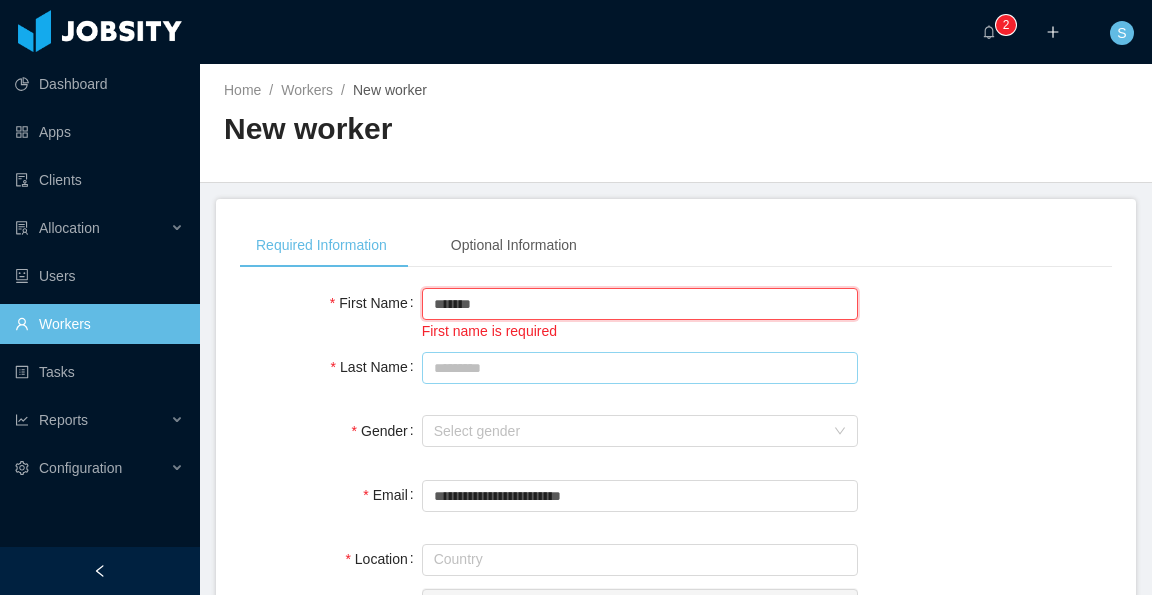 type on "******" 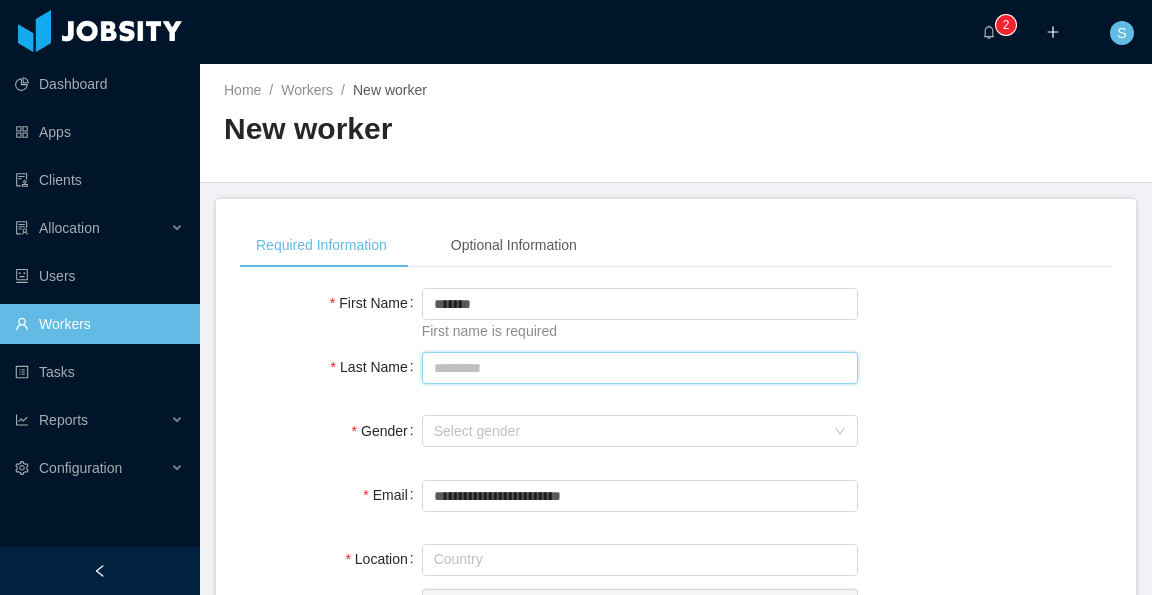 drag, startPoint x: 567, startPoint y: 350, endPoint x: 594, endPoint y: 367, distance: 31.906113 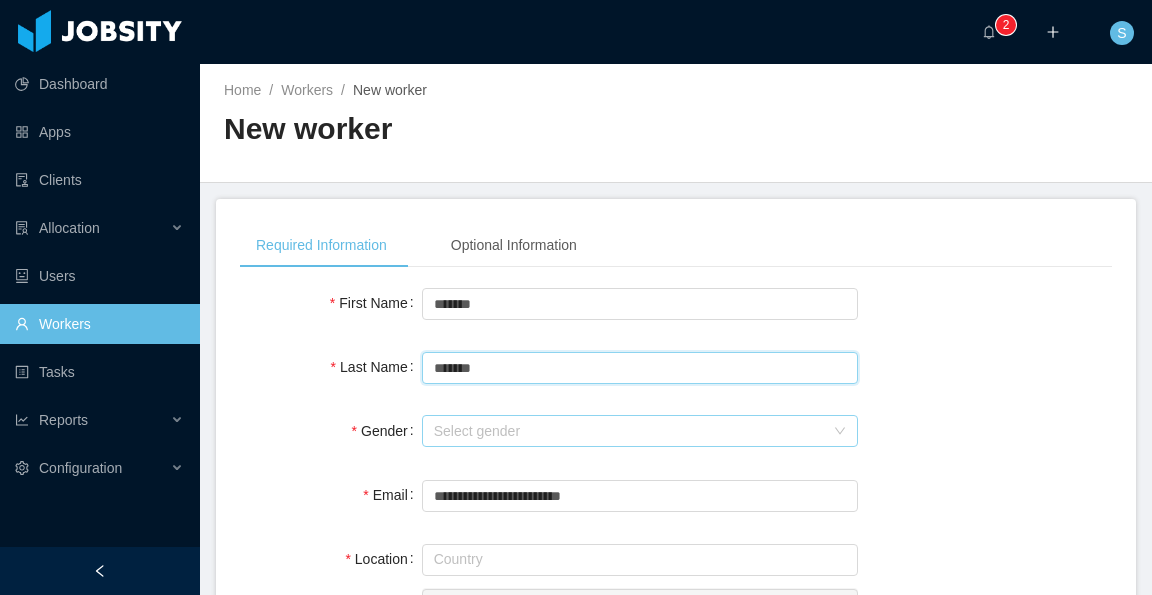 click on "Select gender" at bounding box center [629, 431] 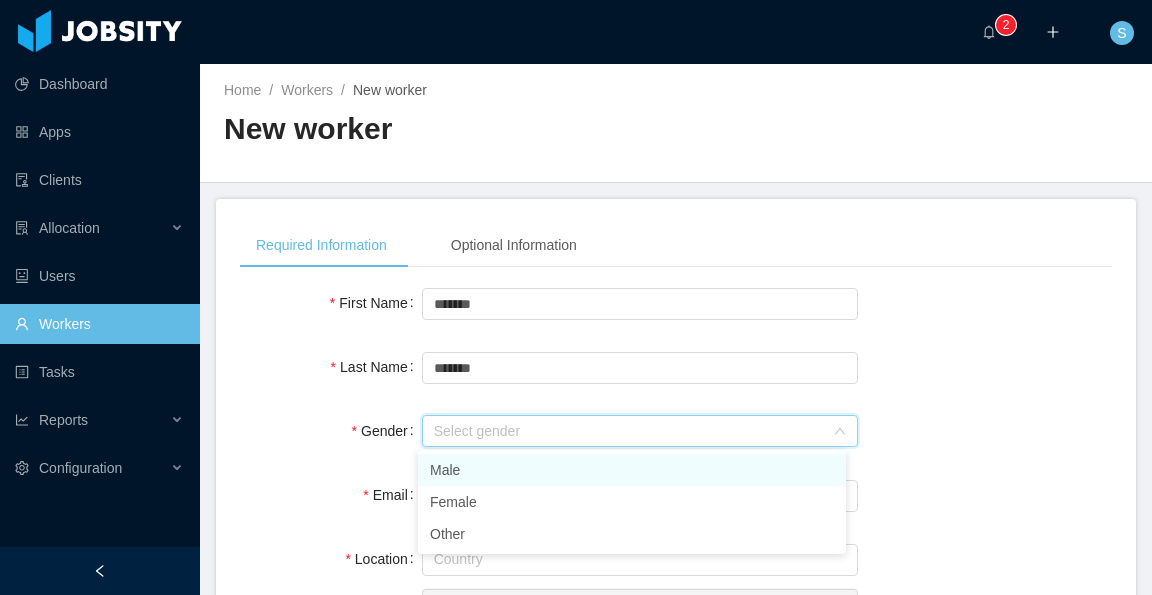 click on "Male" at bounding box center [632, 470] 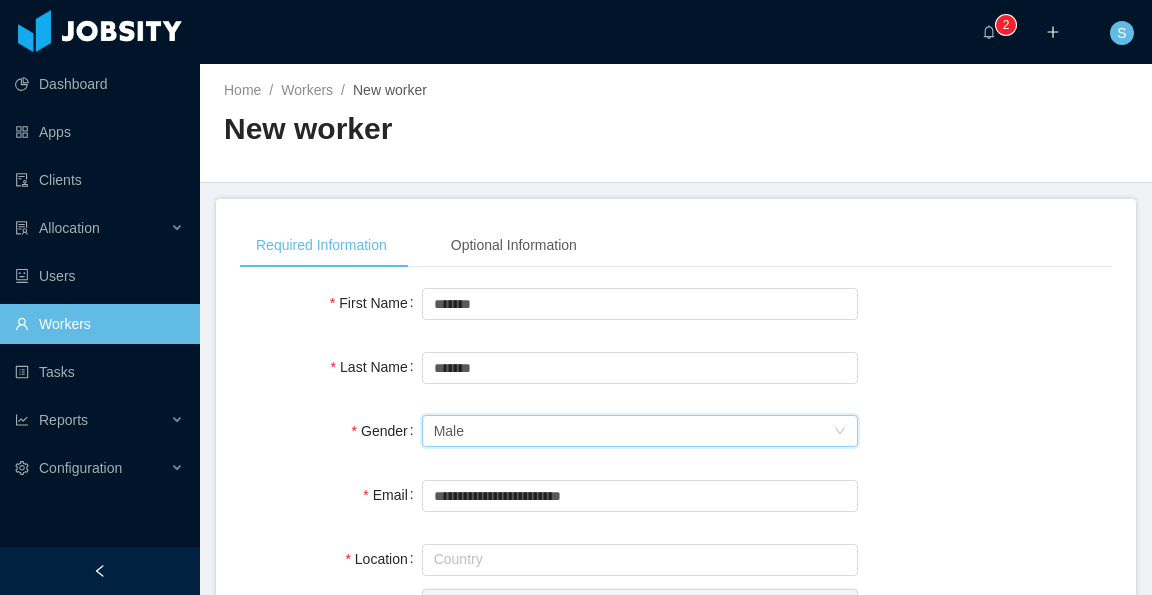 scroll, scrollTop: 200, scrollLeft: 0, axis: vertical 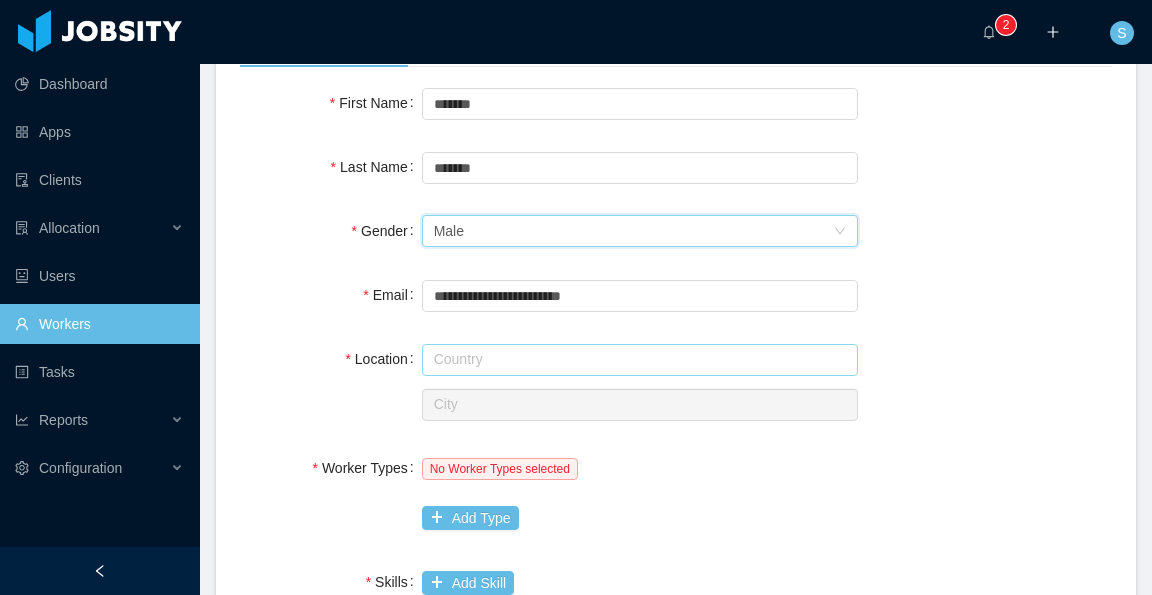 click at bounding box center [640, 360] 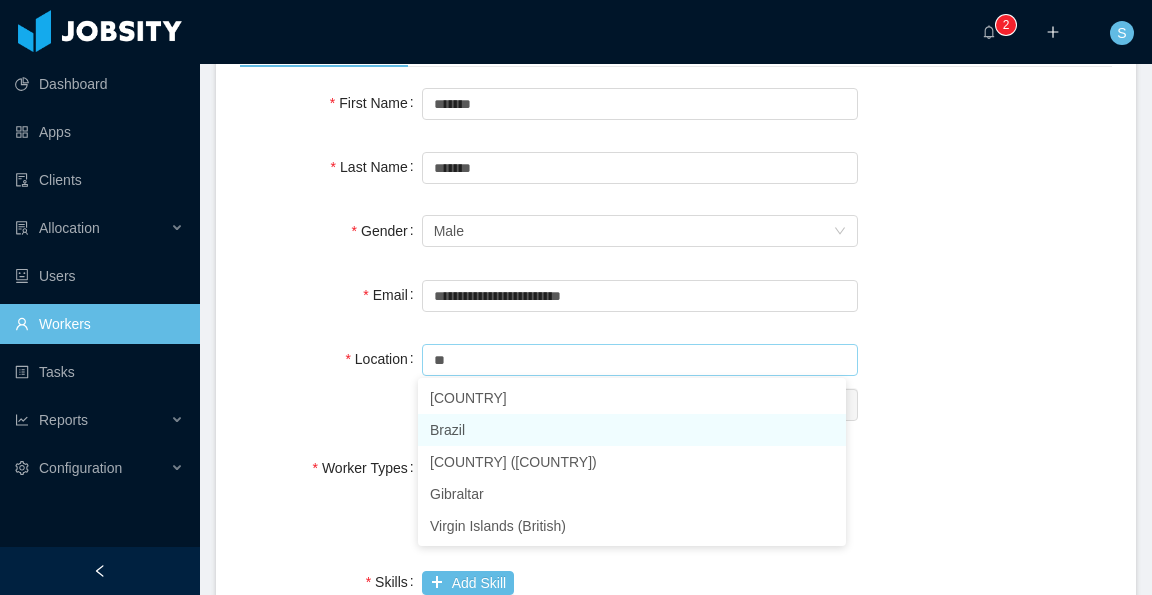click on "Brazil" at bounding box center [632, 430] 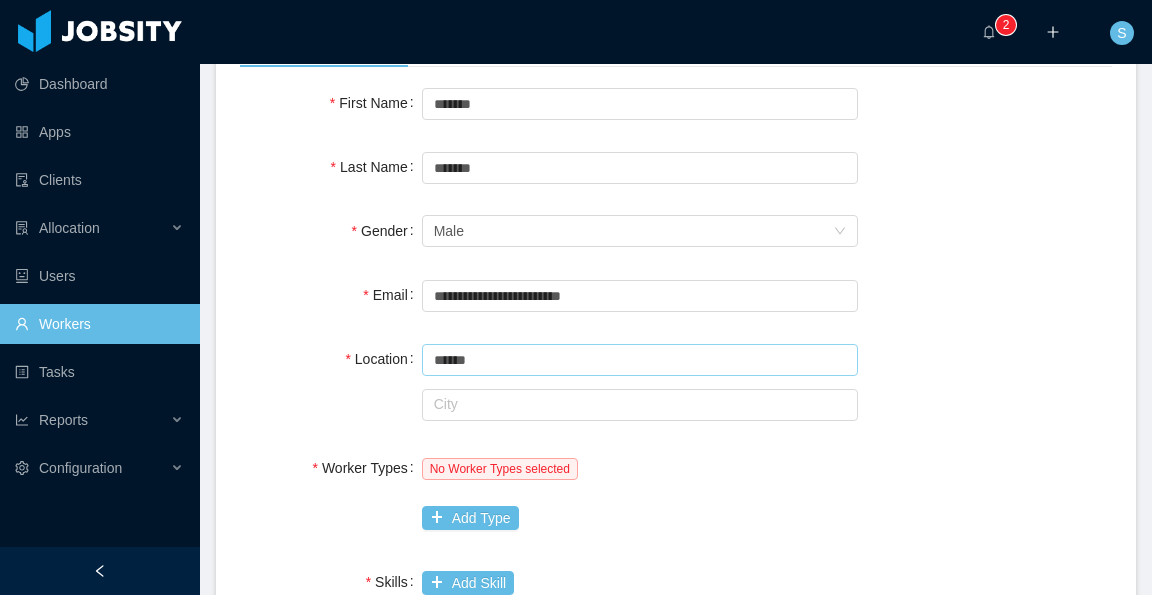 scroll, scrollTop: 300, scrollLeft: 0, axis: vertical 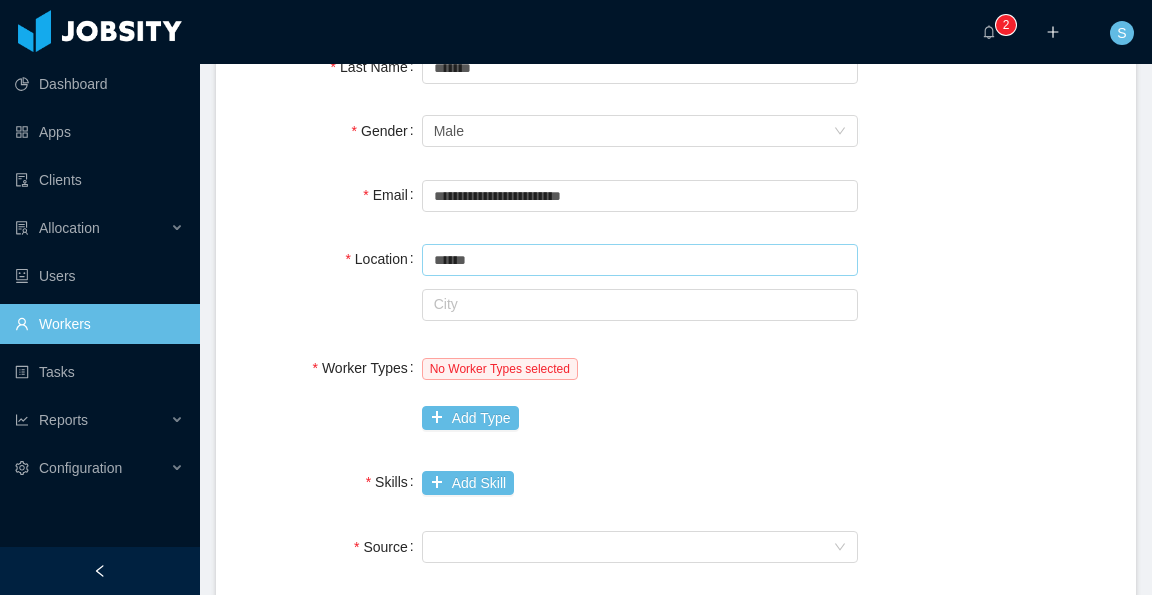 type on "******" 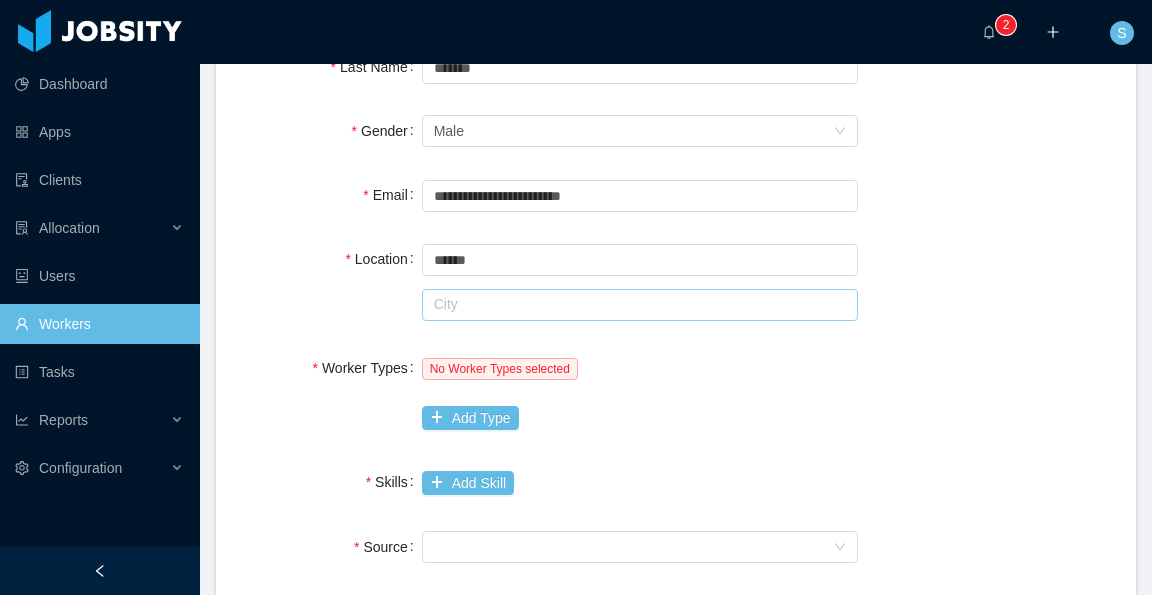 click at bounding box center (640, 305) 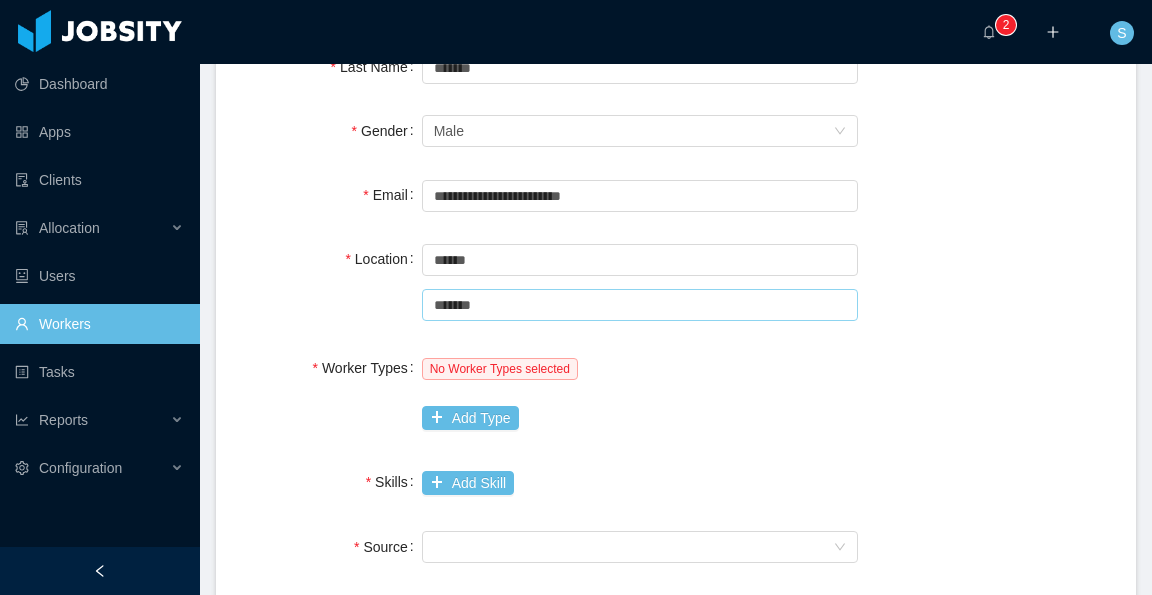 type on "*******" 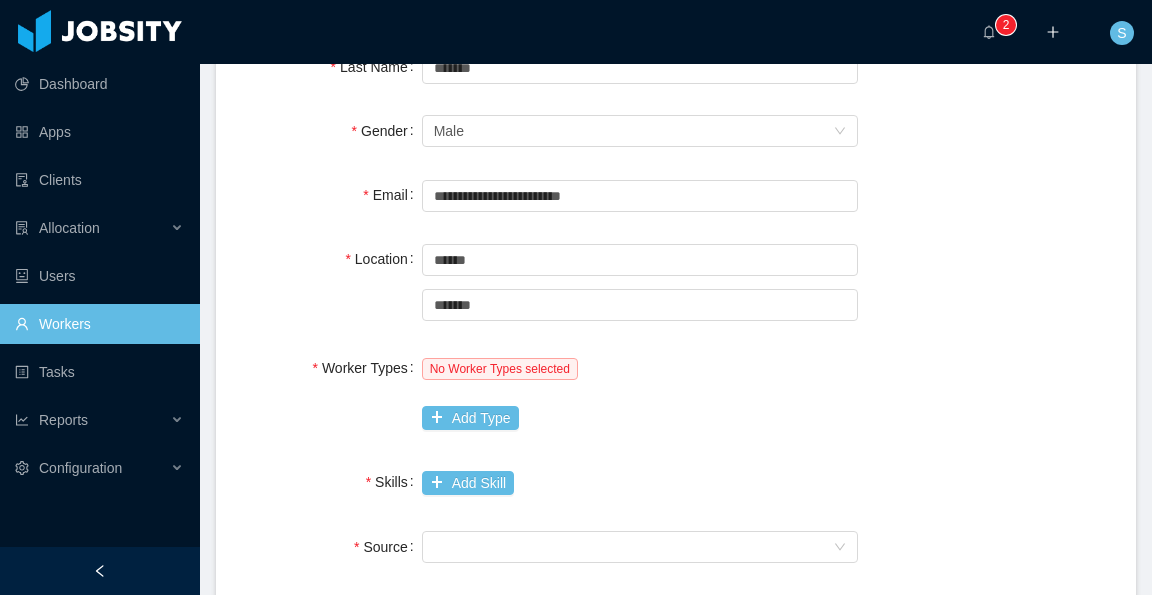 click on "Worker Types No Worker Types selected Add Type" at bounding box center (676, 393) 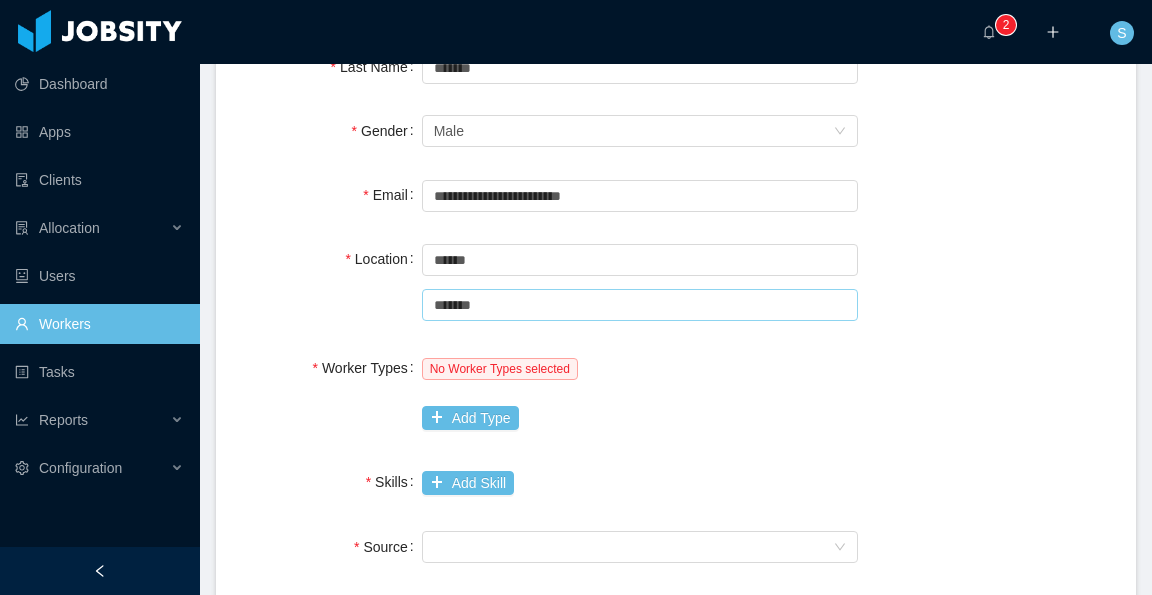 drag, startPoint x: 650, startPoint y: 303, endPoint x: 406, endPoint y: 324, distance: 244.90202 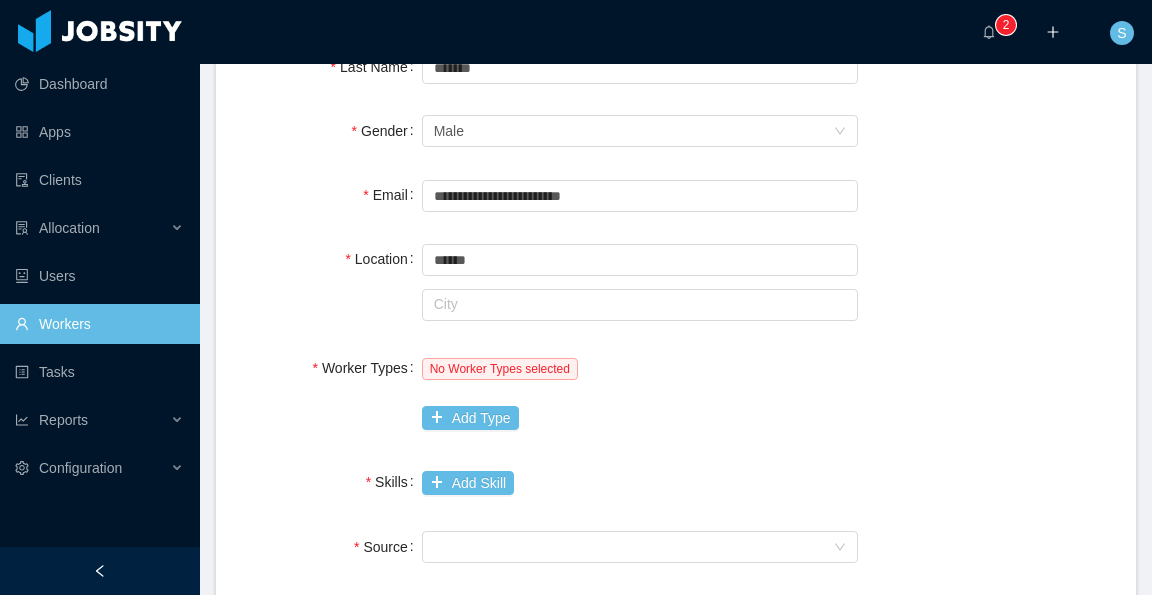 scroll, scrollTop: 0, scrollLeft: 0, axis: both 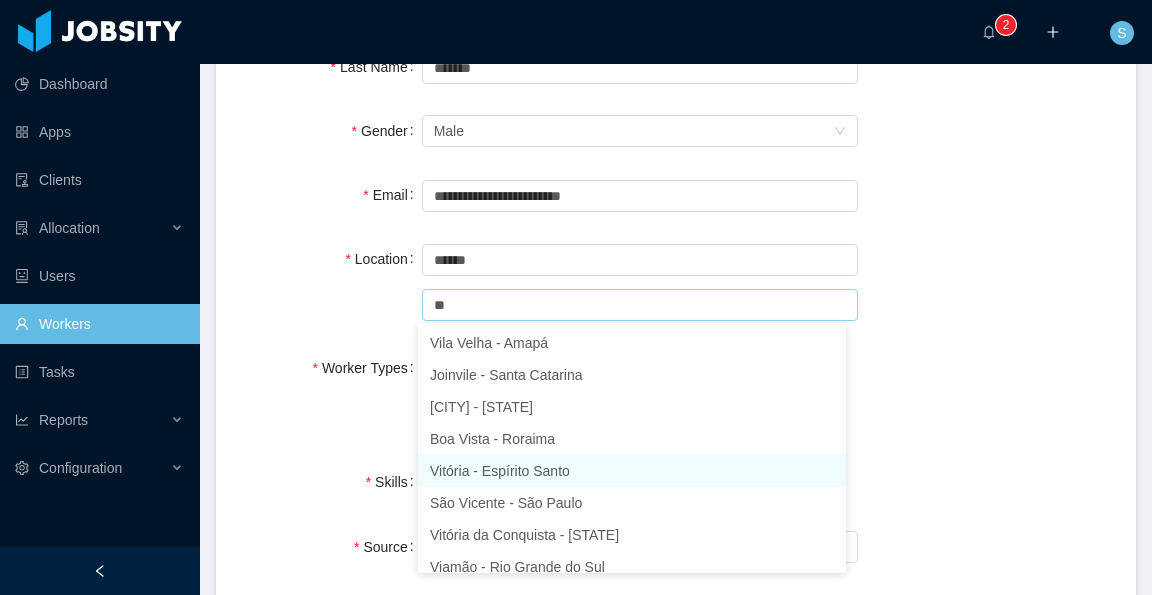 click on "Vitória - Espírito Santo" at bounding box center (632, 471) 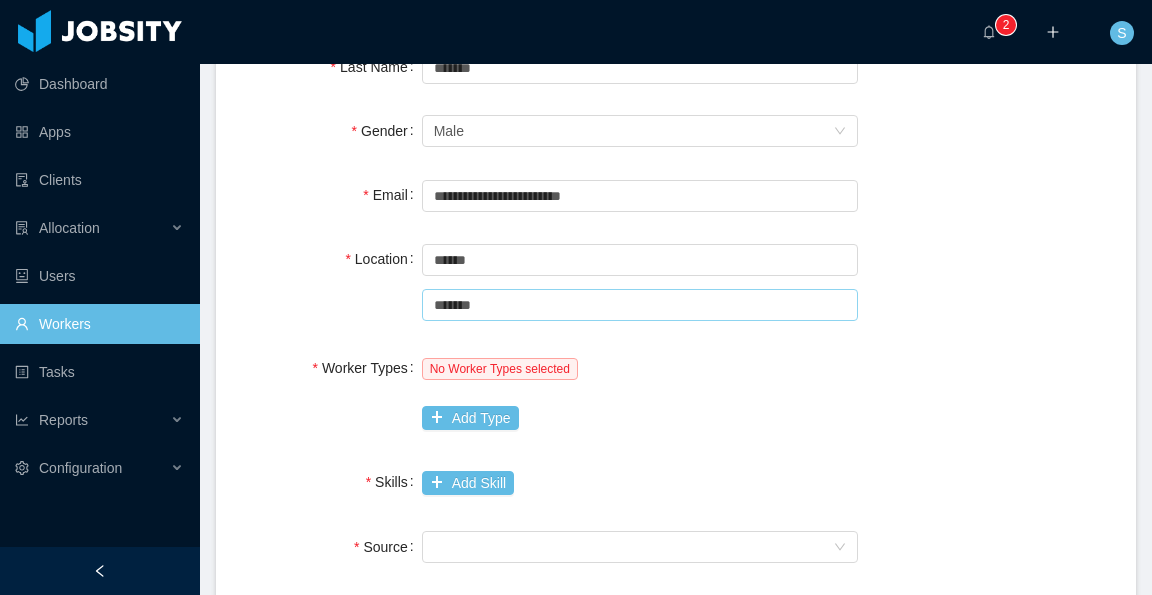 scroll, scrollTop: 400, scrollLeft: 0, axis: vertical 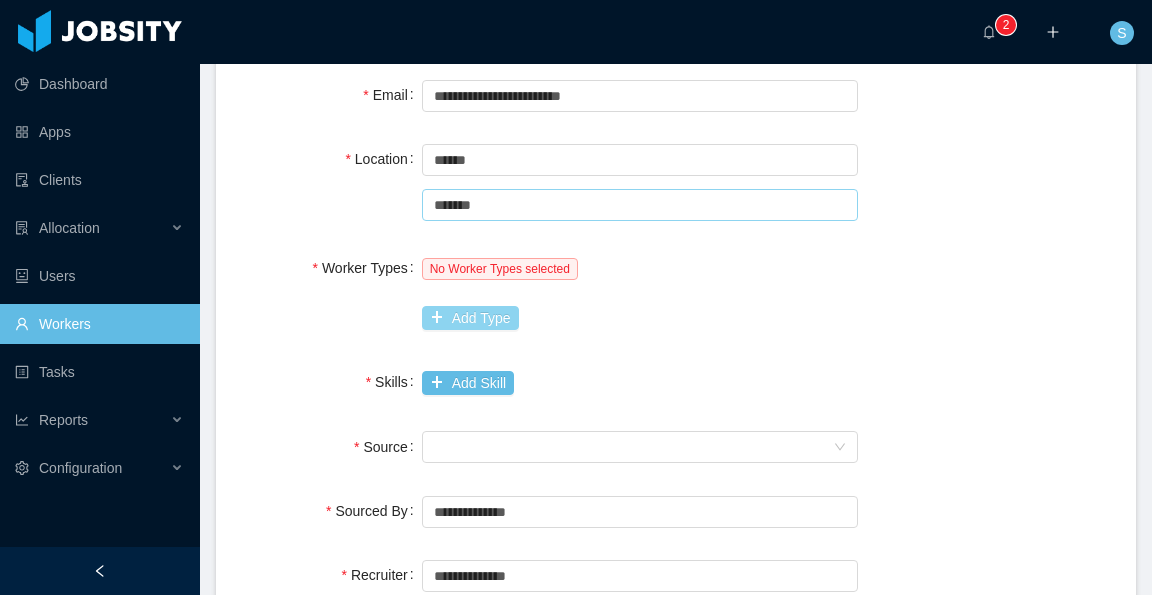 type on "*******" 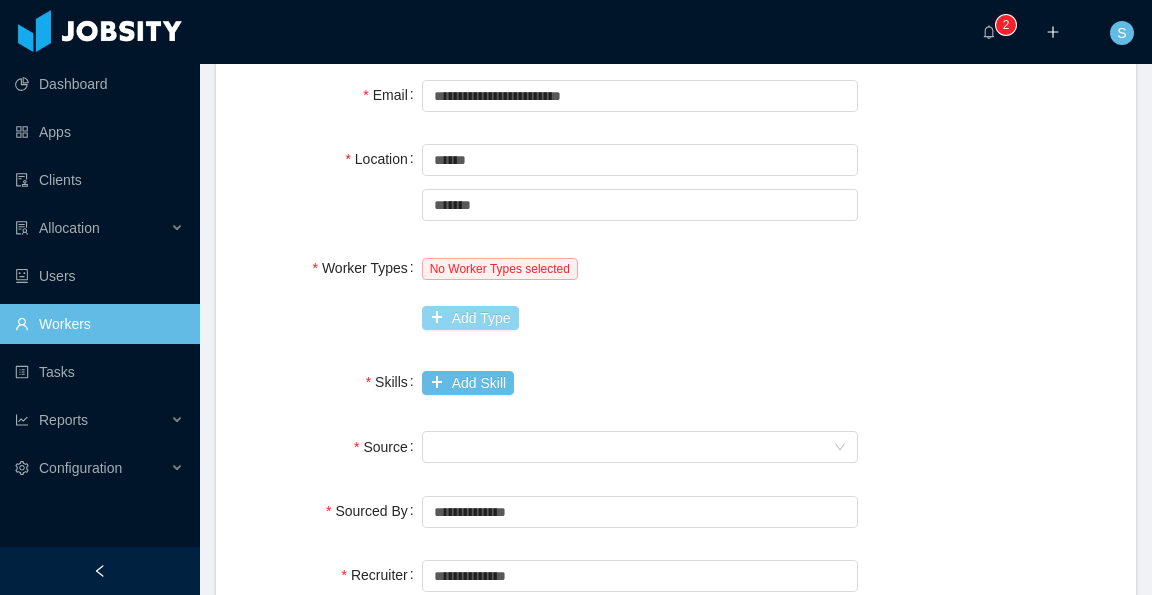 click on "Add Type" at bounding box center (470, 318) 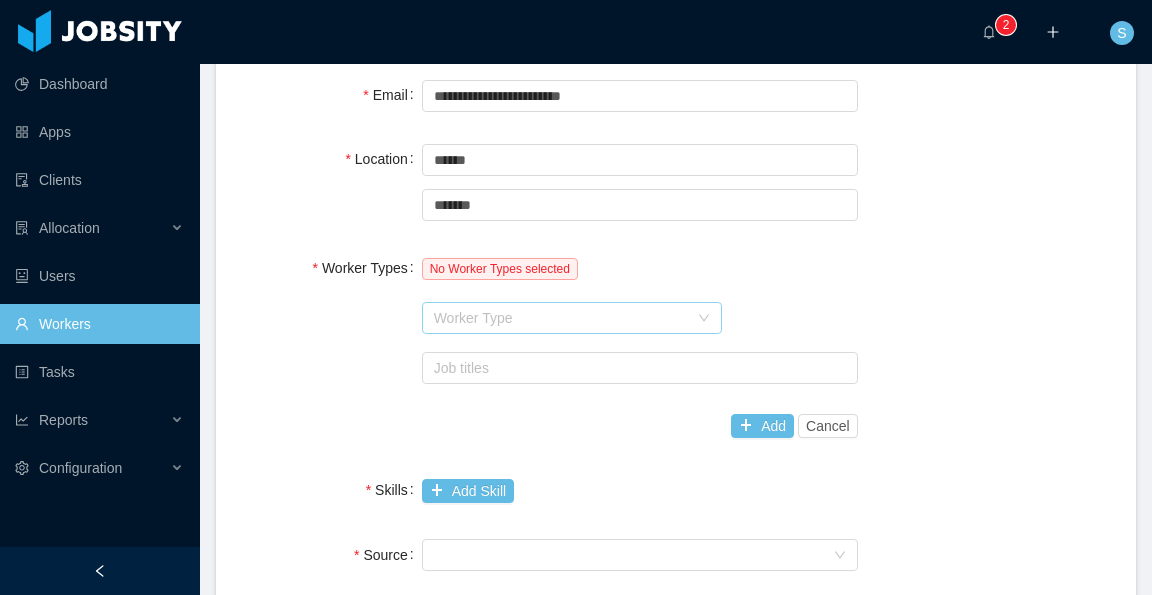 click on "Worker Type" at bounding box center (561, 318) 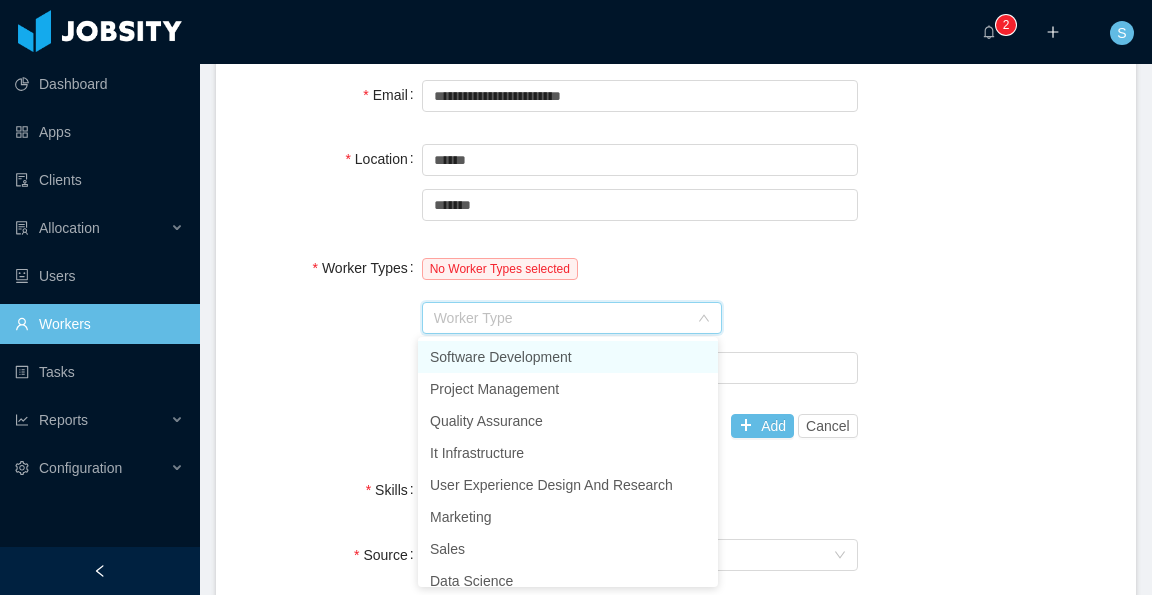 click on "Software Development" at bounding box center (568, 357) 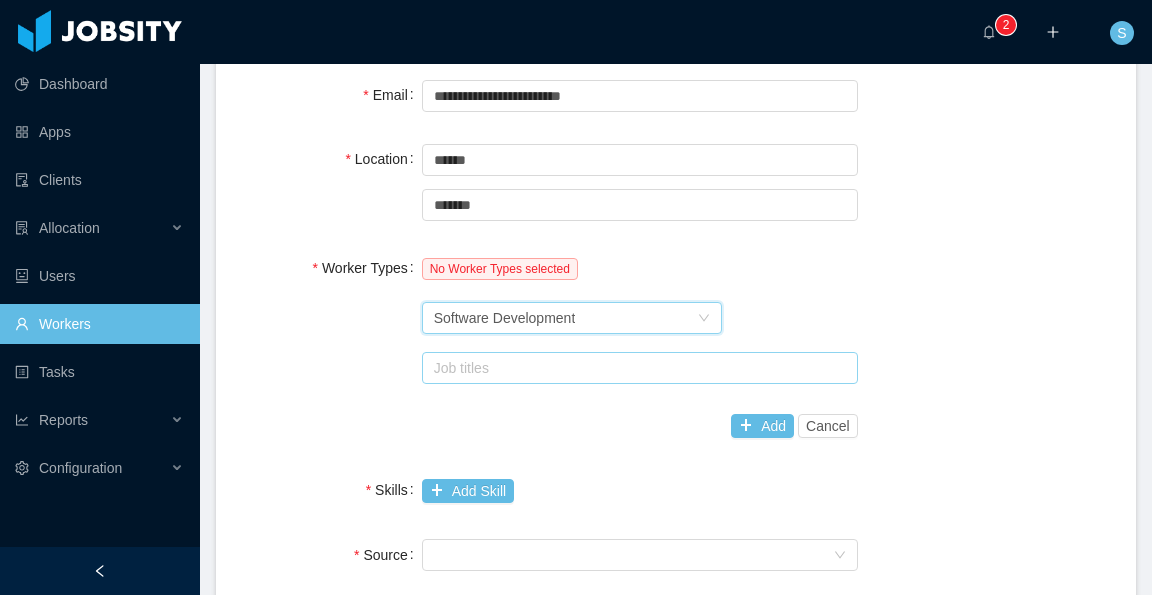 click on "Job titles" at bounding box center (635, 368) 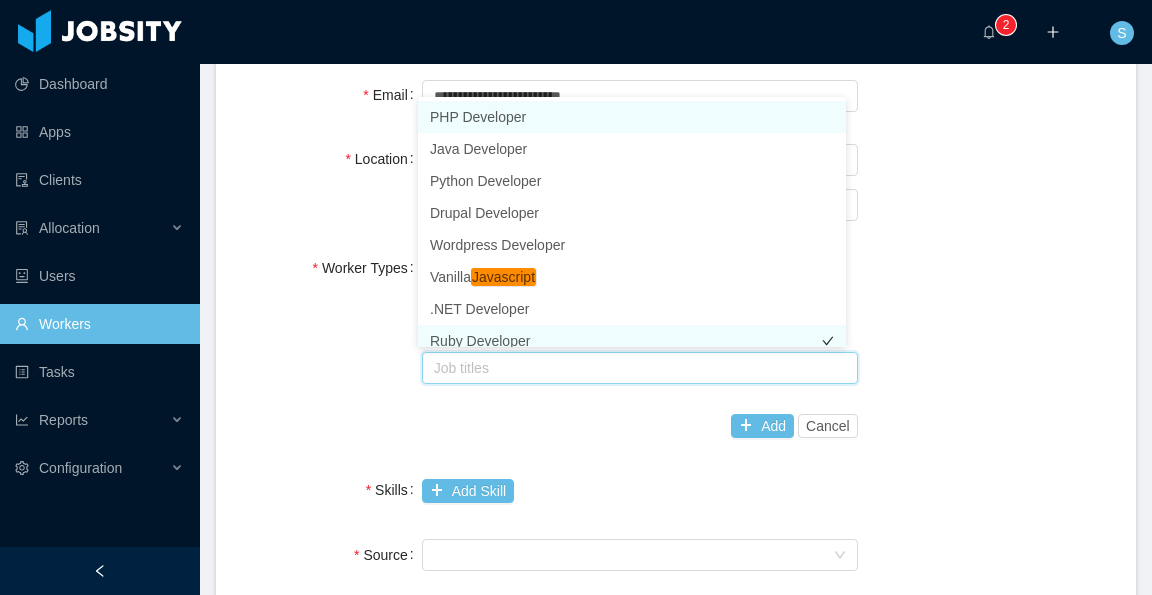 scroll, scrollTop: 10, scrollLeft: 0, axis: vertical 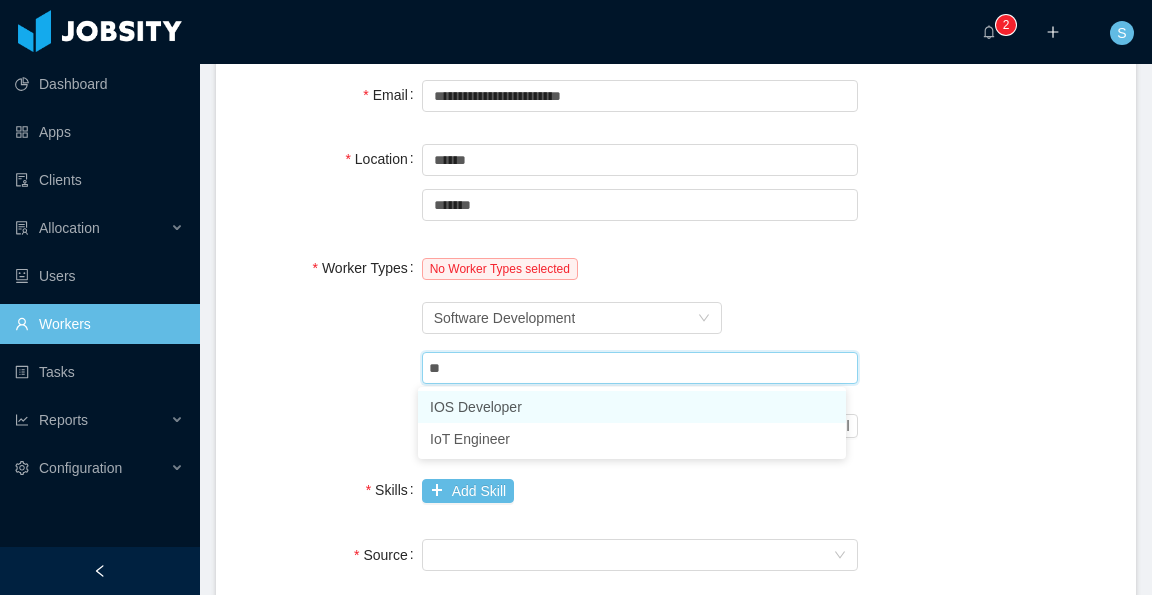 type on "***" 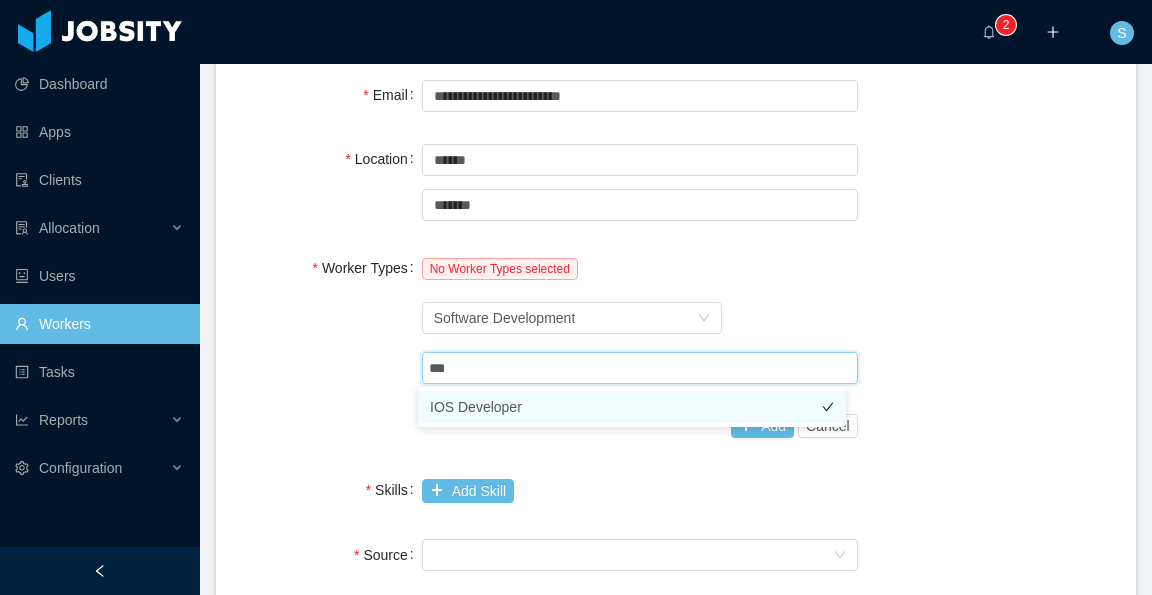 click on "IOS Developer" at bounding box center (632, 407) 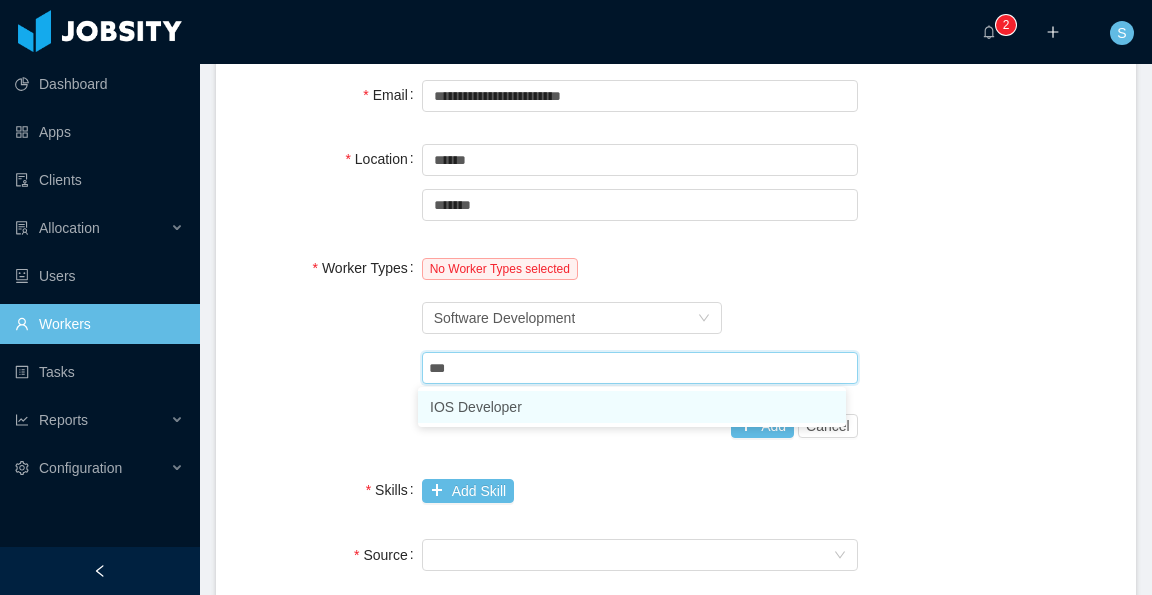 type 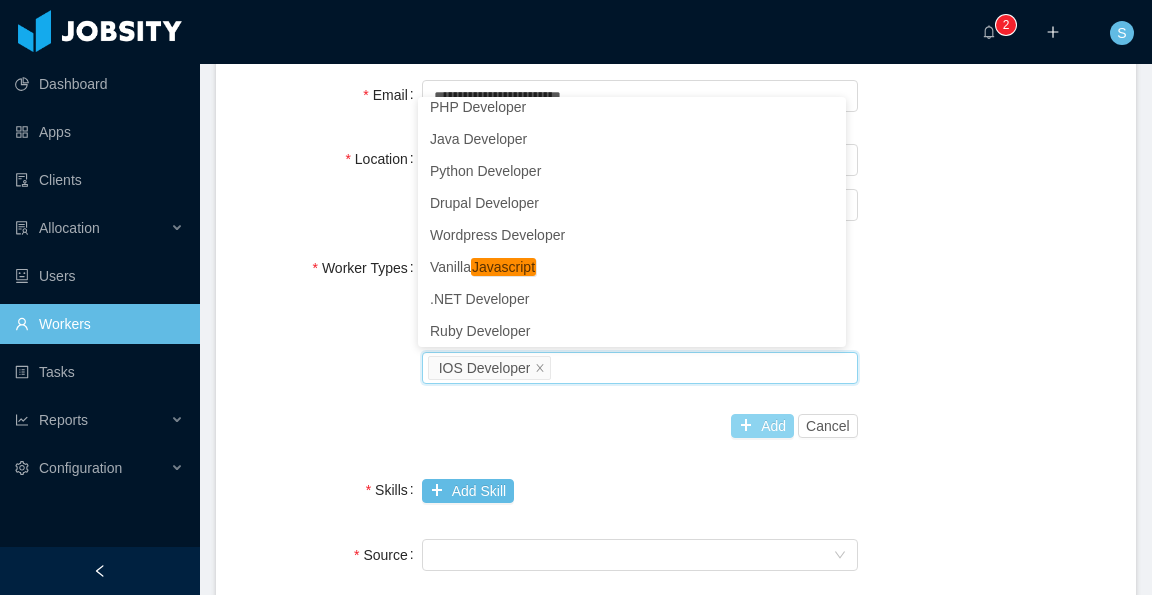 click on "Add" at bounding box center [762, 426] 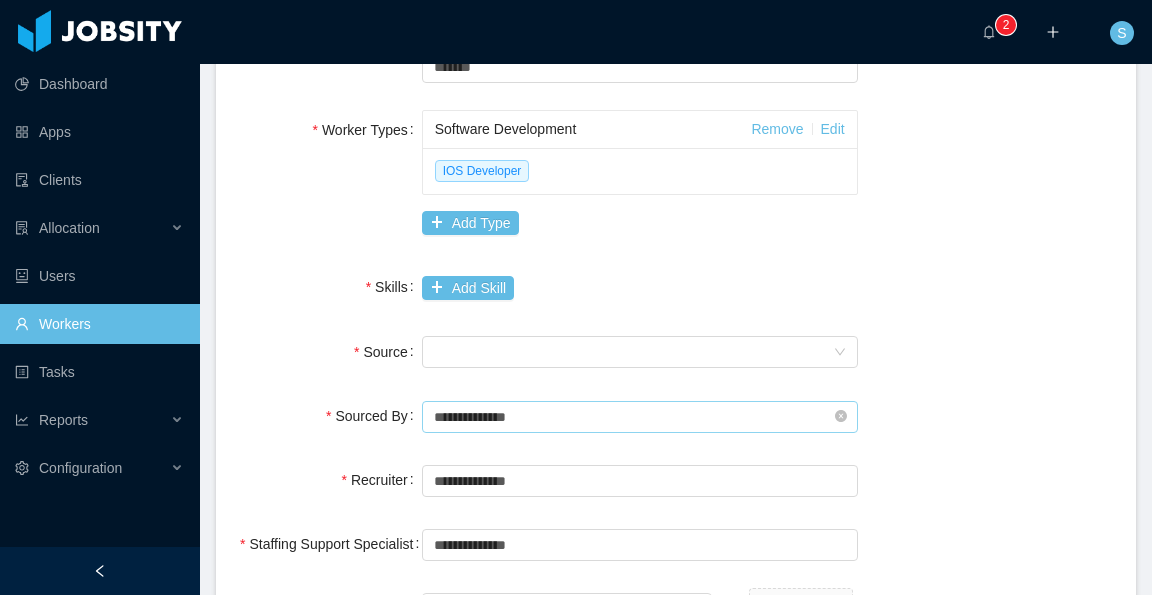 scroll, scrollTop: 600, scrollLeft: 0, axis: vertical 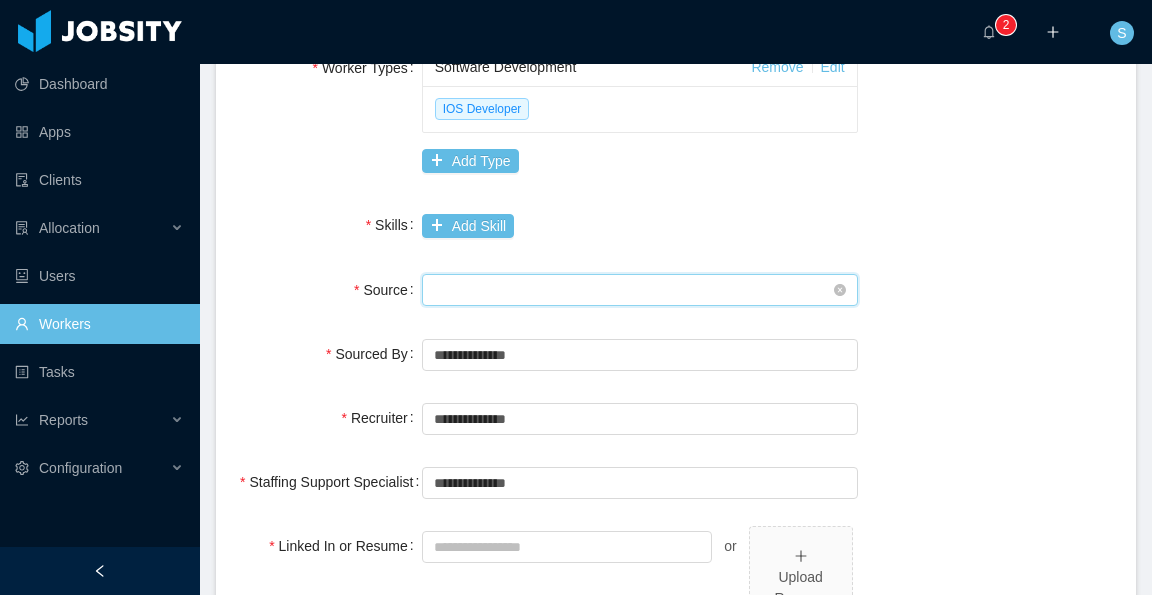 click on "Seniority" at bounding box center [633, 290] 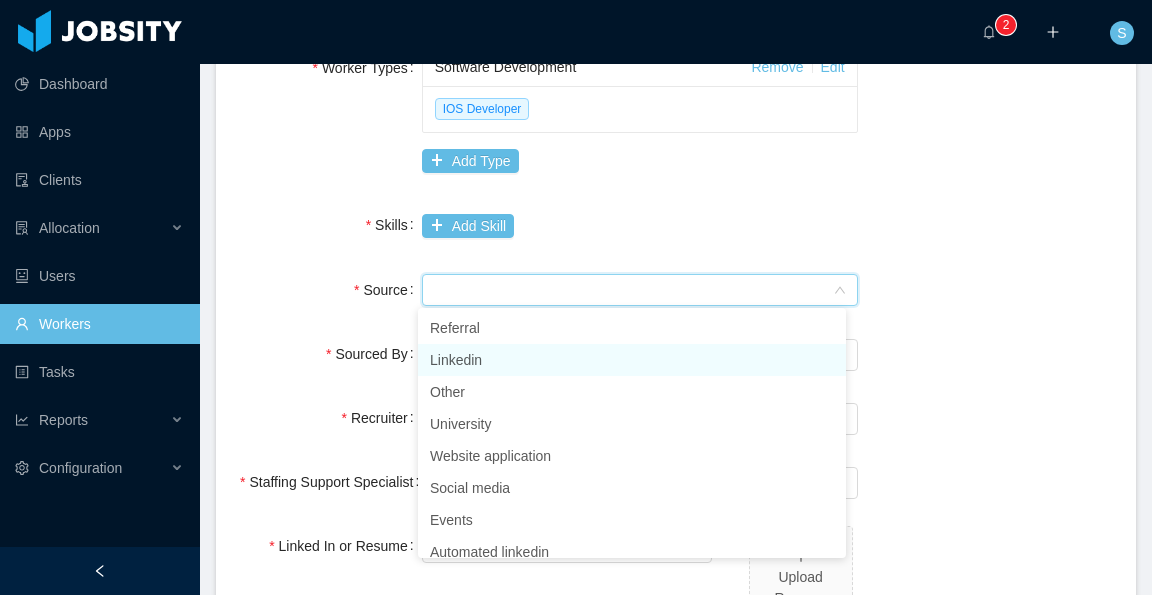 click on "Linkedin" at bounding box center (632, 360) 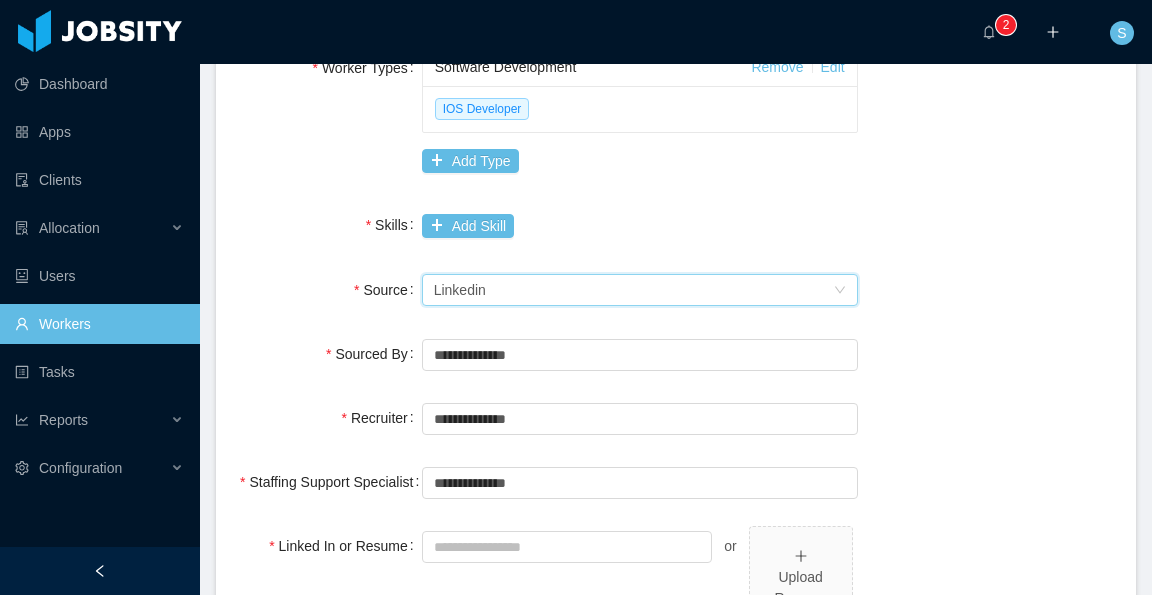 scroll, scrollTop: 700, scrollLeft: 0, axis: vertical 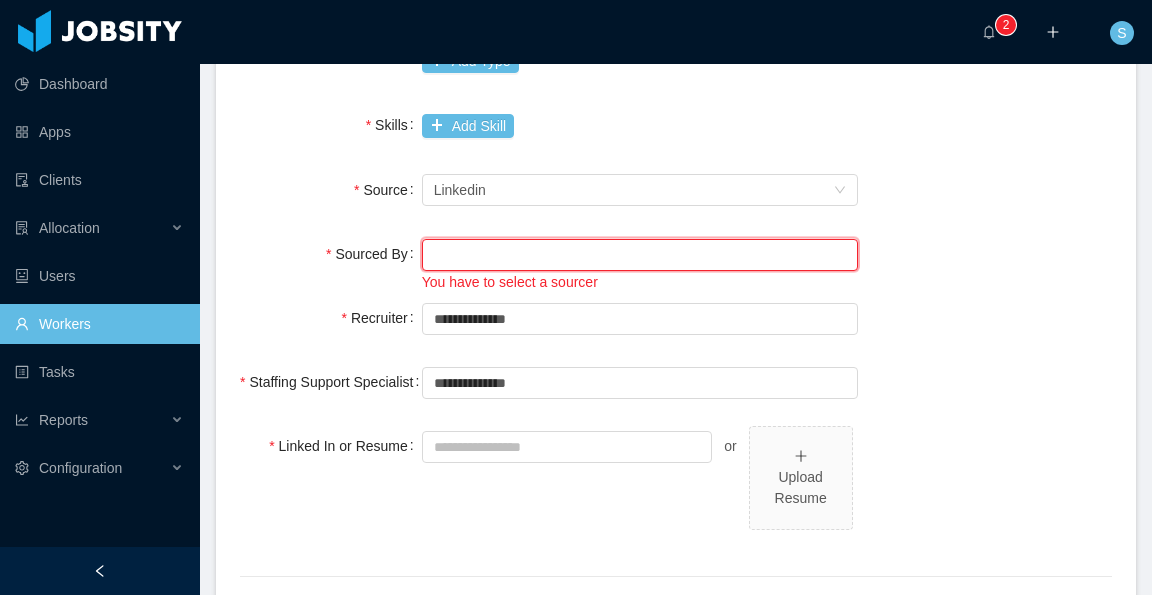 click at bounding box center [640, 255] 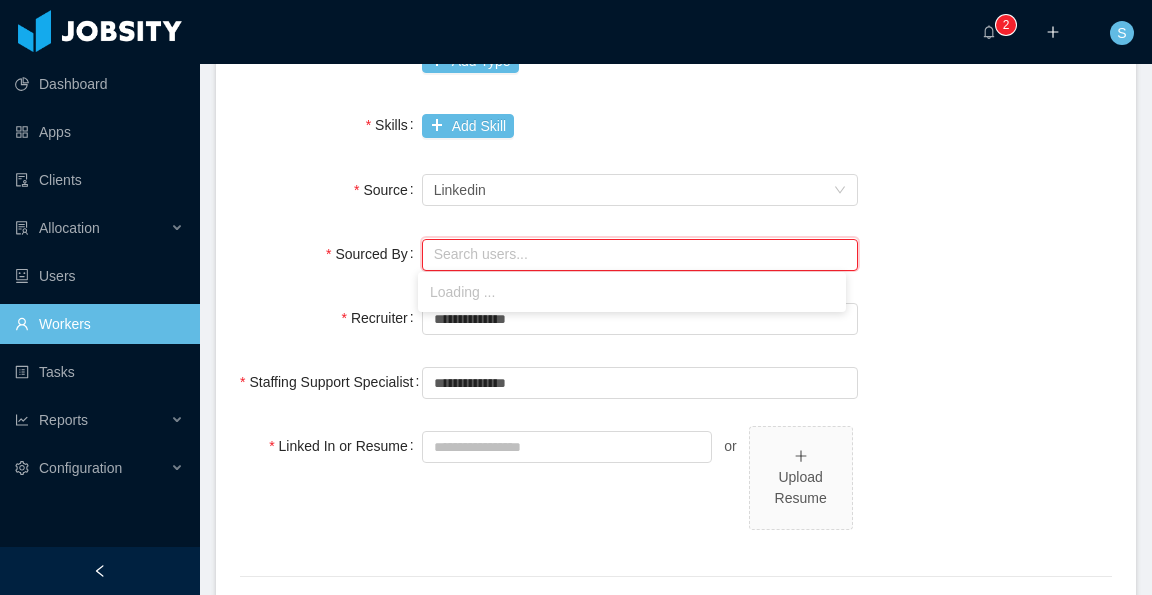 click on "Sourced By Search users... You have to select a sourcer" at bounding box center (676, 263) 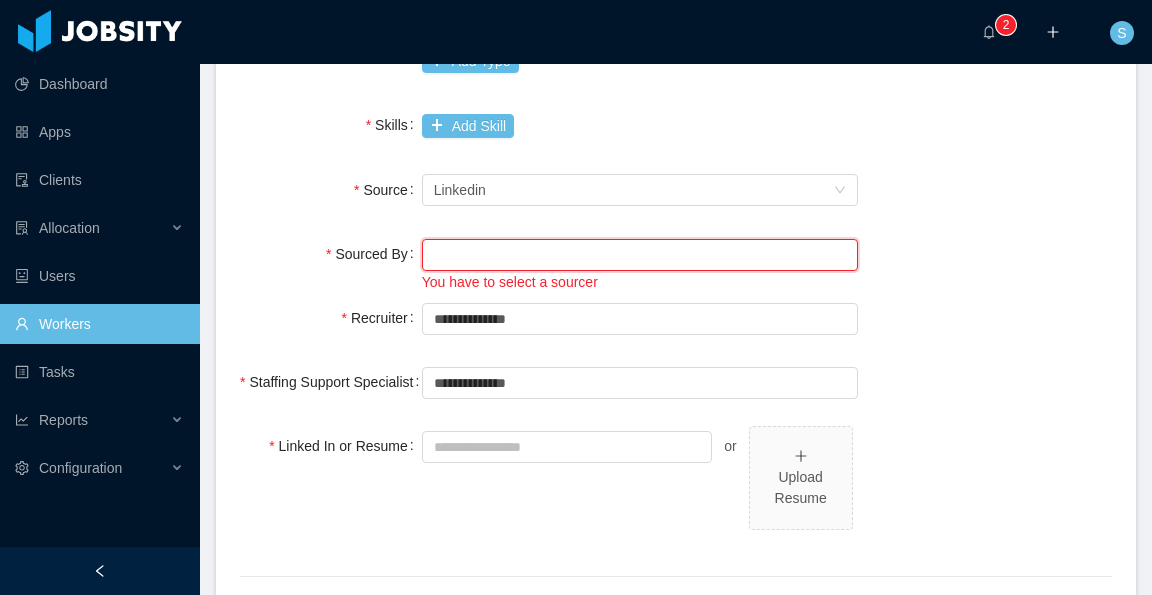 click at bounding box center [640, 255] 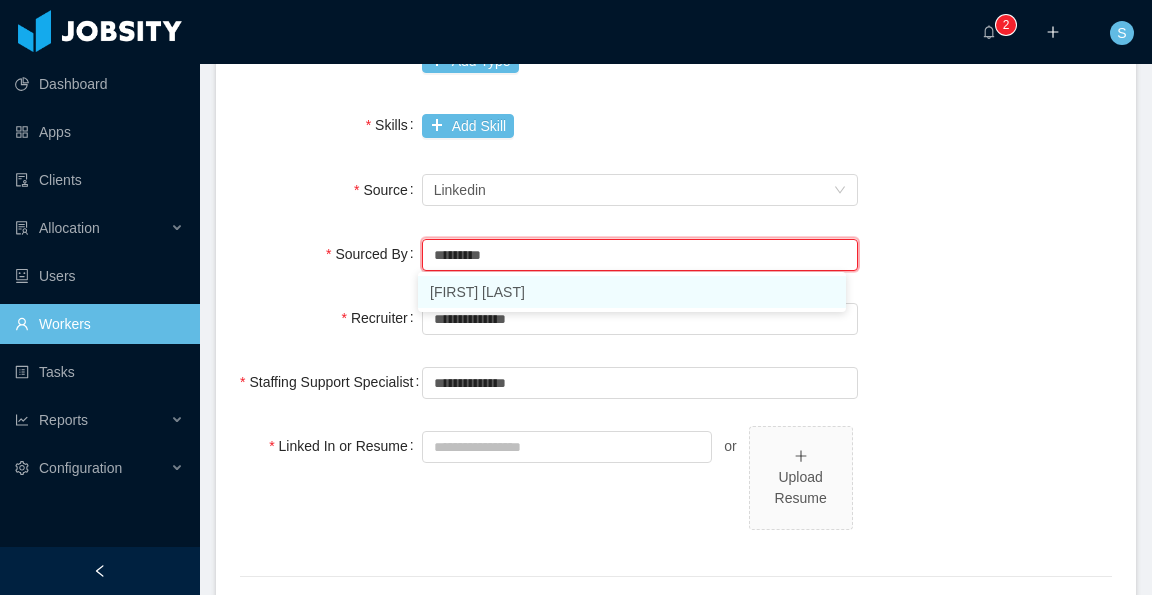 click on "[FIRST] [LAST]" at bounding box center (632, 292) 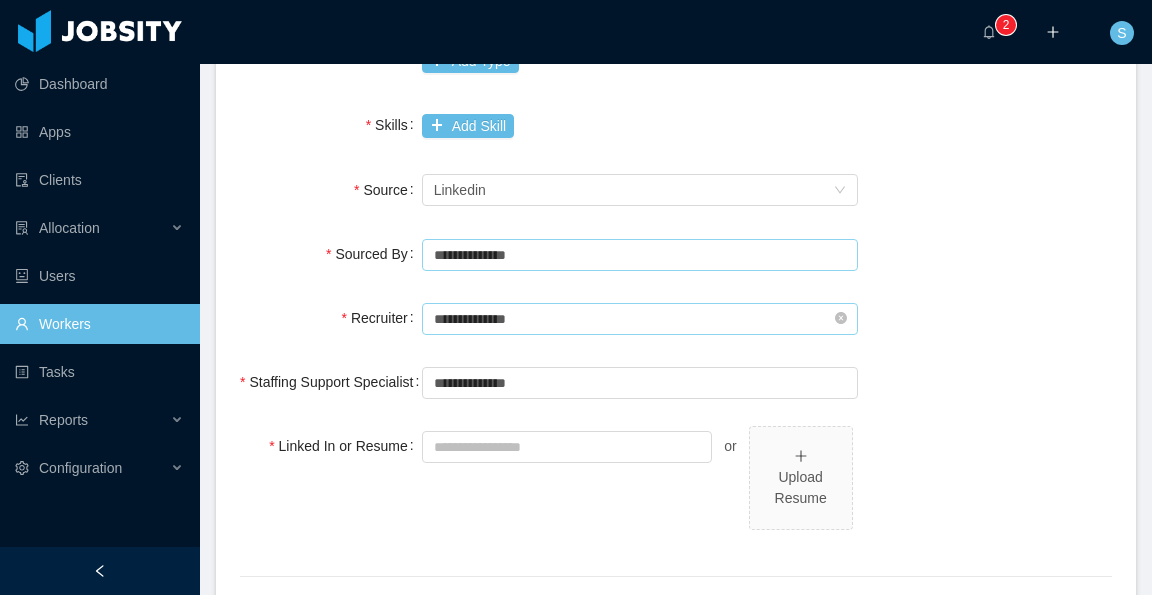type on "**********" 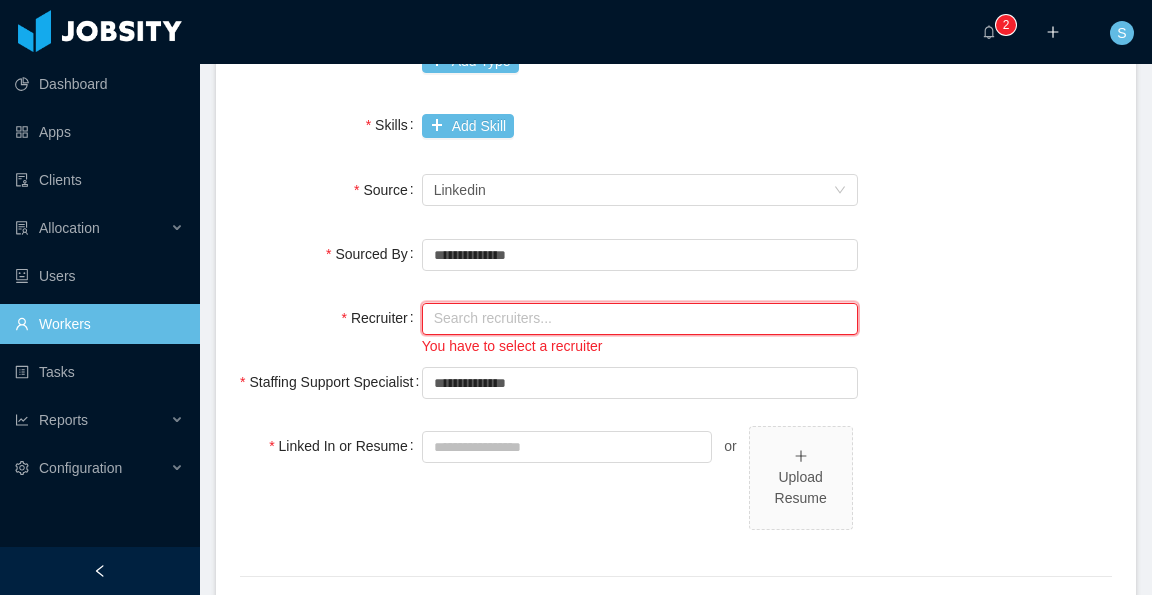 drag, startPoint x: 552, startPoint y: 323, endPoint x: 394, endPoint y: 326, distance: 158.02847 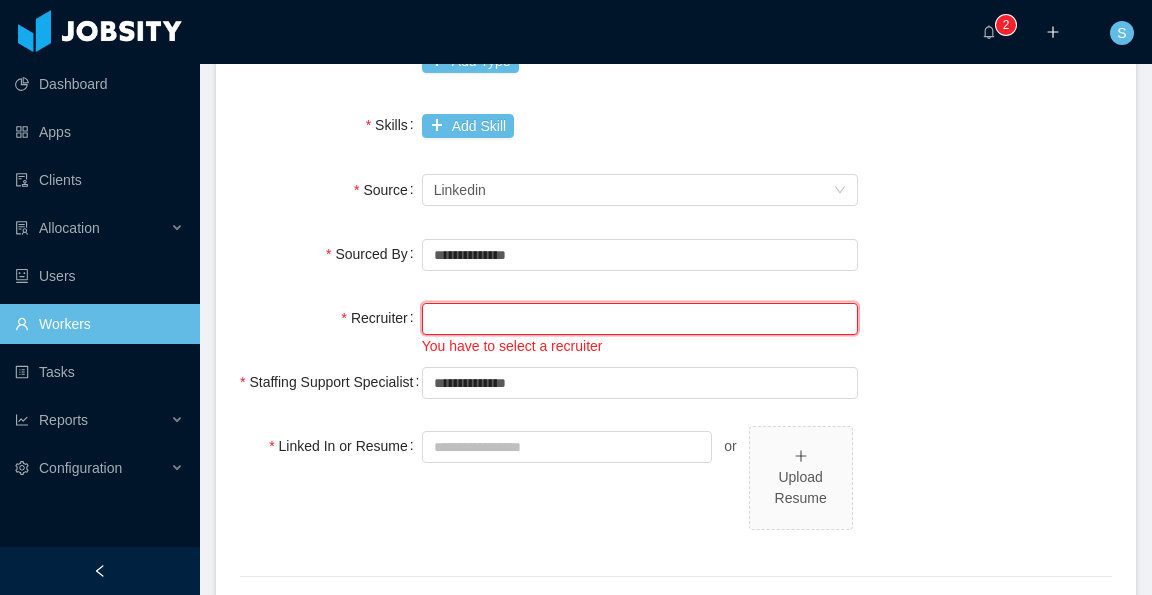 click at bounding box center [640, 319] 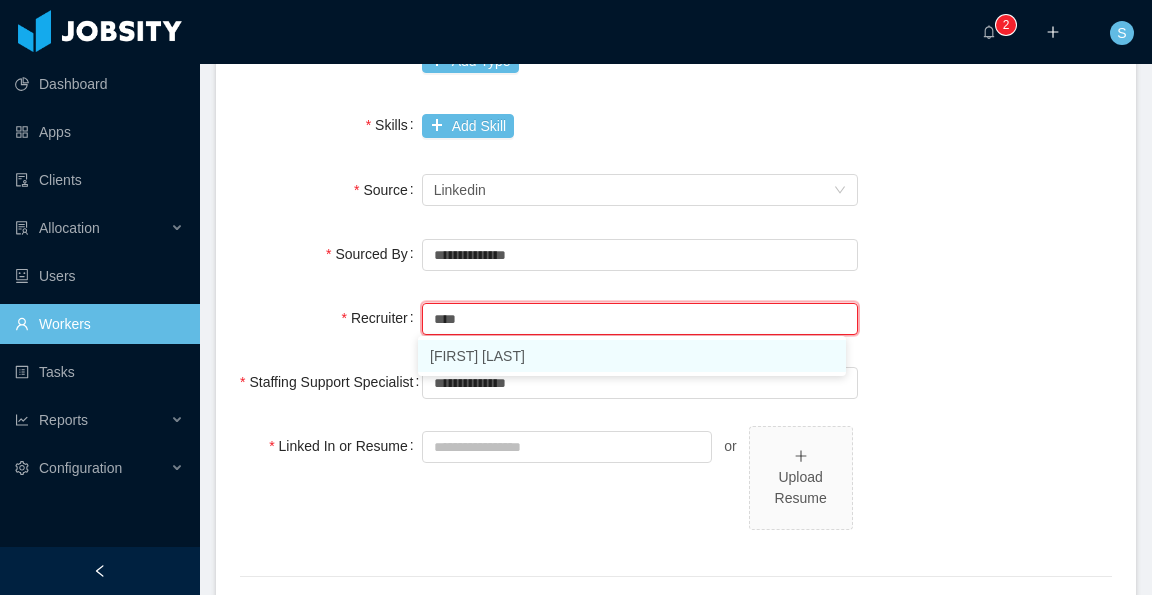 click on "[FIRST] [LAST]" at bounding box center [632, 356] 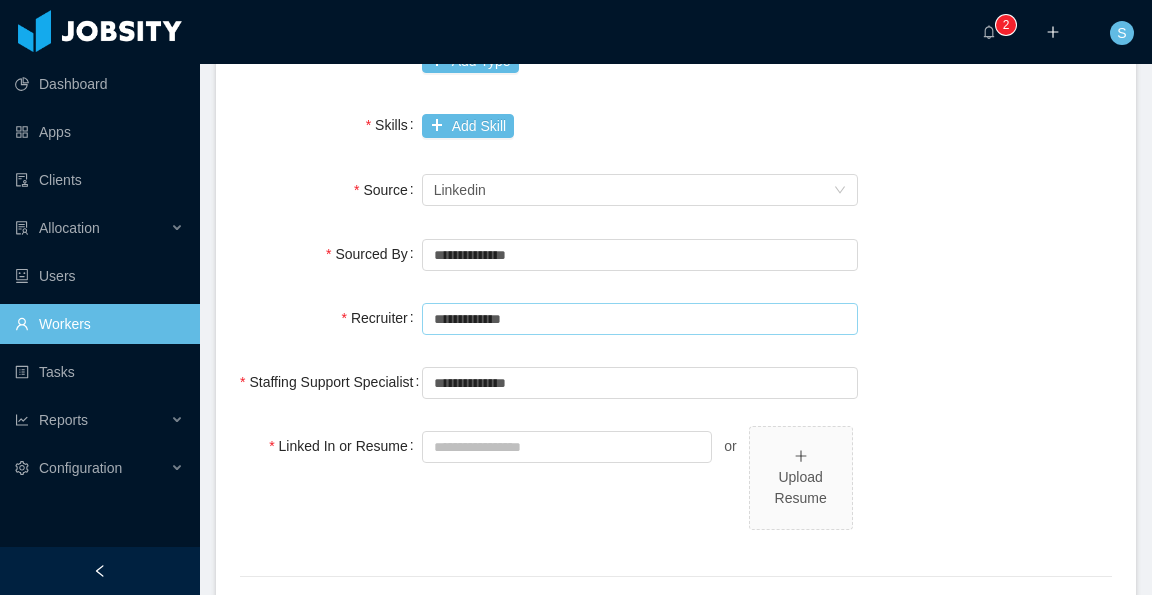 type on "**********" 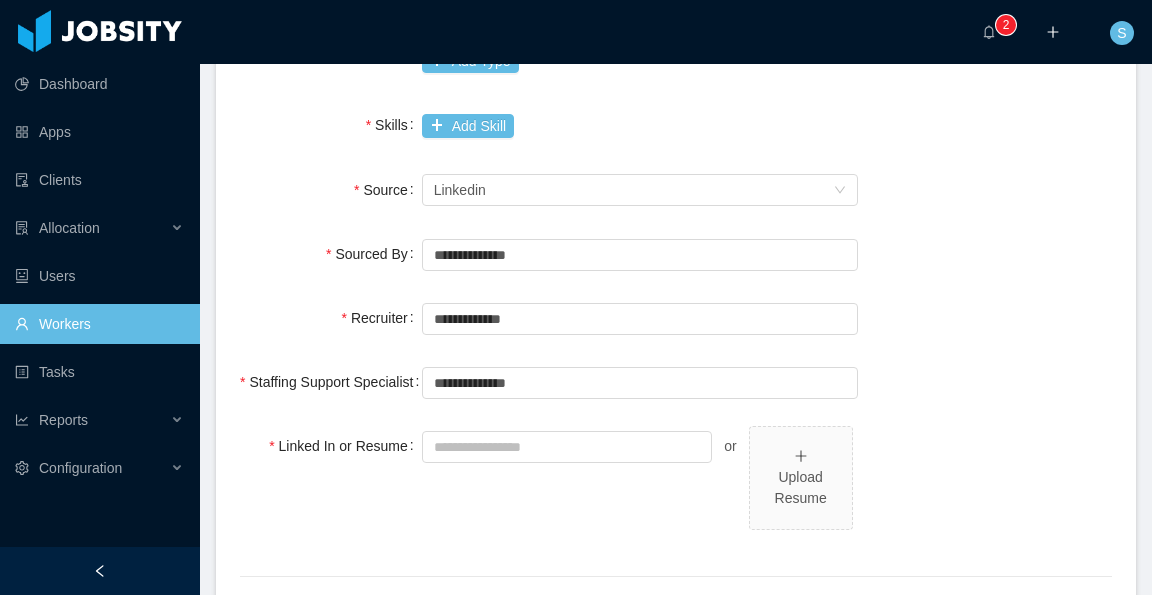 click on "**********" at bounding box center (676, 254) 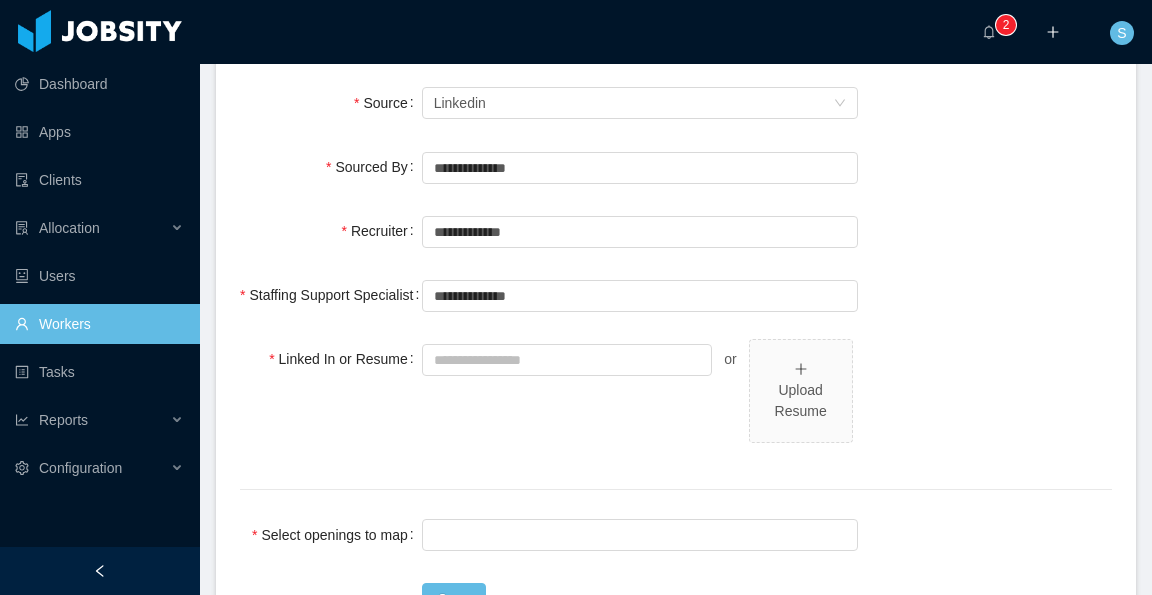 scroll, scrollTop: 800, scrollLeft: 0, axis: vertical 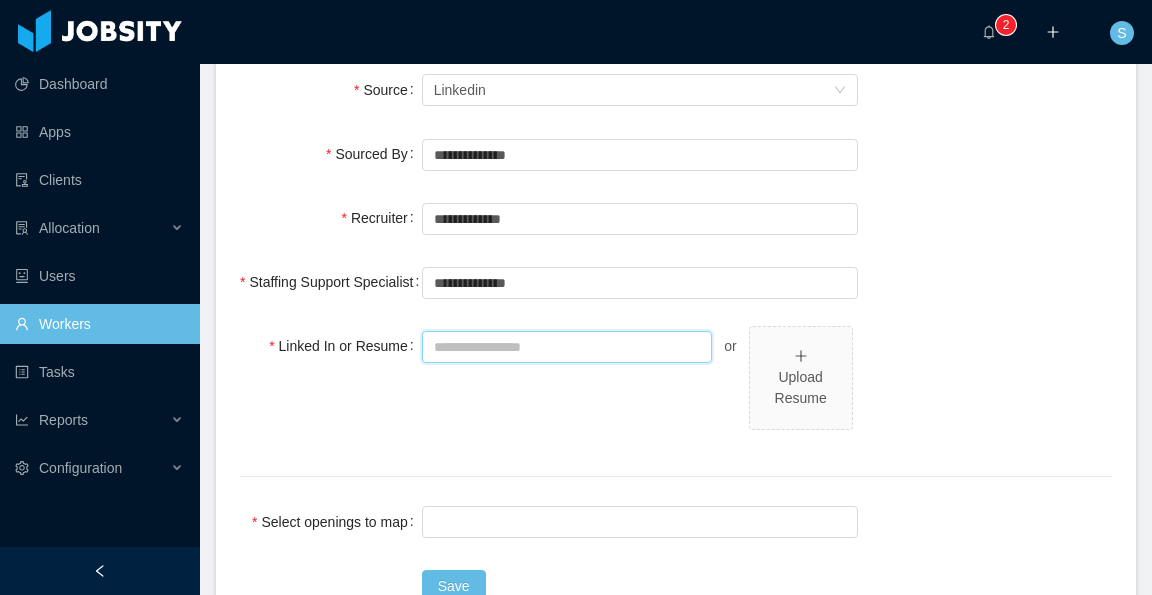 click on "Linked In or Resume" at bounding box center [567, 347] 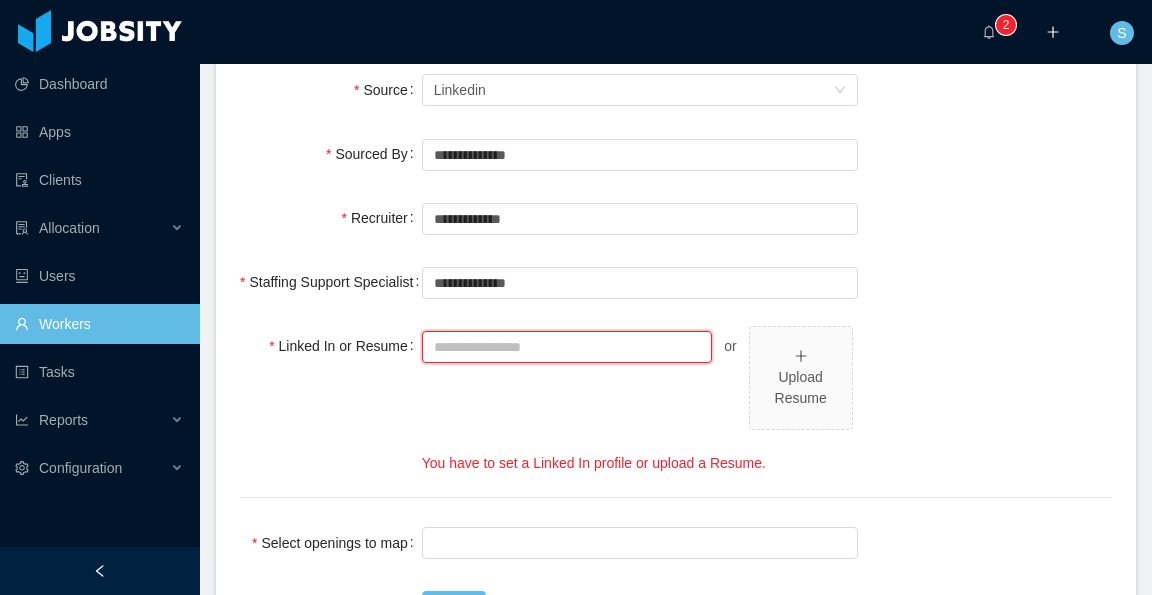 click on "Linked In or Resume" at bounding box center [567, 347] 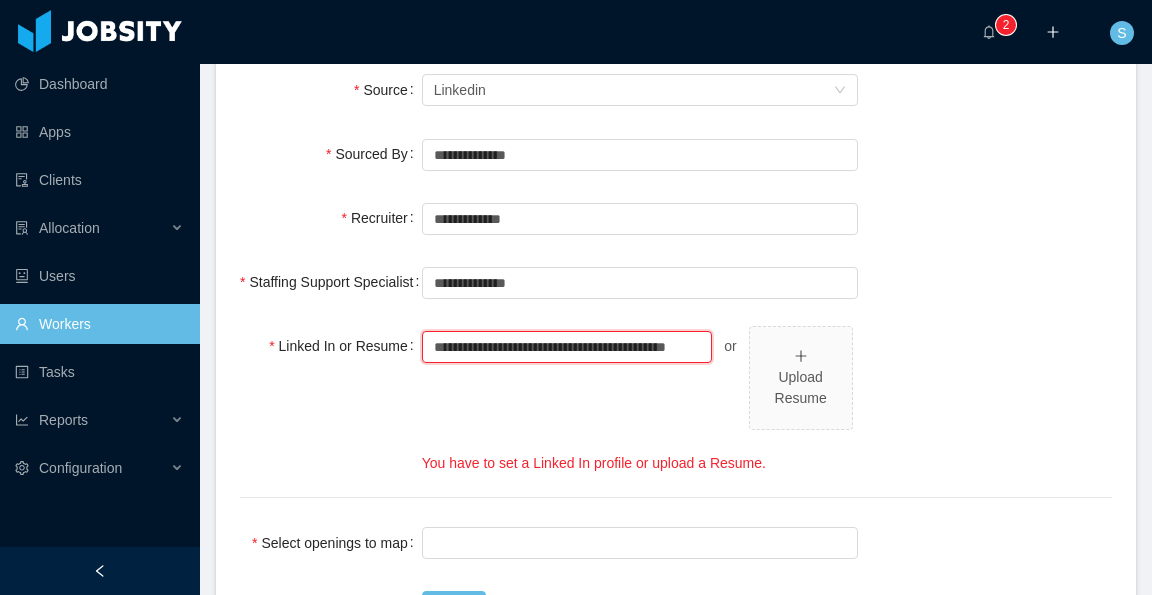 scroll, scrollTop: 0, scrollLeft: 36, axis: horizontal 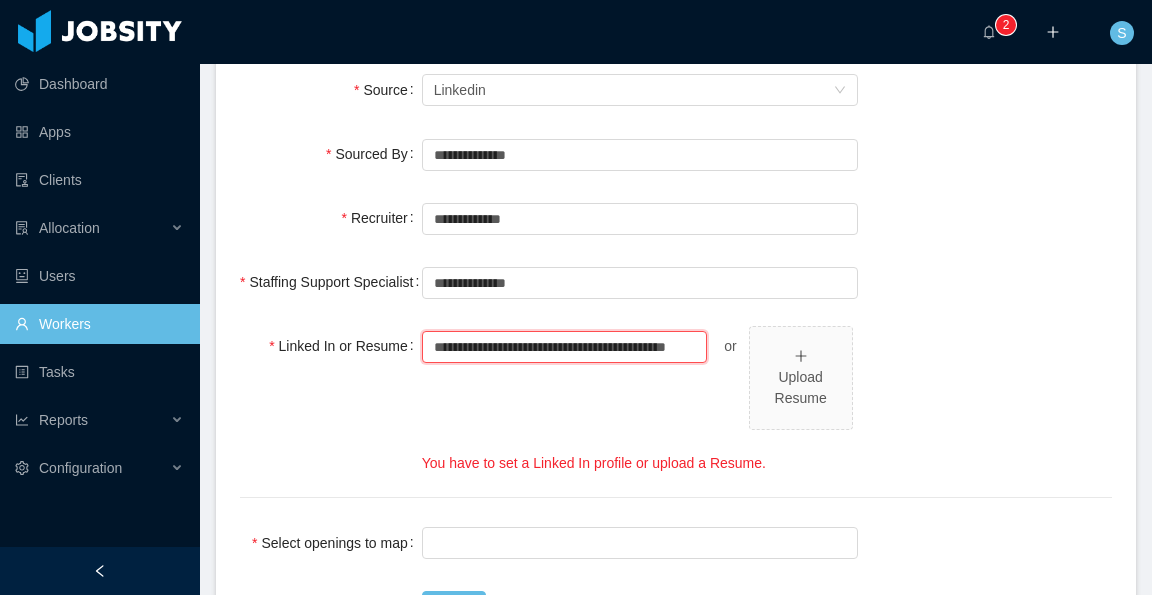 type on "**********" 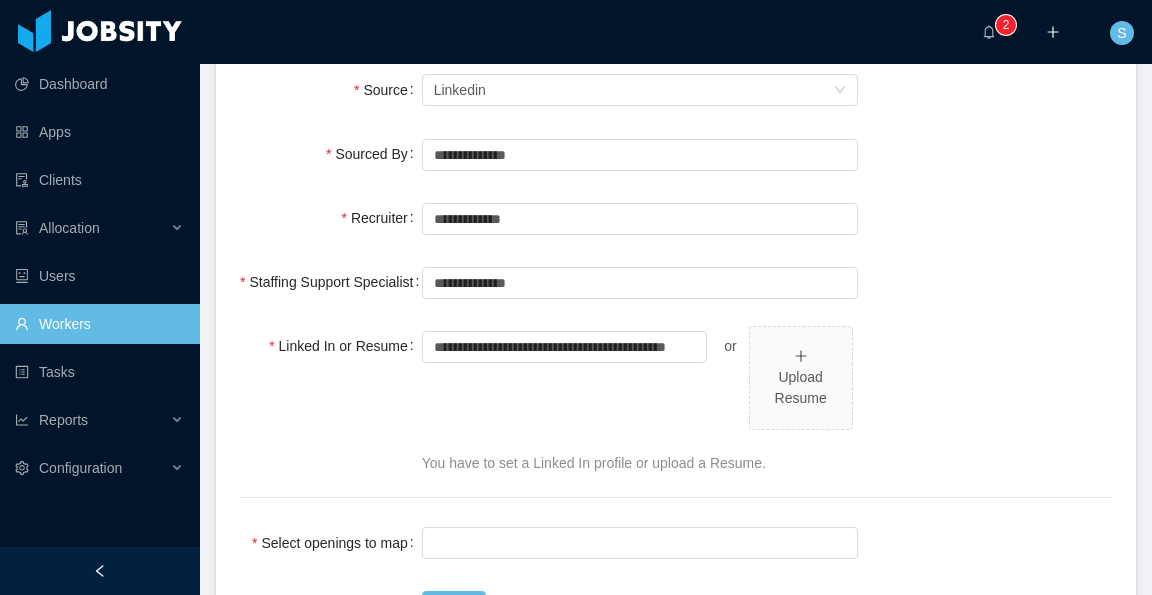 click on "**********" at bounding box center (676, 282) 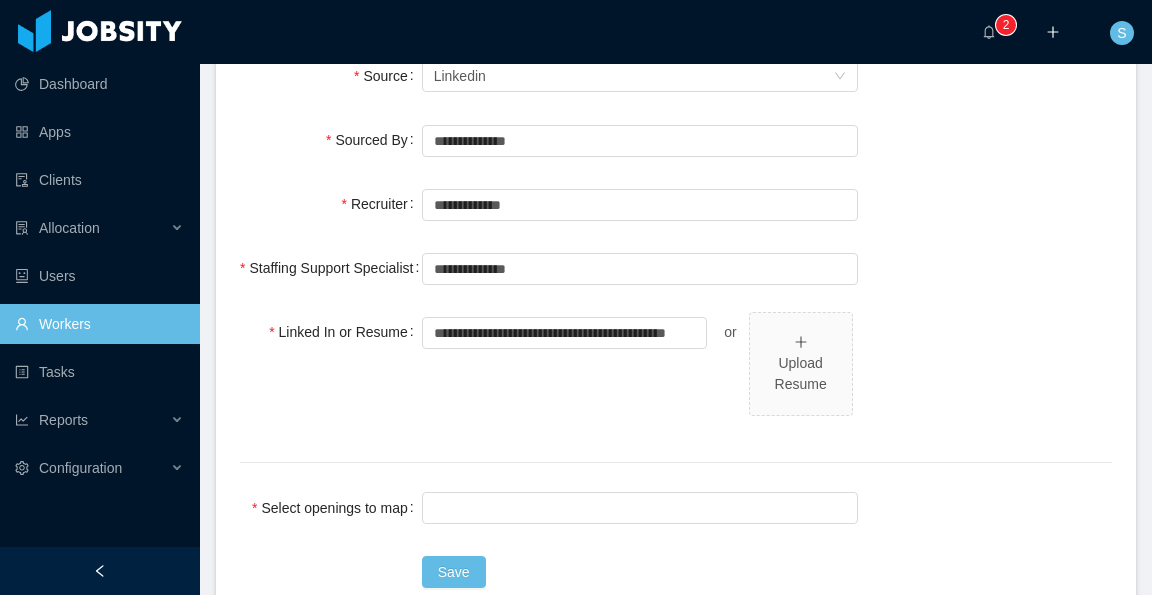 scroll, scrollTop: 800, scrollLeft: 0, axis: vertical 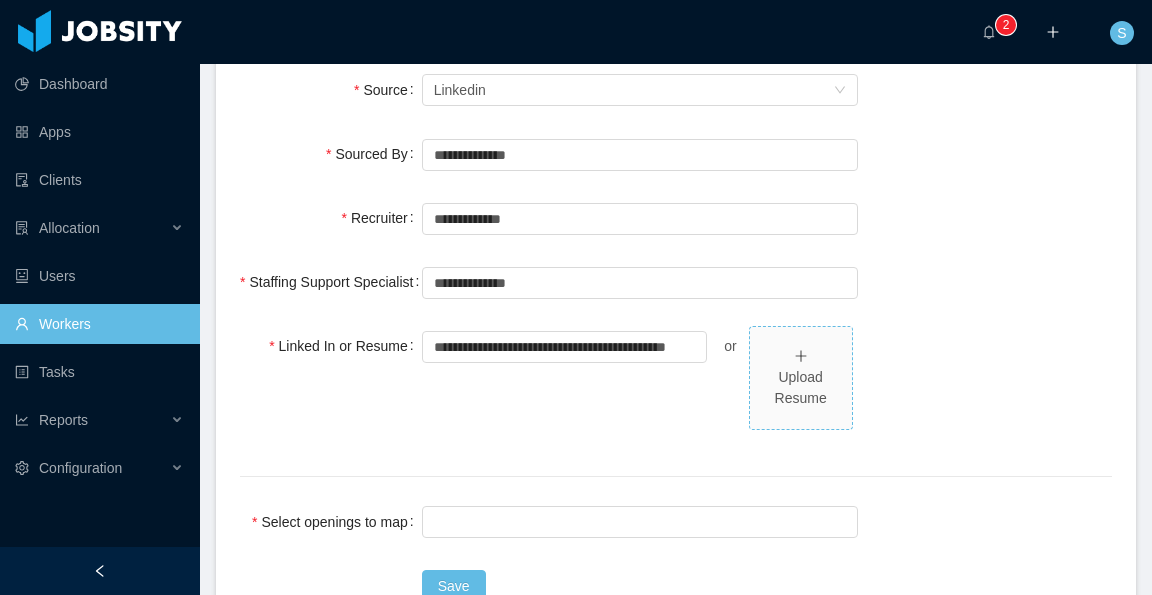 click on "Upload Resume" at bounding box center [801, 388] 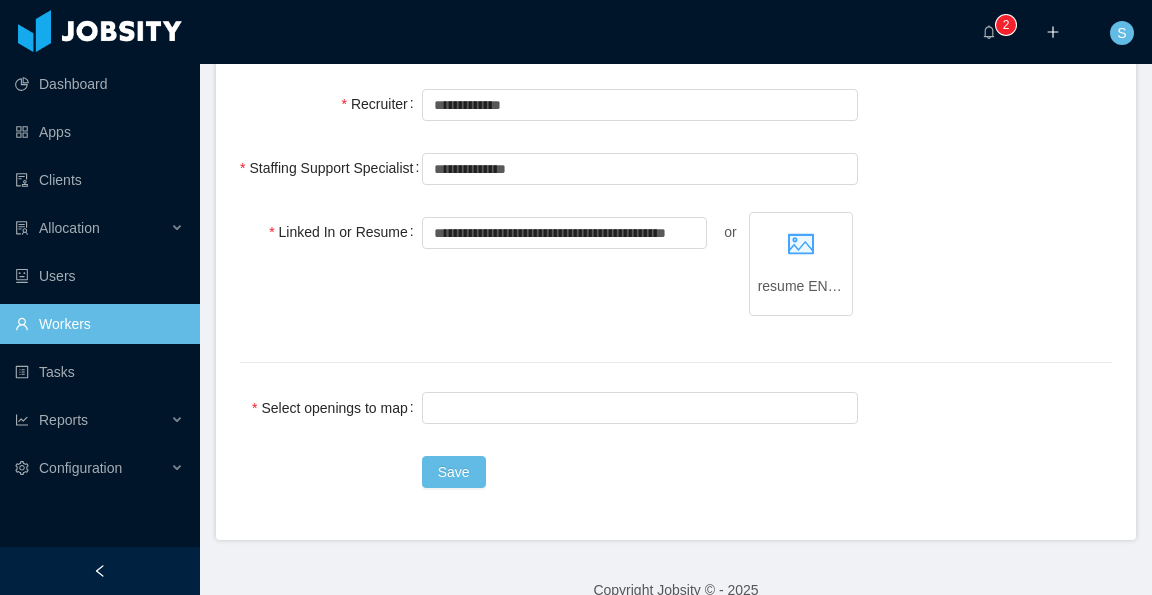 scroll, scrollTop: 941, scrollLeft: 0, axis: vertical 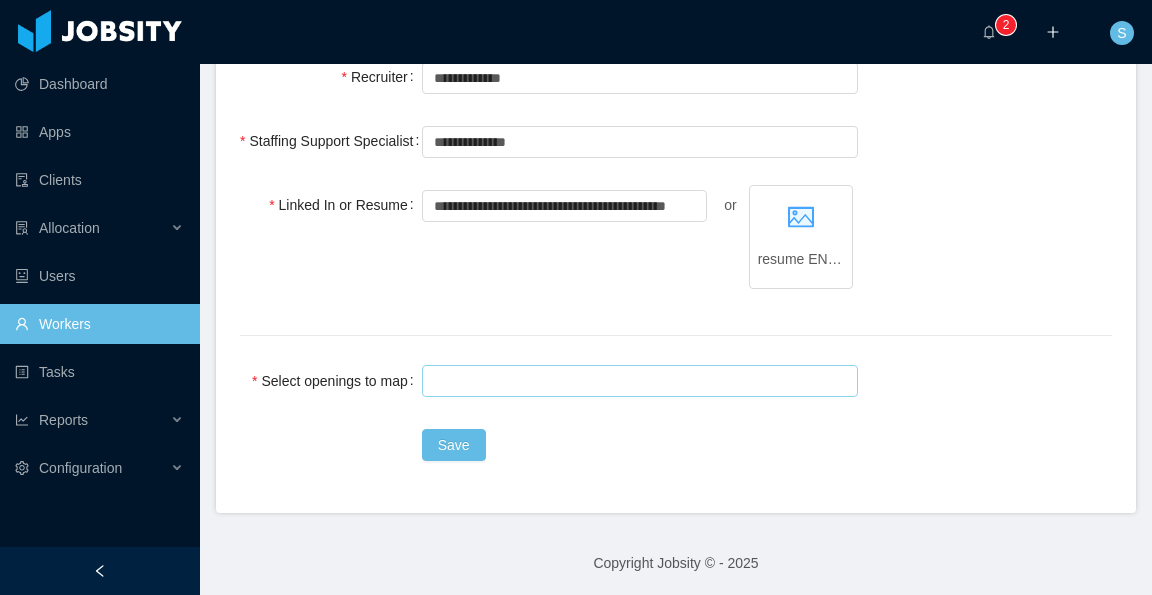 click at bounding box center (637, 381) 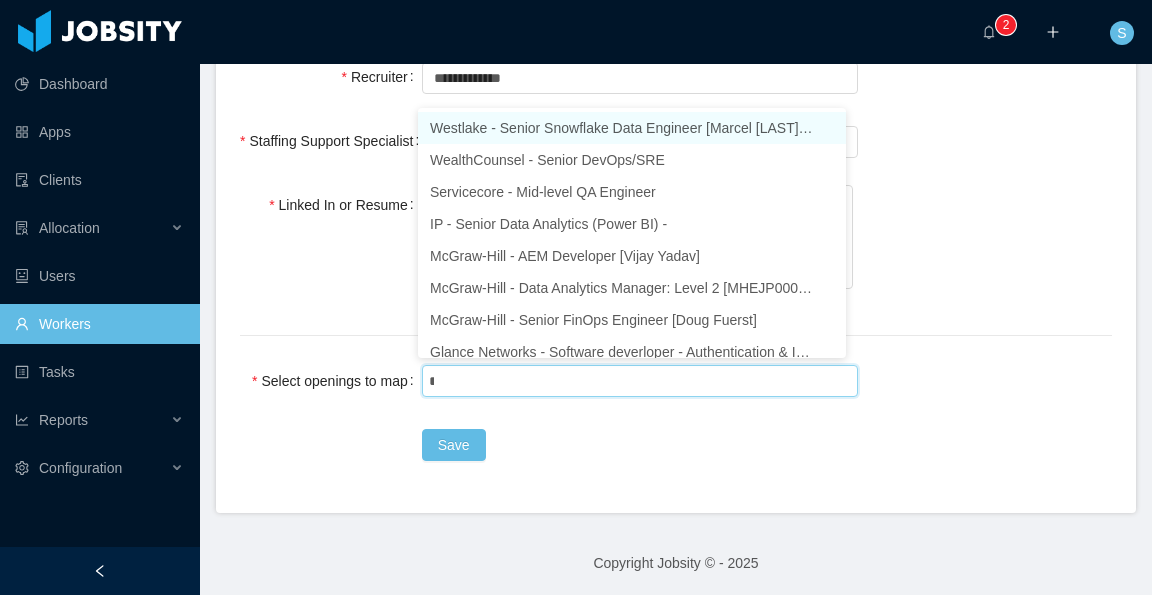 type on "***" 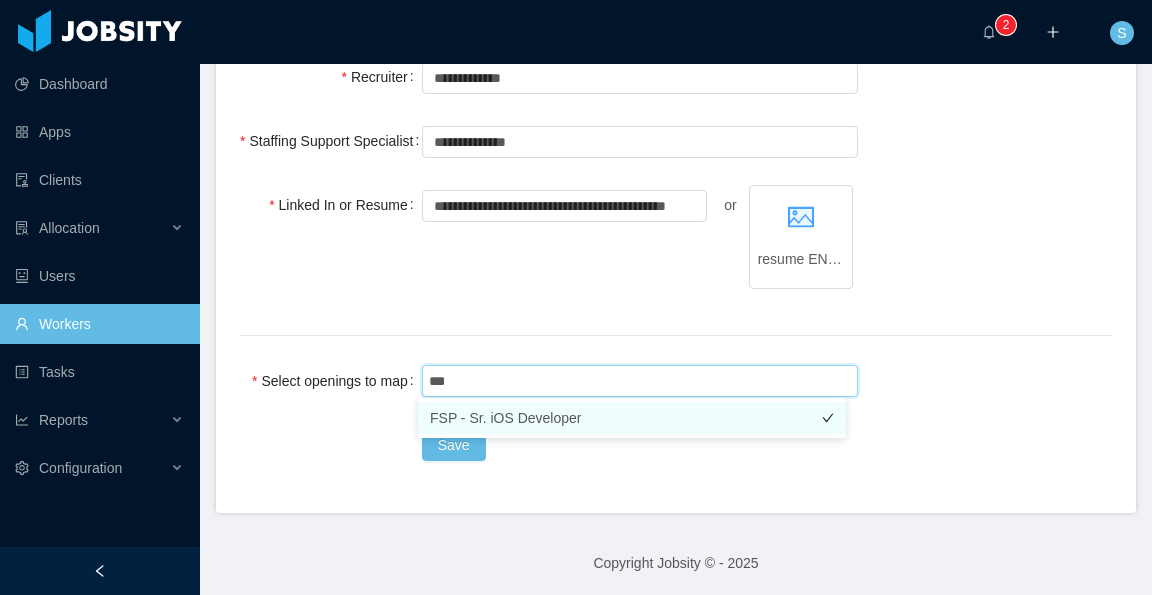 click on "FSP - Sr. iOS Developer" at bounding box center [632, 418] 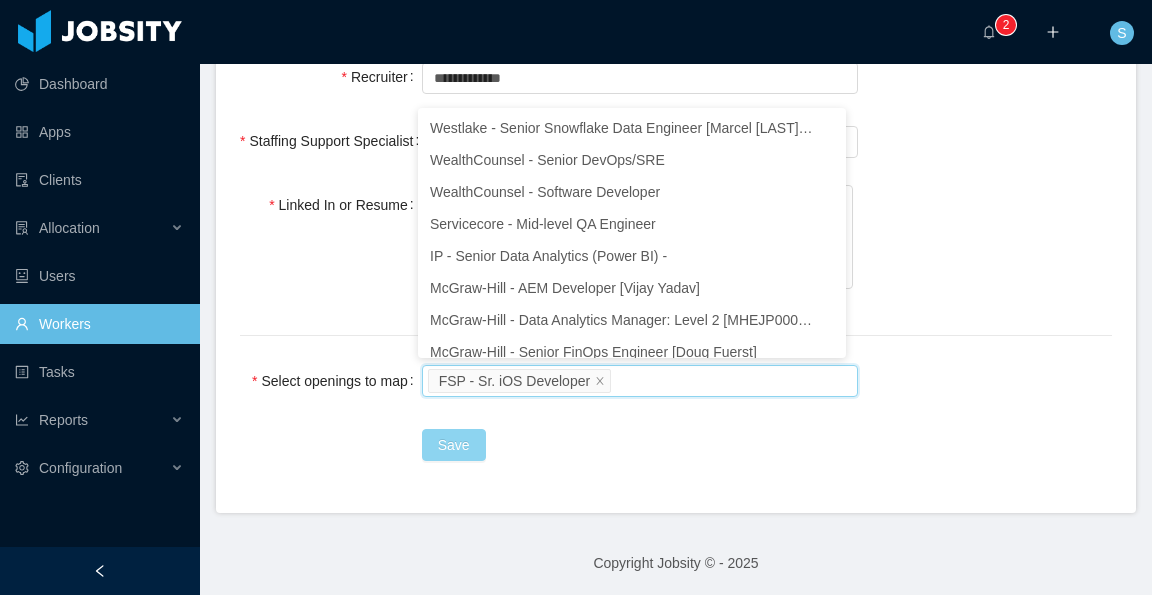 click on "Save" at bounding box center [454, 445] 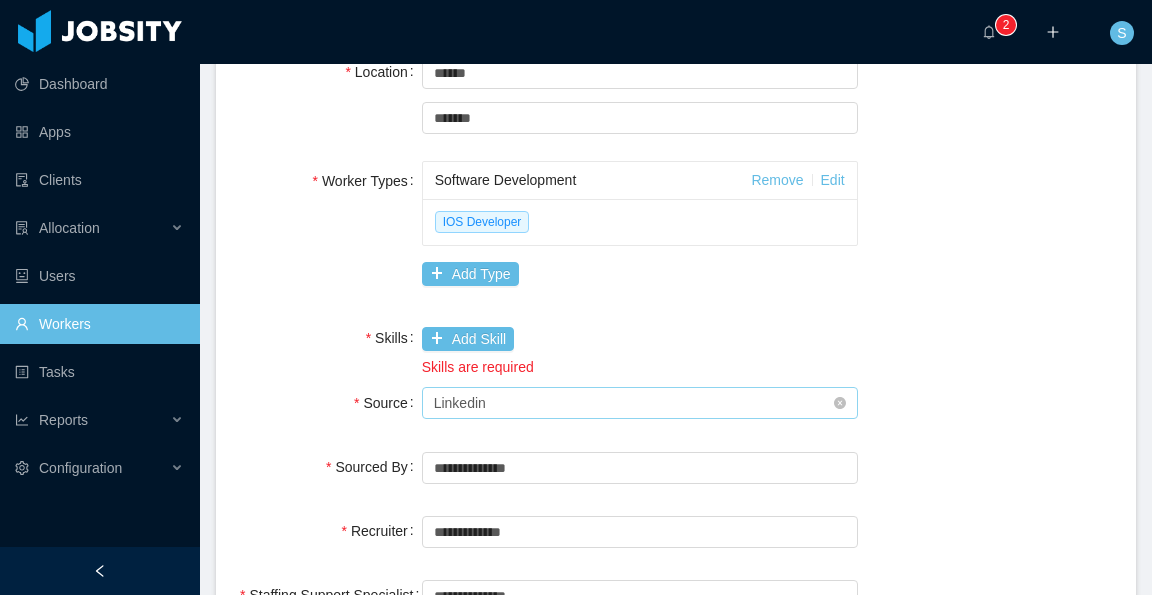 scroll, scrollTop: 500, scrollLeft: 0, axis: vertical 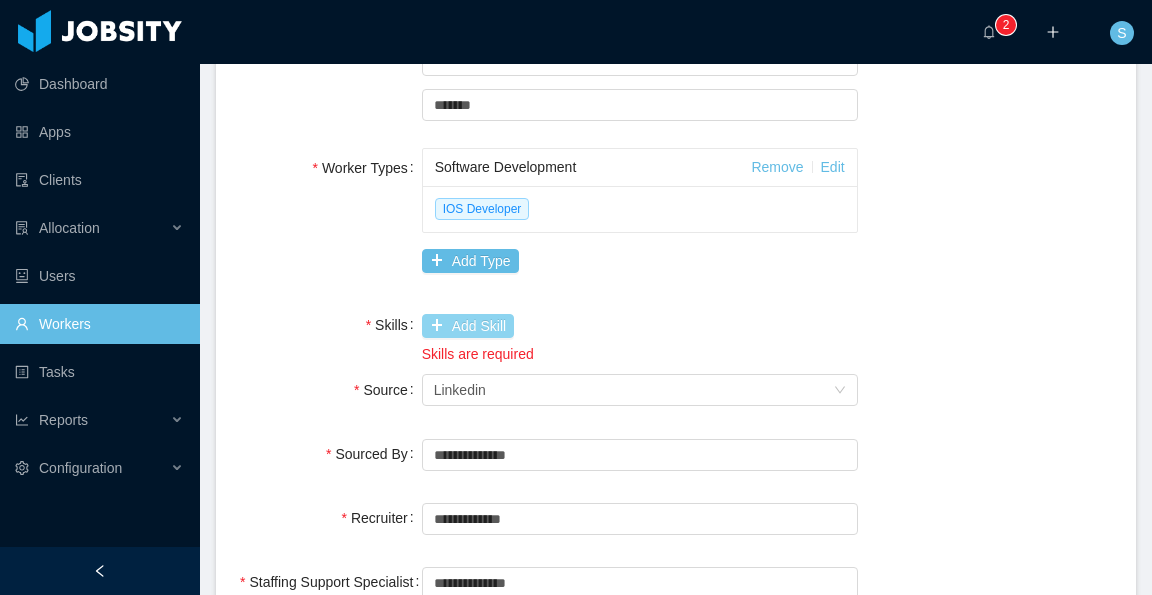 click on "Add Skill" at bounding box center (468, 326) 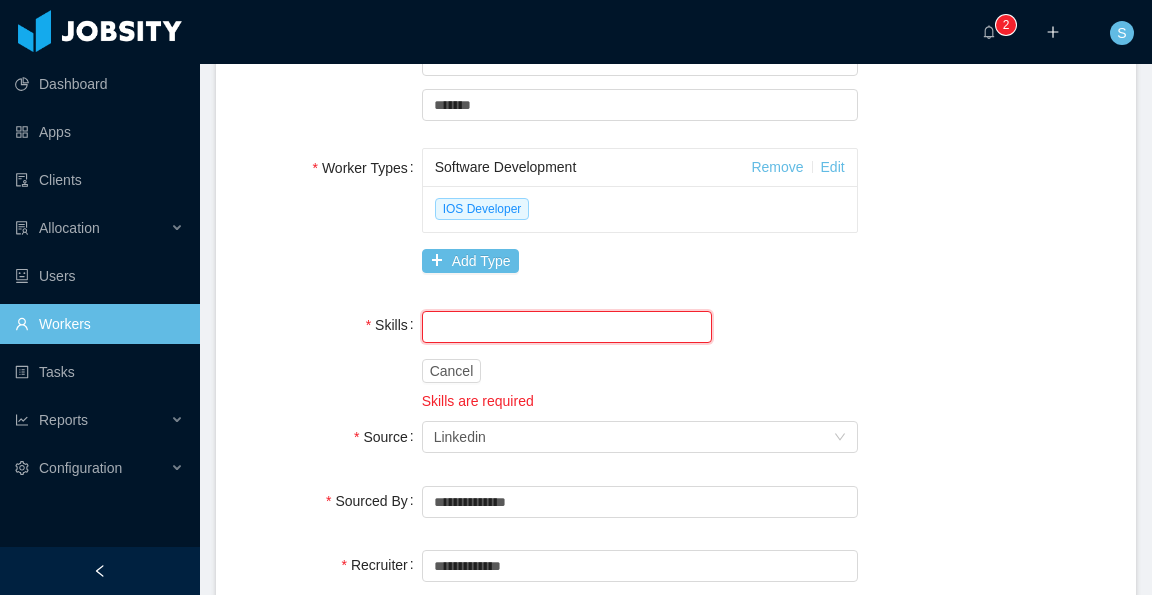 click at bounding box center [567, 327] 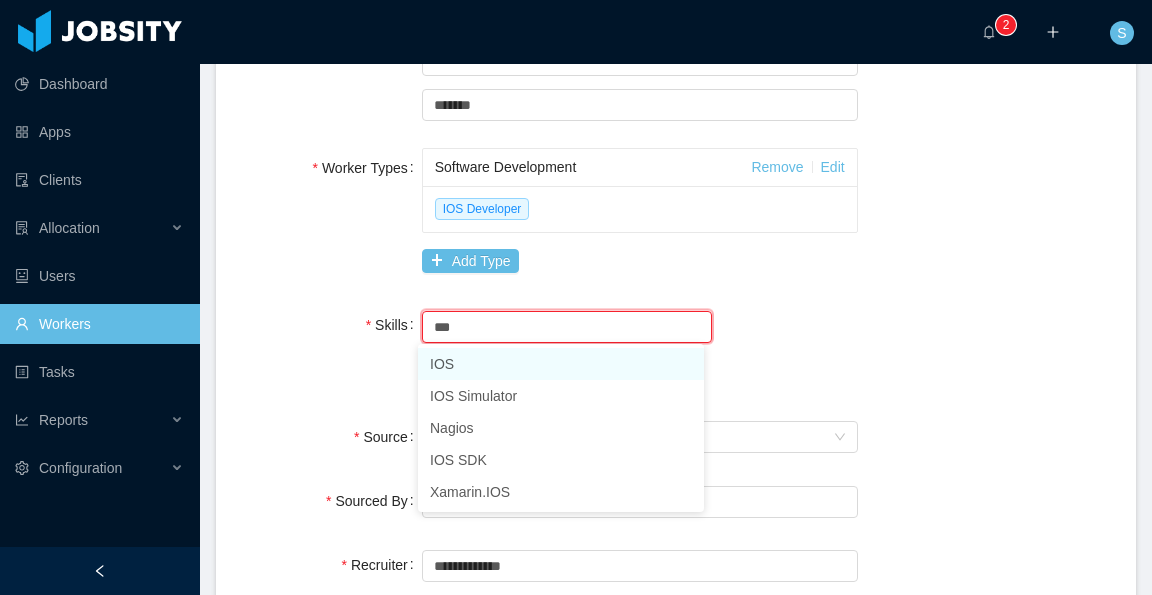 click on "IOS" at bounding box center (561, 364) 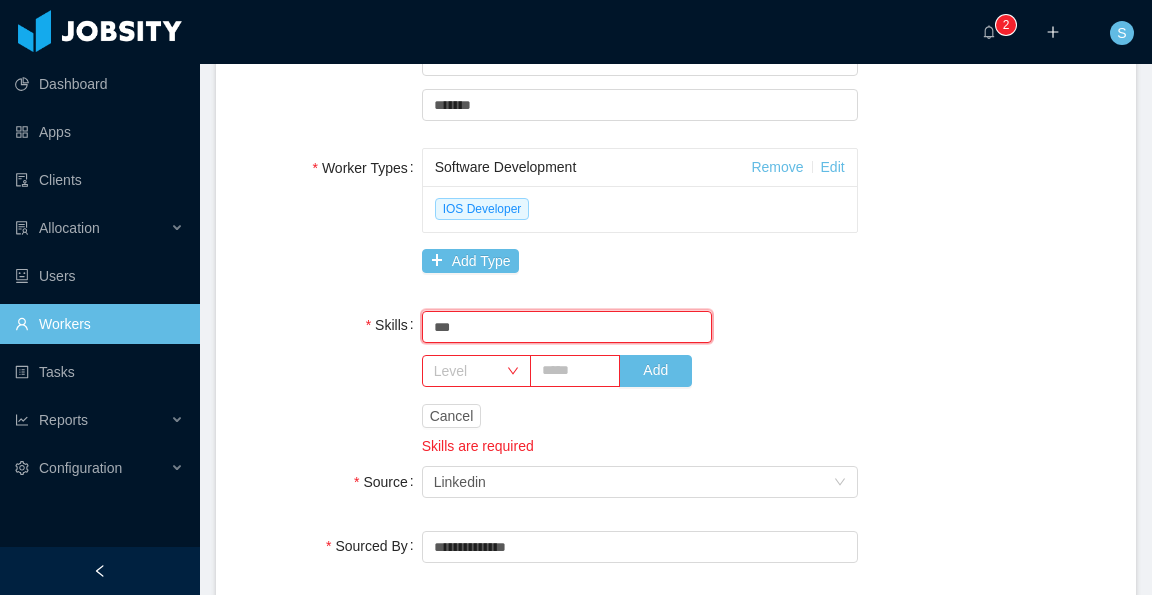 type on "***" 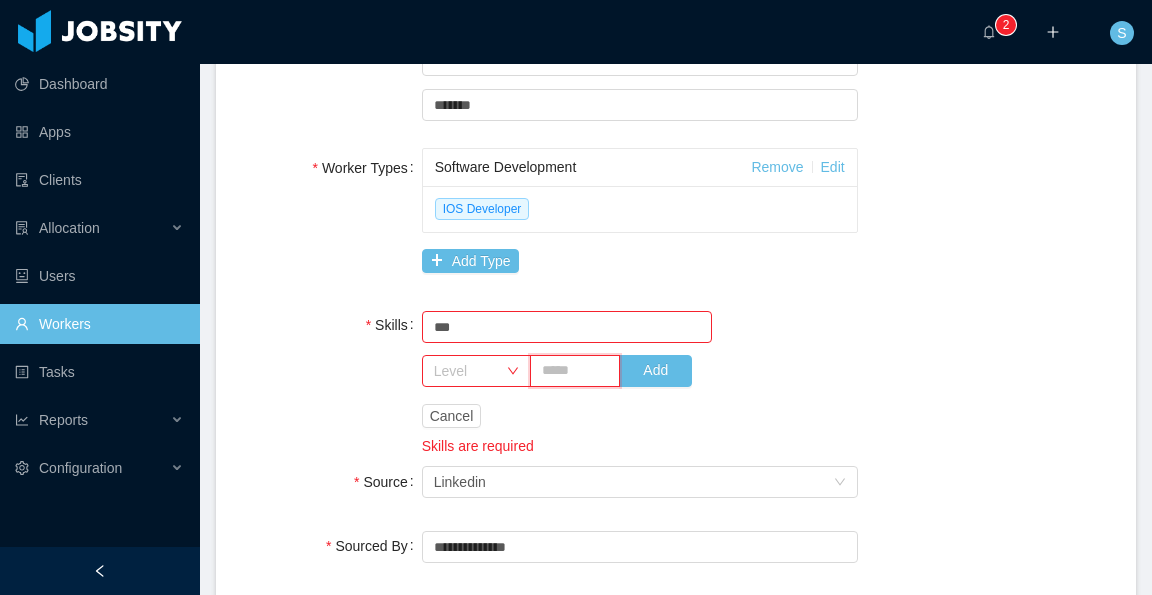click at bounding box center [575, 371] 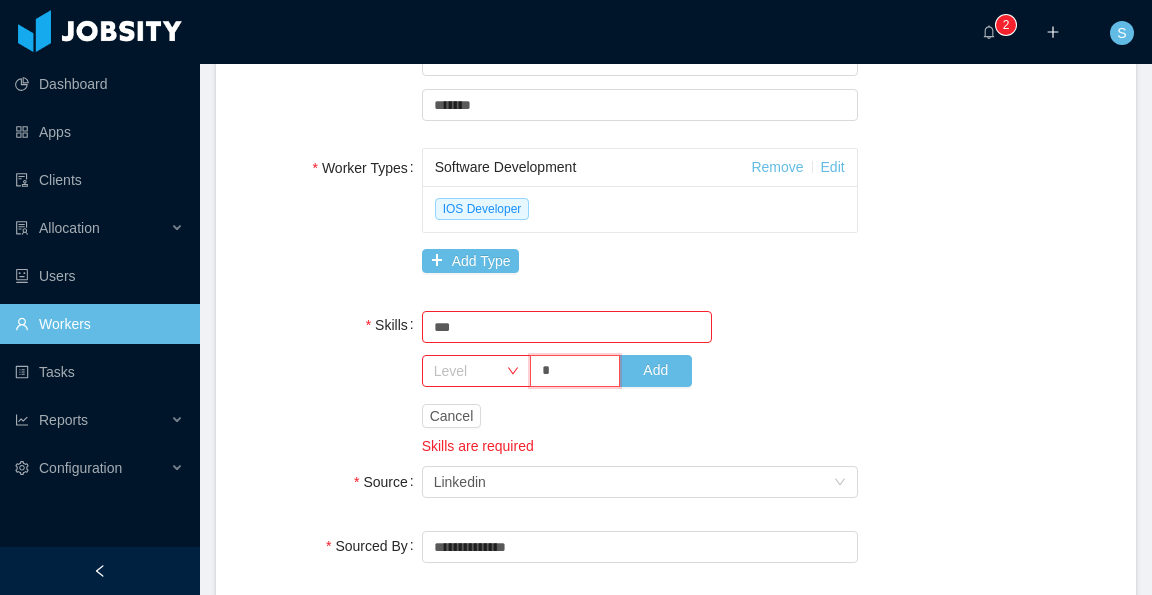 click on "Level" at bounding box center [465, 371] 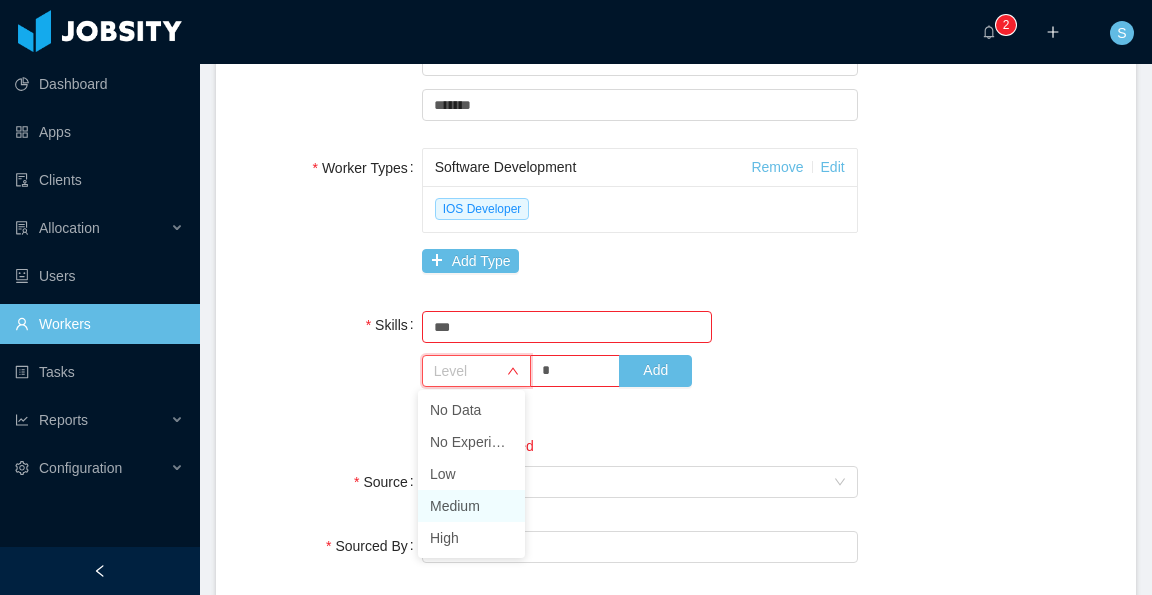 click on "Medium" at bounding box center [471, 506] 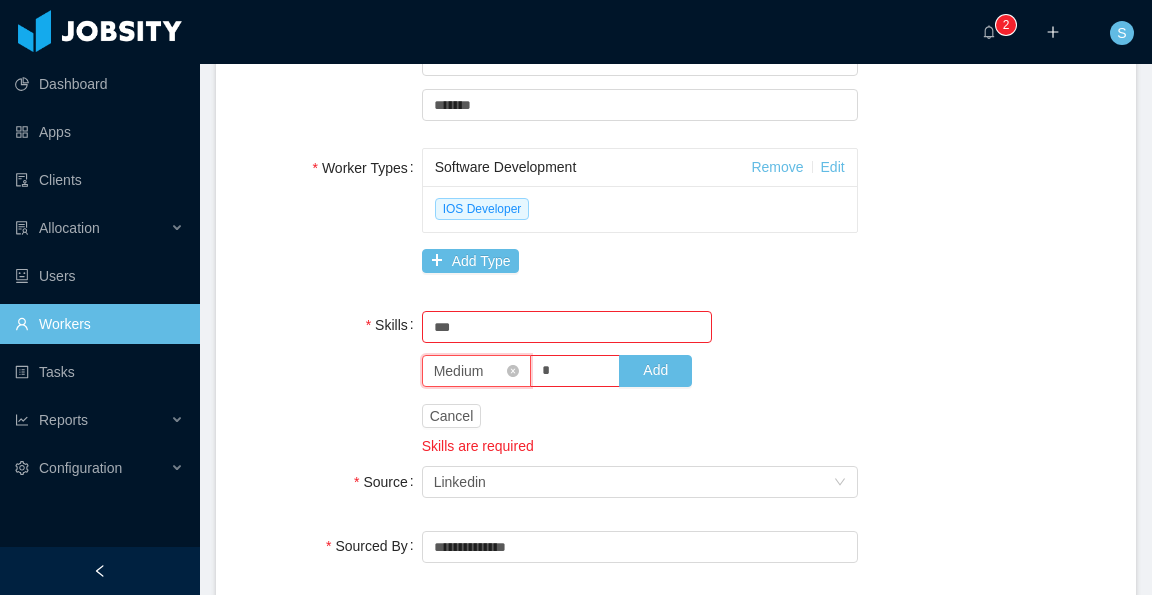 click on "Level Medium" at bounding box center (470, 371) 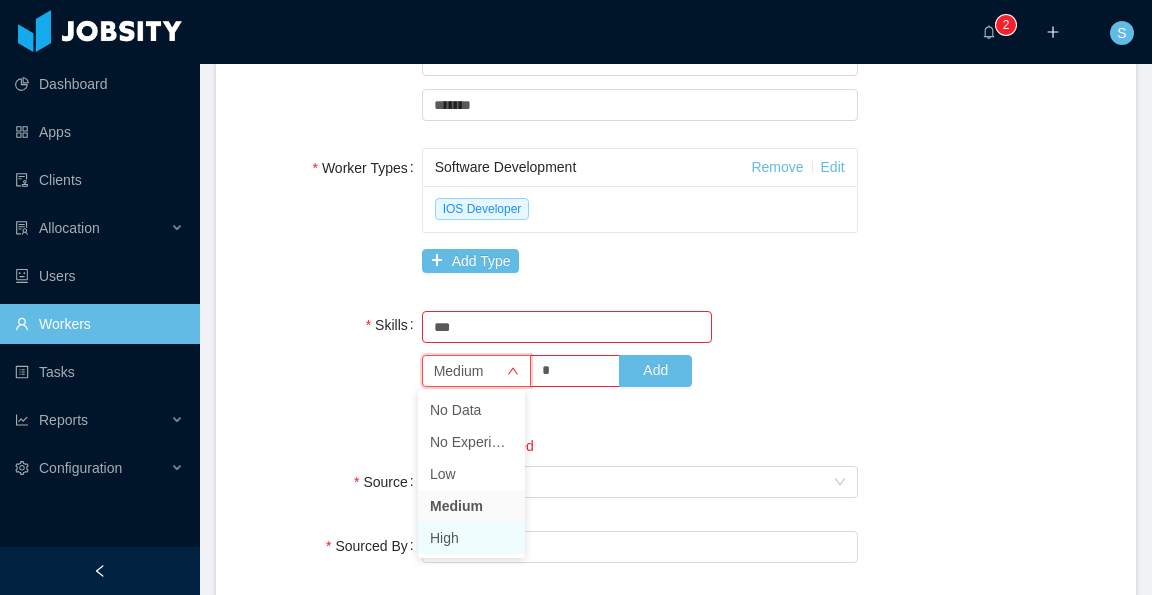 click on "High" at bounding box center [471, 538] 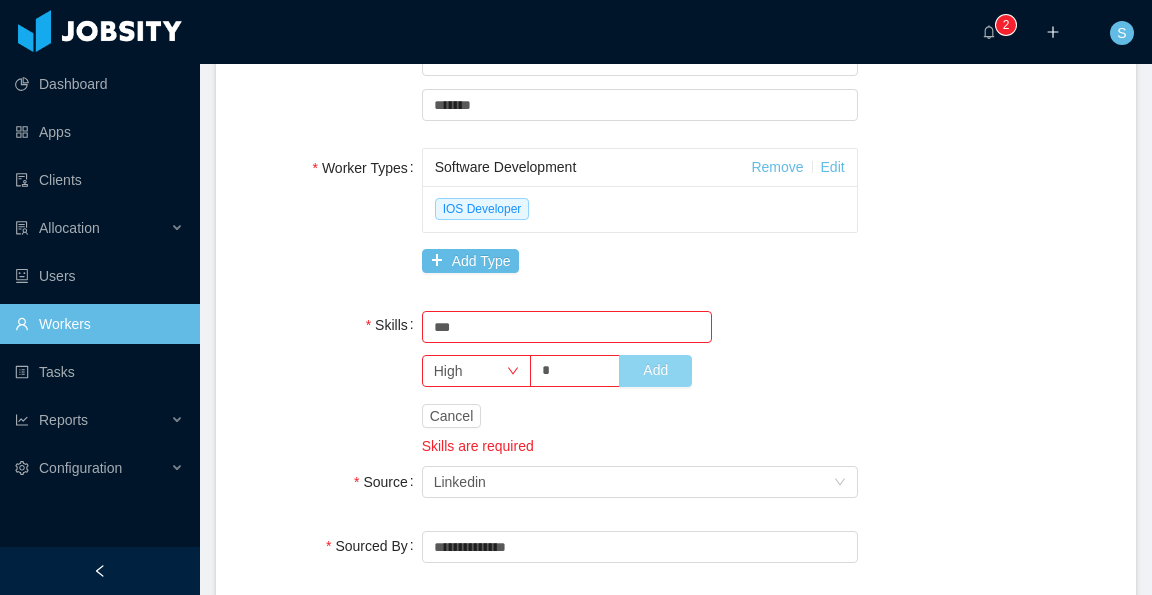 click on "Add" at bounding box center [655, 371] 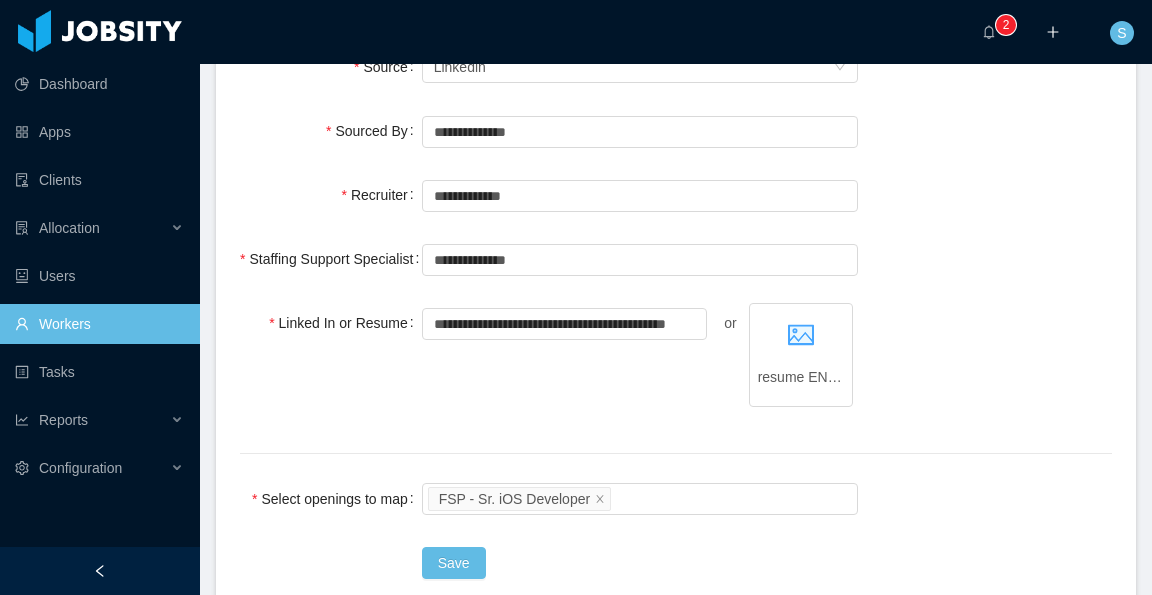 scroll, scrollTop: 980, scrollLeft: 0, axis: vertical 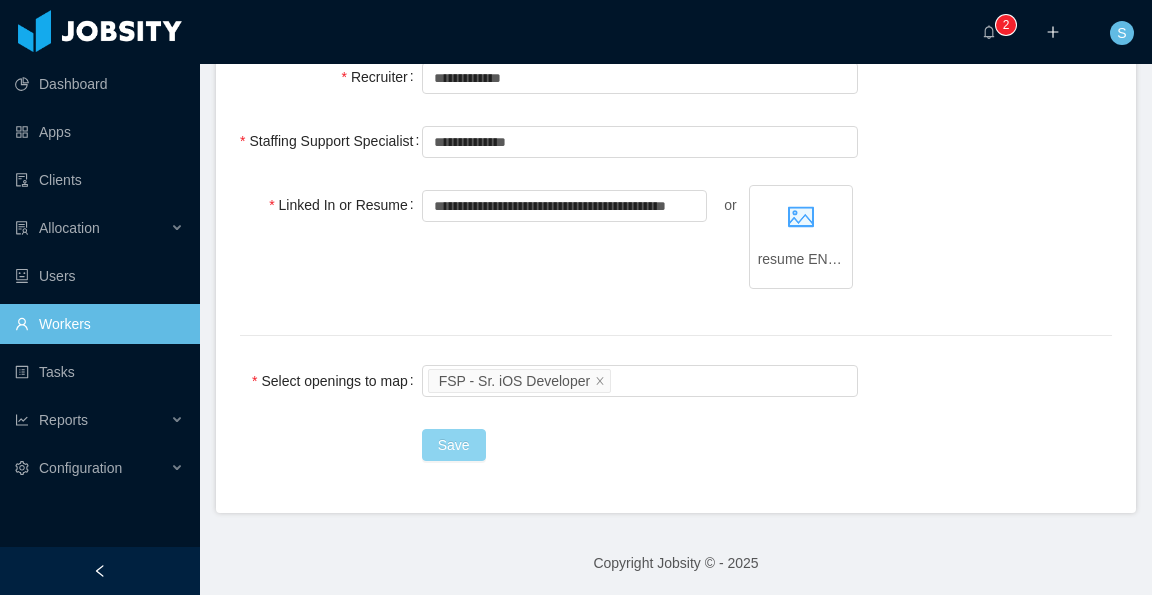 click on "Save" at bounding box center [454, 445] 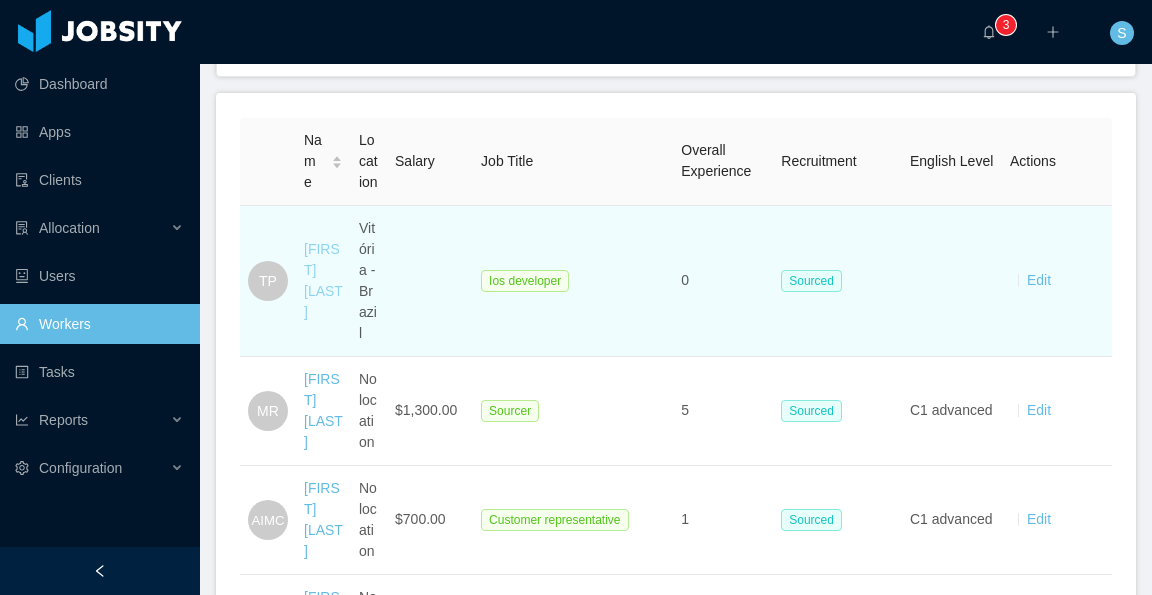 scroll, scrollTop: 320, scrollLeft: 0, axis: vertical 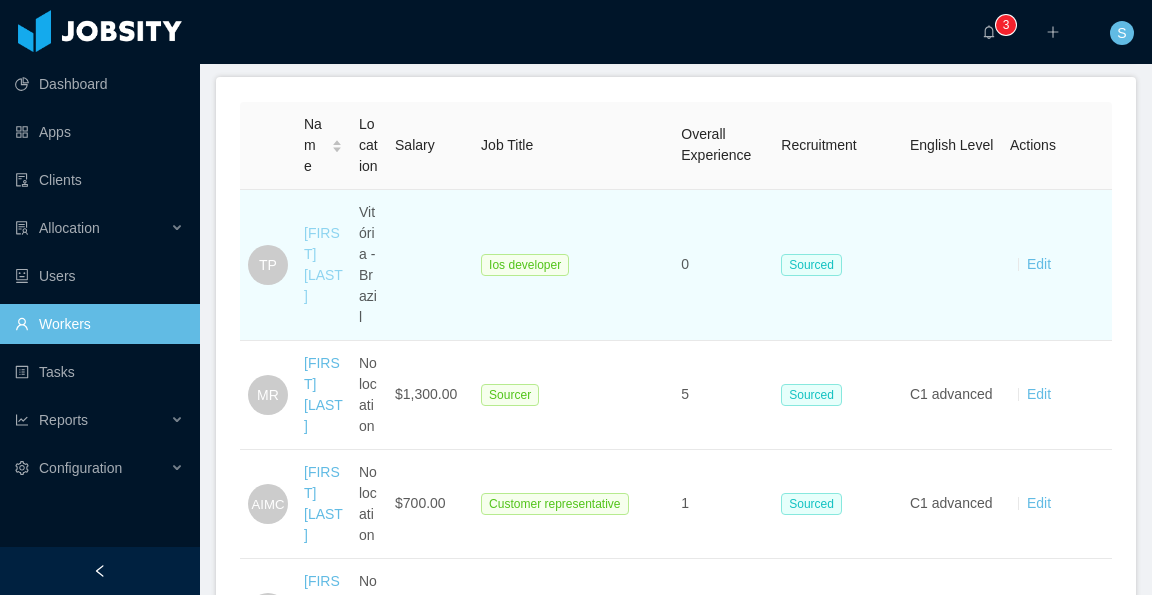 click on "[FIRST] [LAST]" at bounding box center (323, 264) 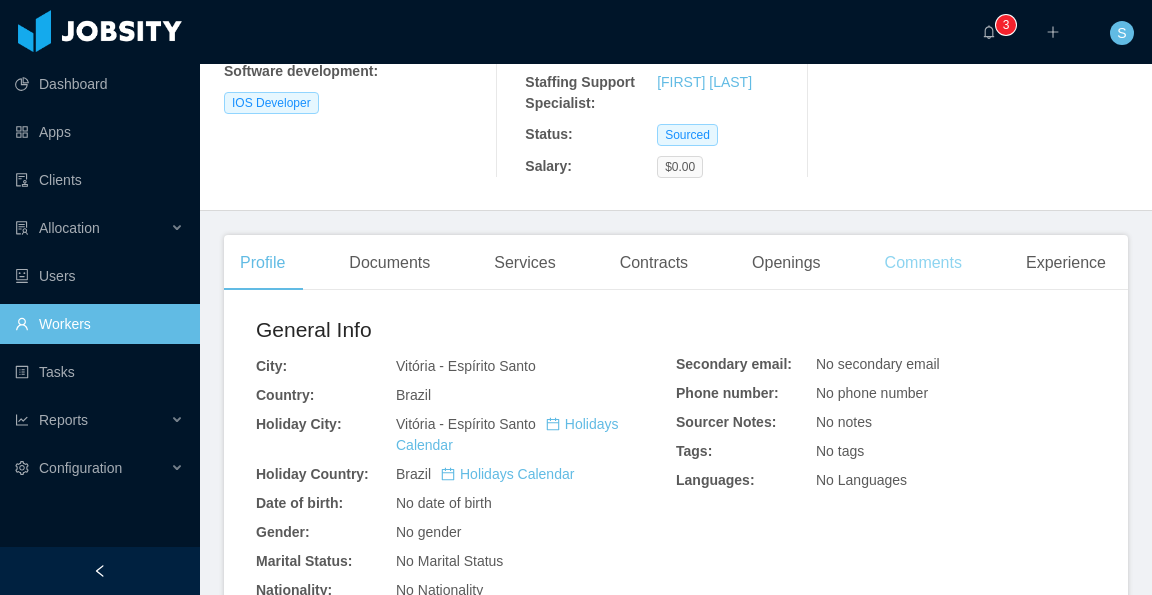 scroll, scrollTop: 20, scrollLeft: 0, axis: vertical 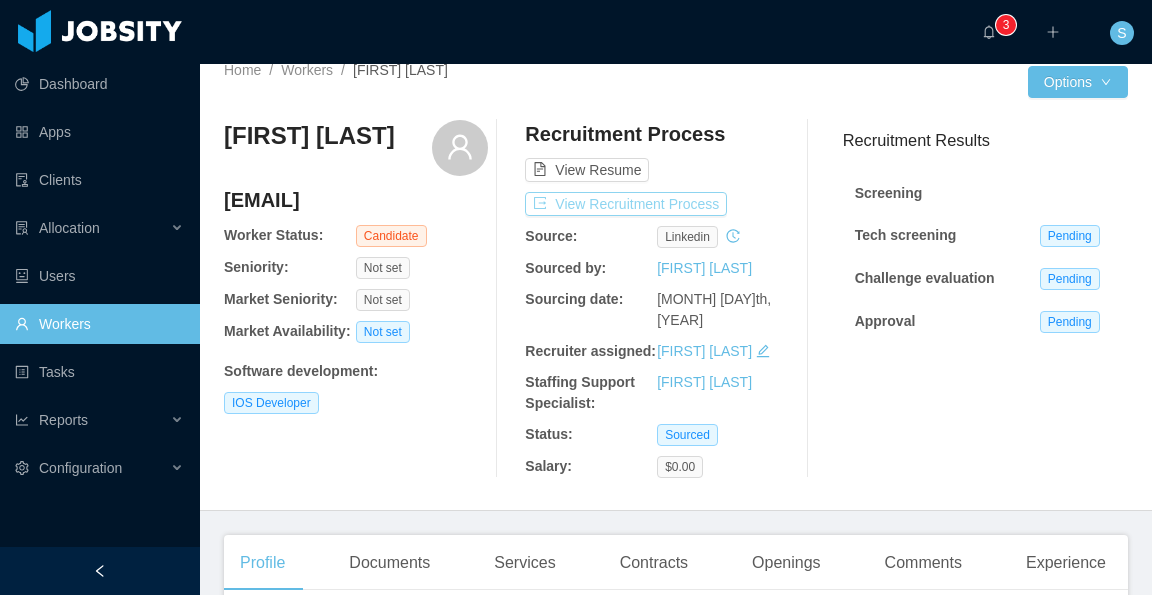 click on "View Recruitment Process" at bounding box center (626, 204) 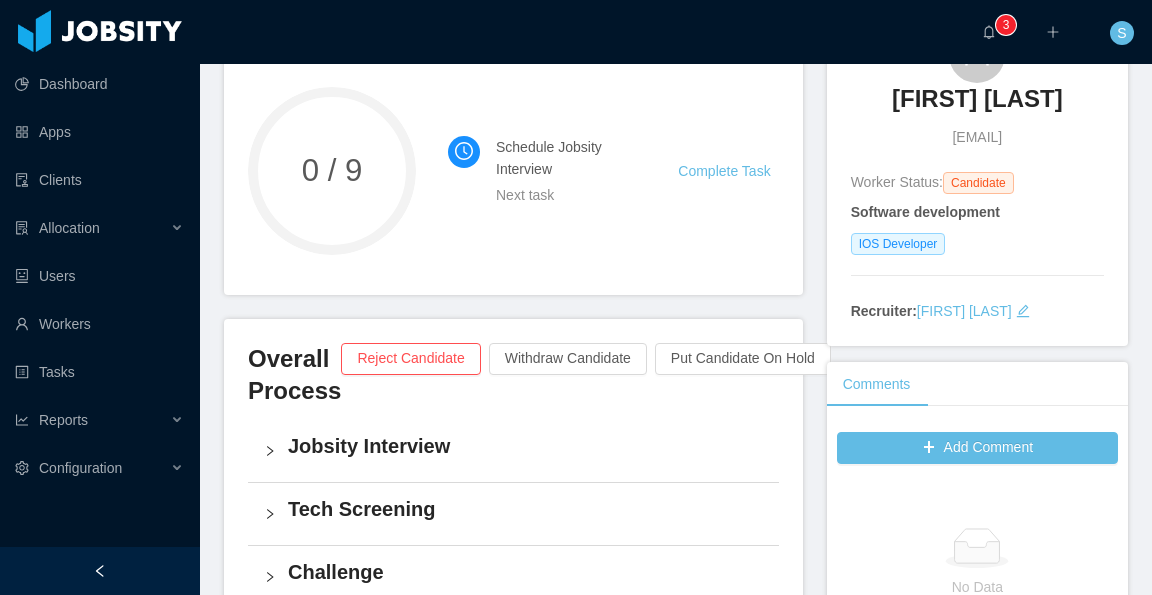 scroll, scrollTop: 220, scrollLeft: 0, axis: vertical 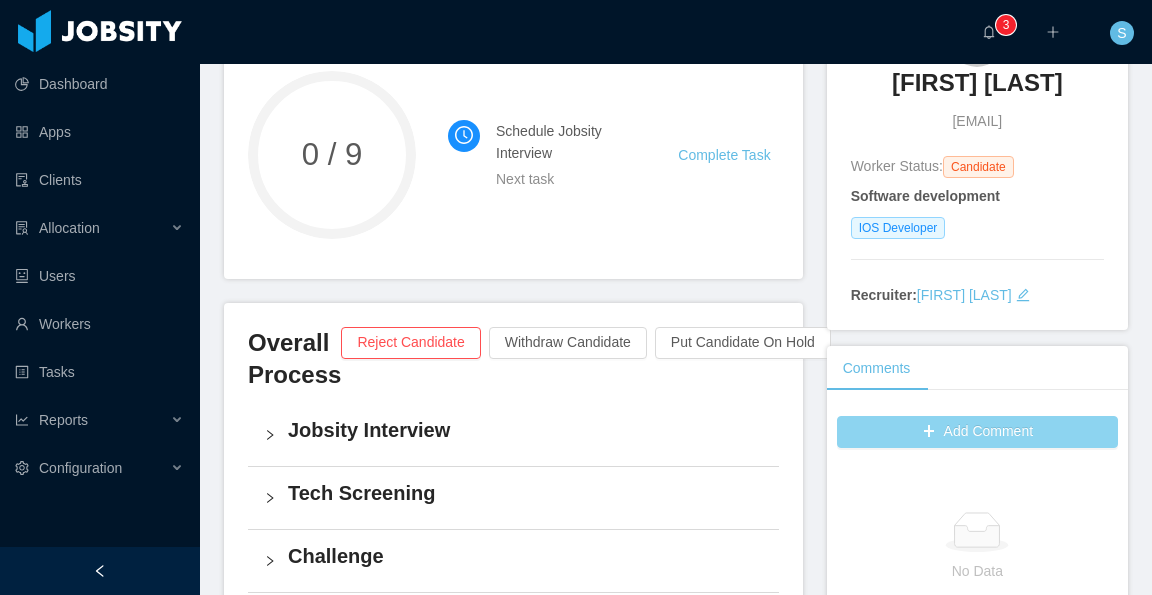 click on "Add Comment" at bounding box center [977, 432] 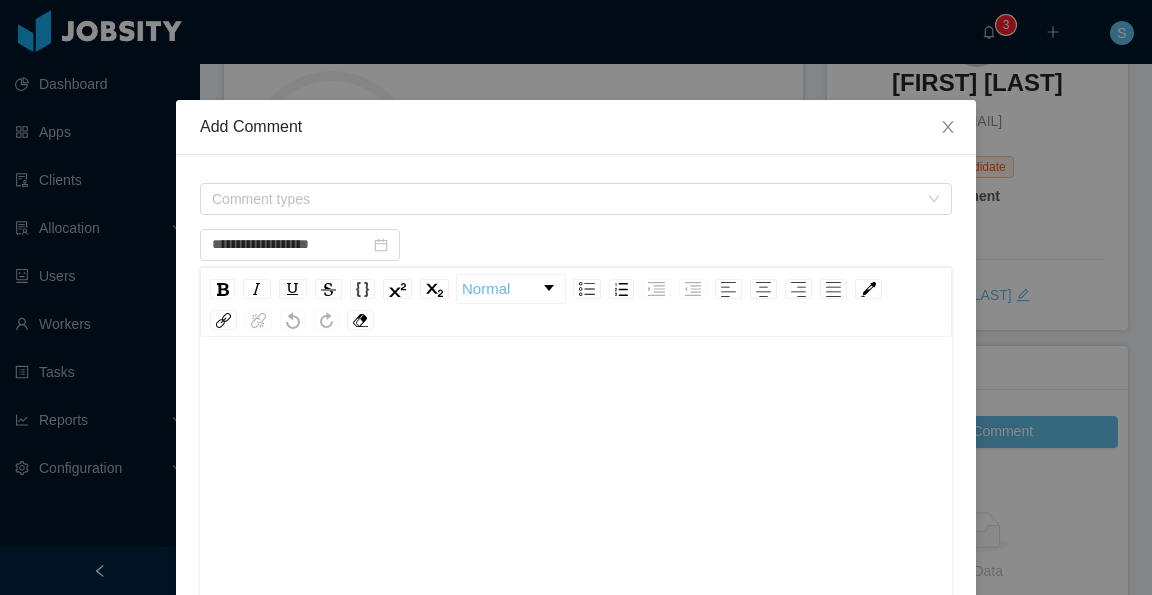 click at bounding box center (576, 391) 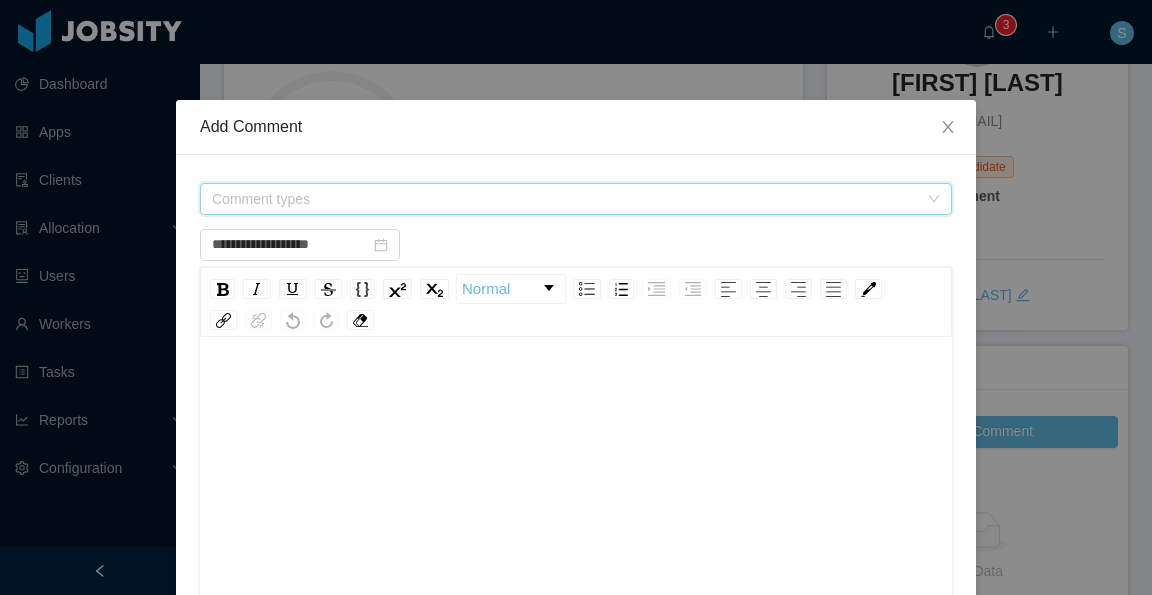 click on "Comment types" at bounding box center [565, 199] 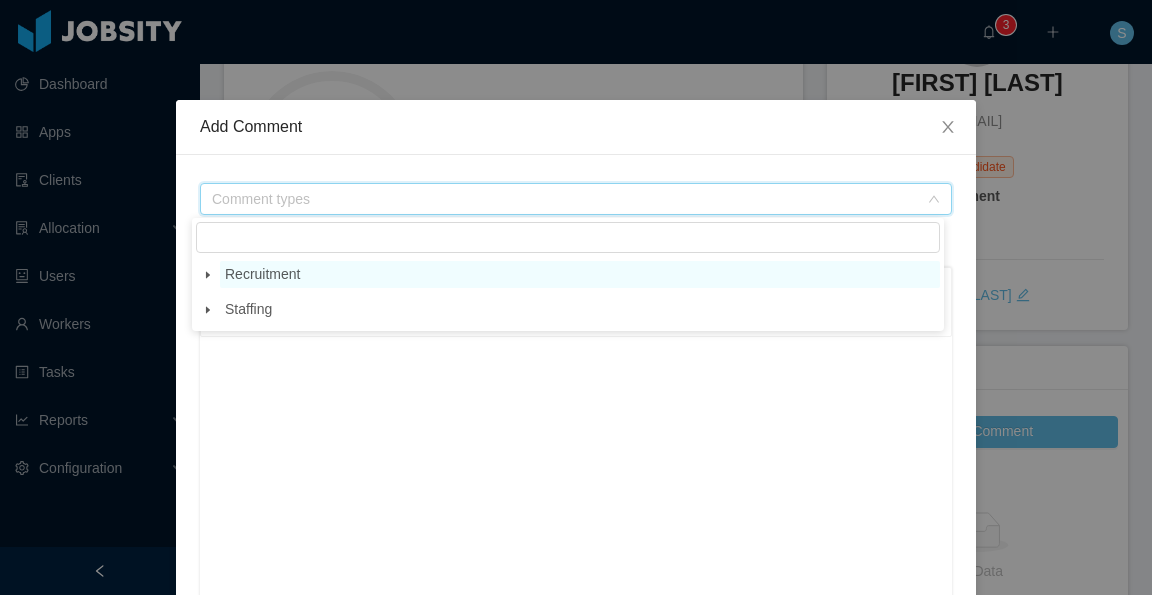 click on "Recruitment" at bounding box center (580, 274) 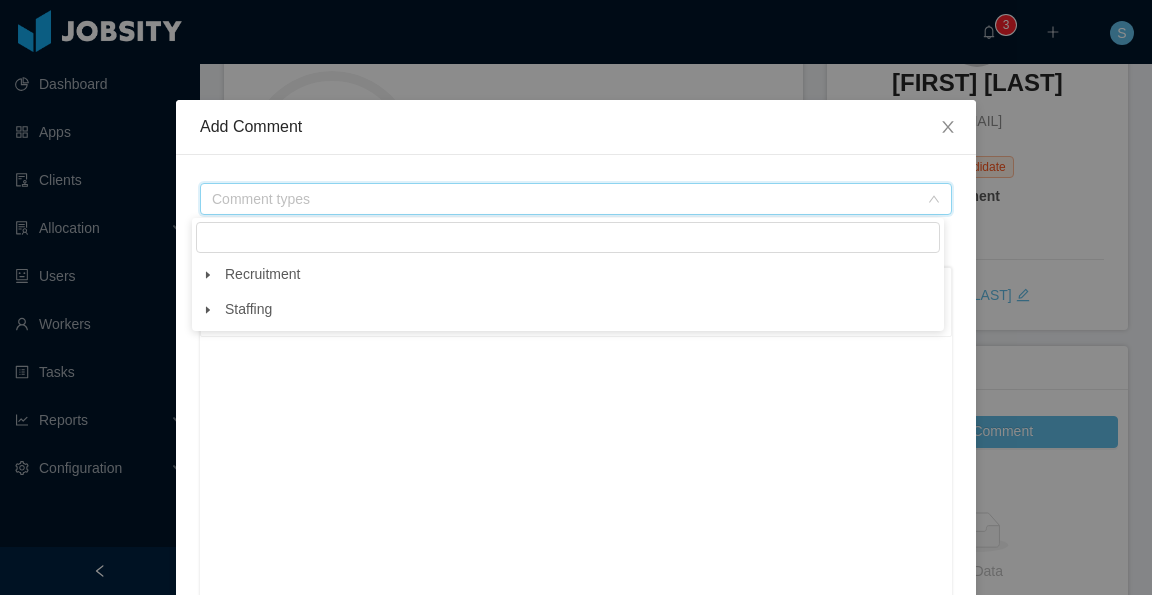 click on "Comment types" at bounding box center (565, 199) 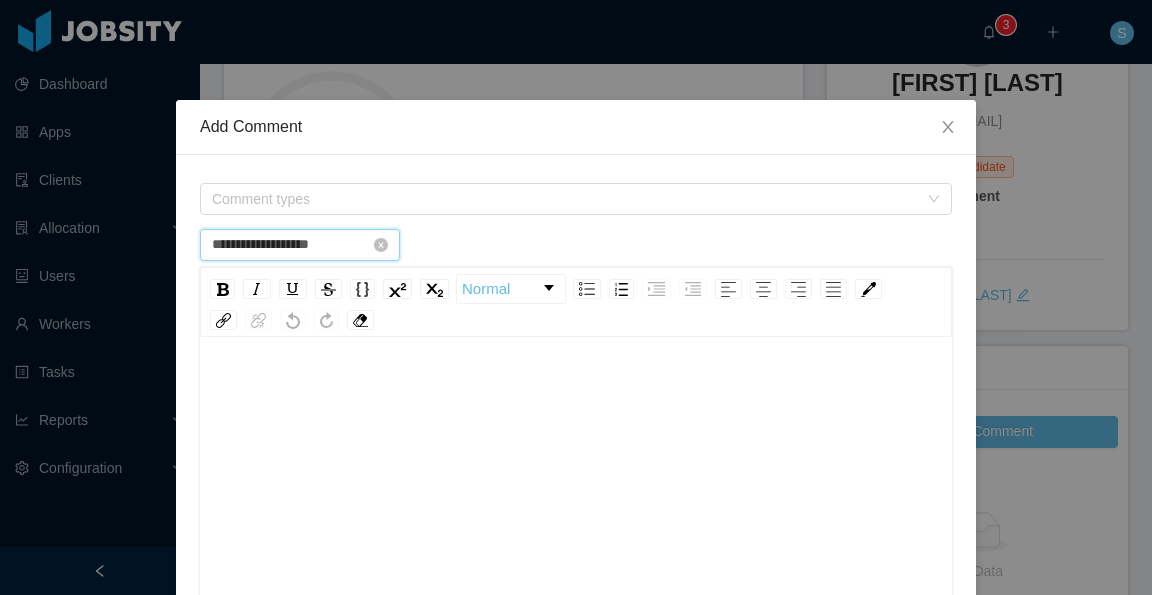 click on "**********" at bounding box center [300, 245] 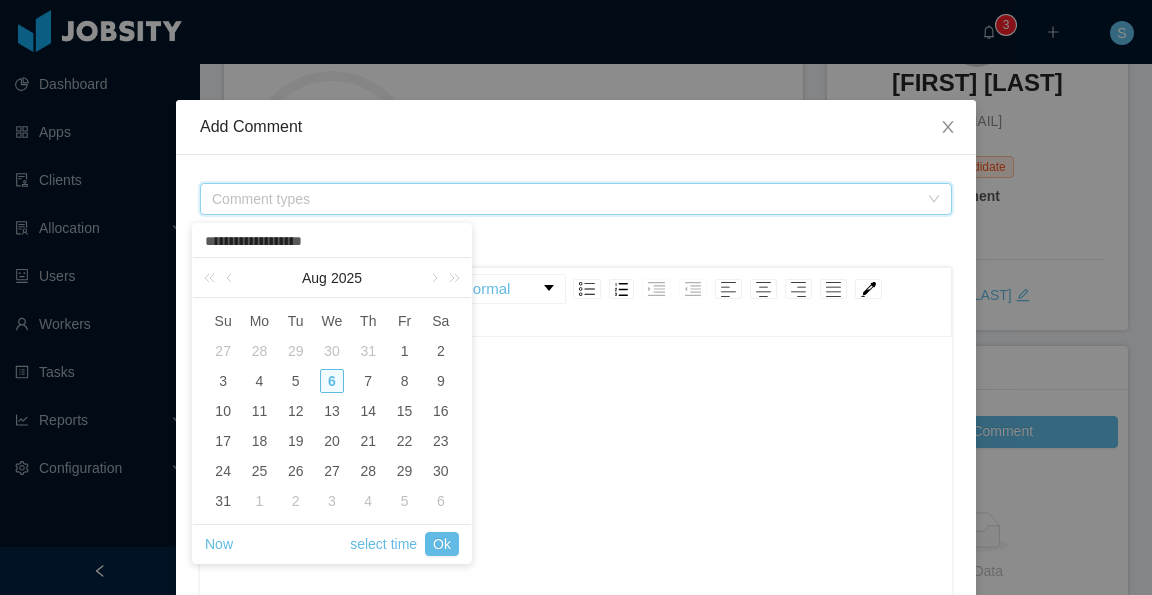 click on "Comment types" at bounding box center [565, 199] 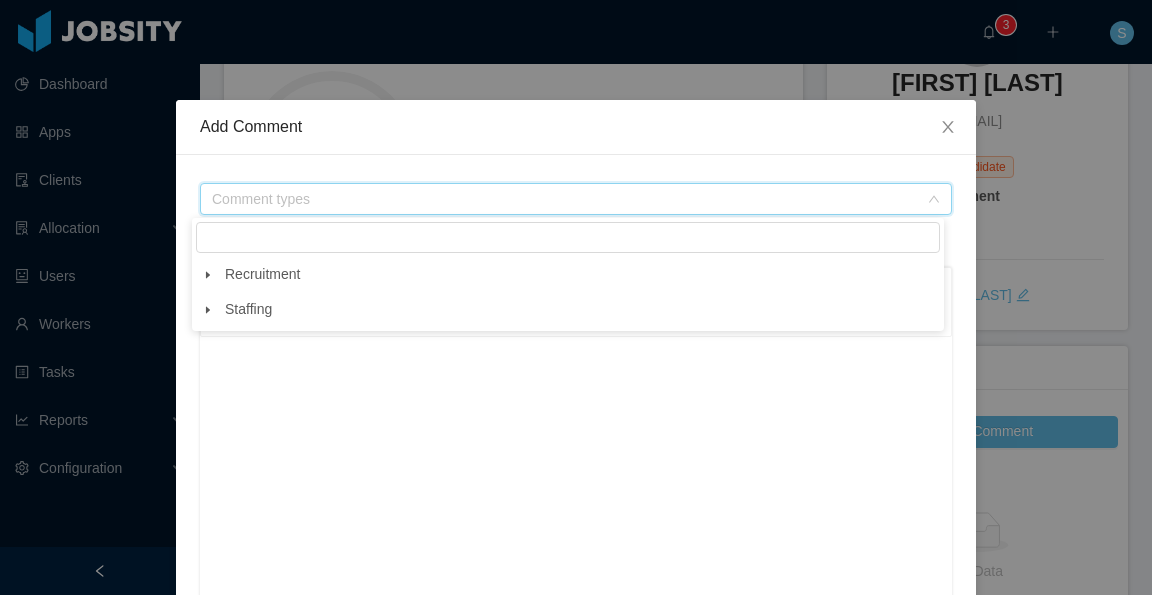 click at bounding box center [208, 275] 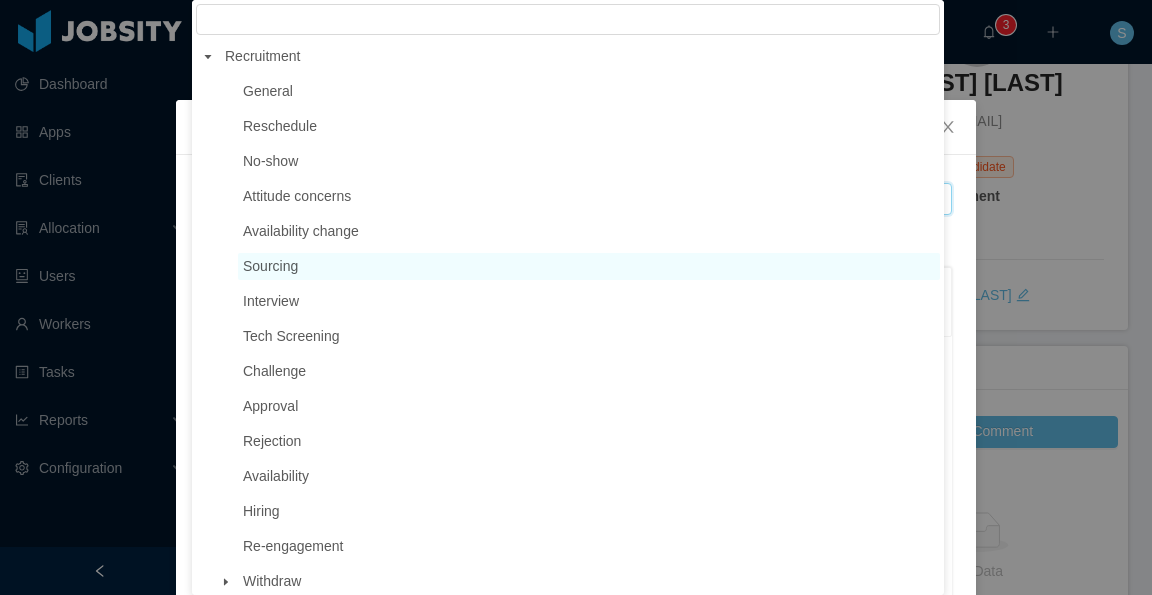 click on "Sourcing" at bounding box center (270, 266) 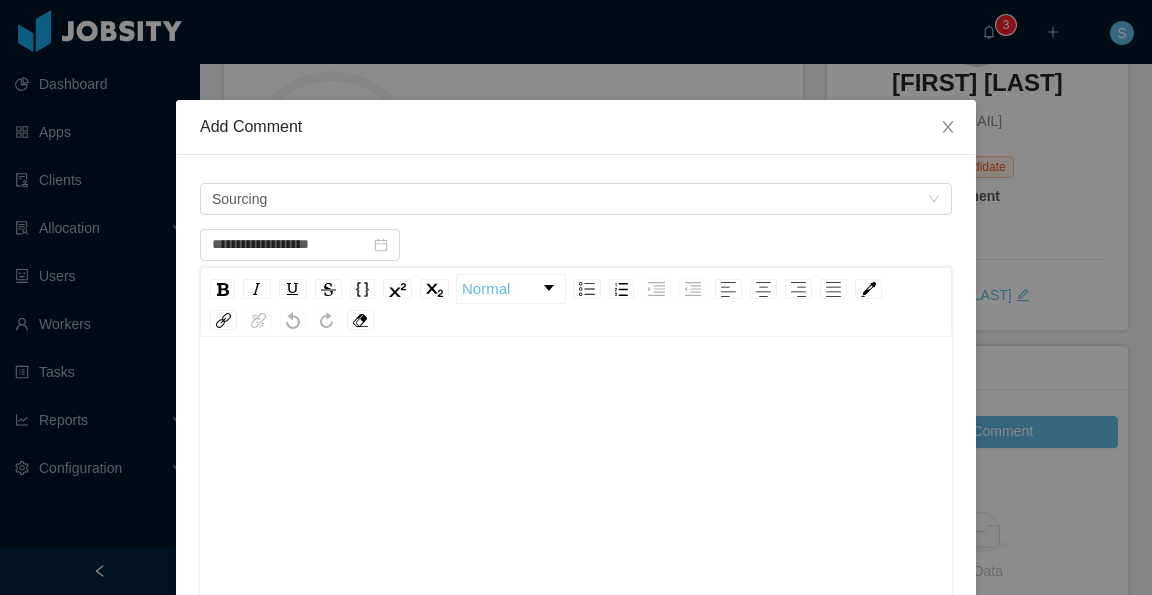 click at bounding box center [576, 391] 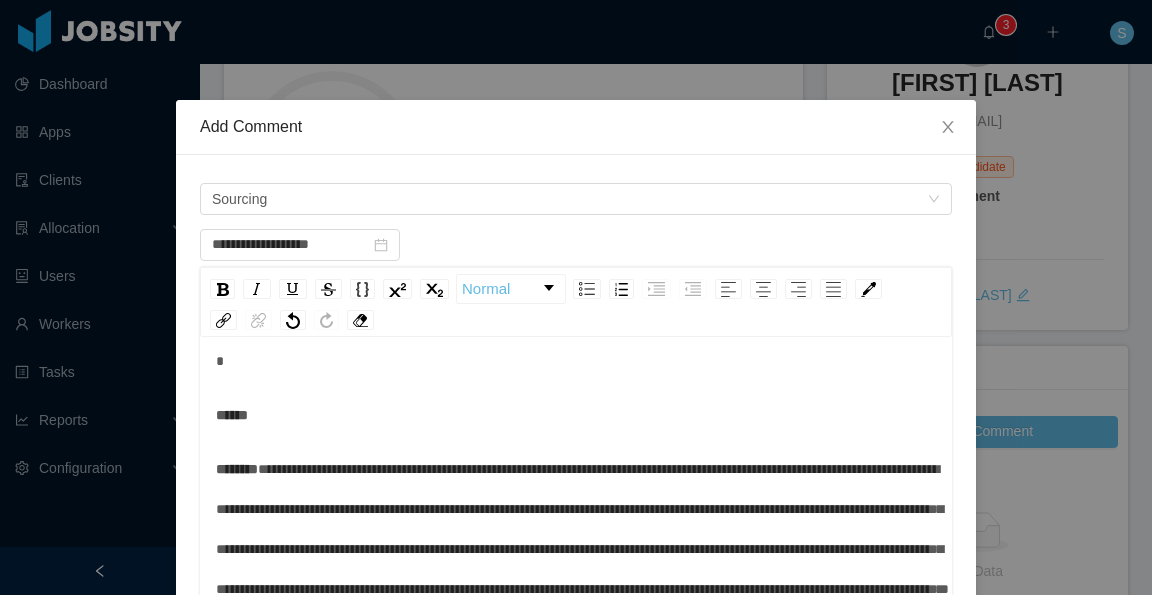 scroll, scrollTop: 0, scrollLeft: 0, axis: both 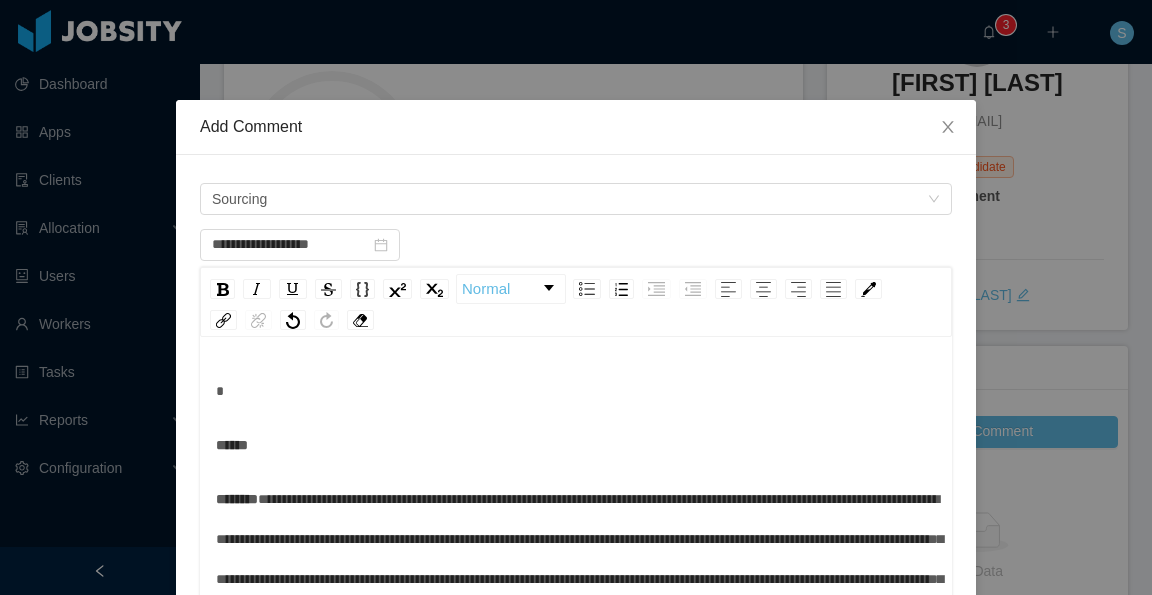 click at bounding box center (576, 391) 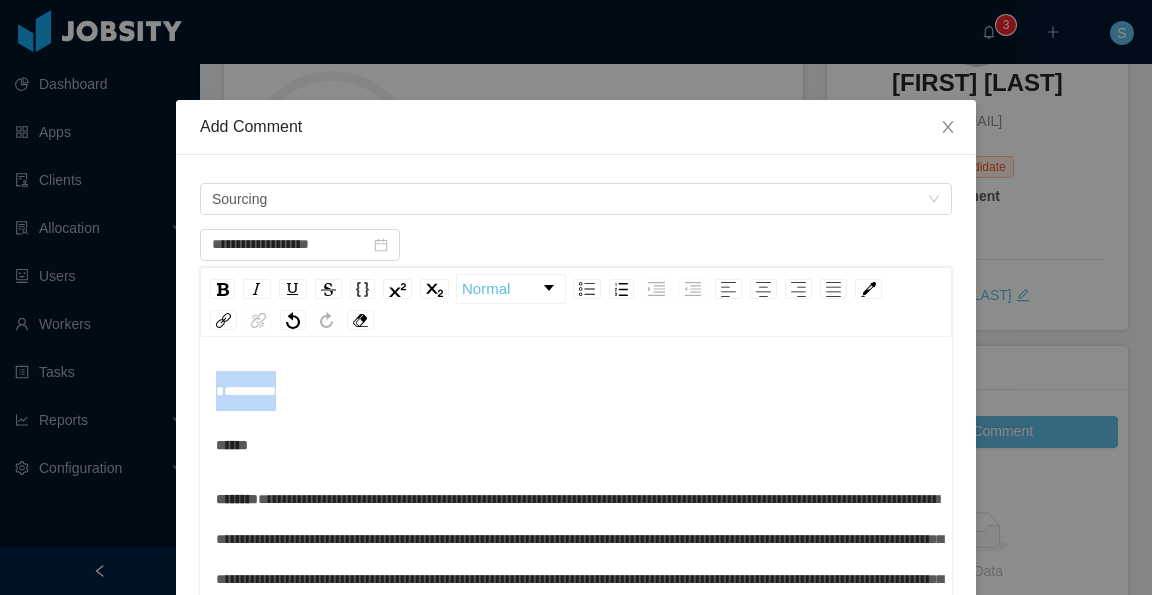 drag, startPoint x: 340, startPoint y: 387, endPoint x: 195, endPoint y: 373, distance: 145.6743 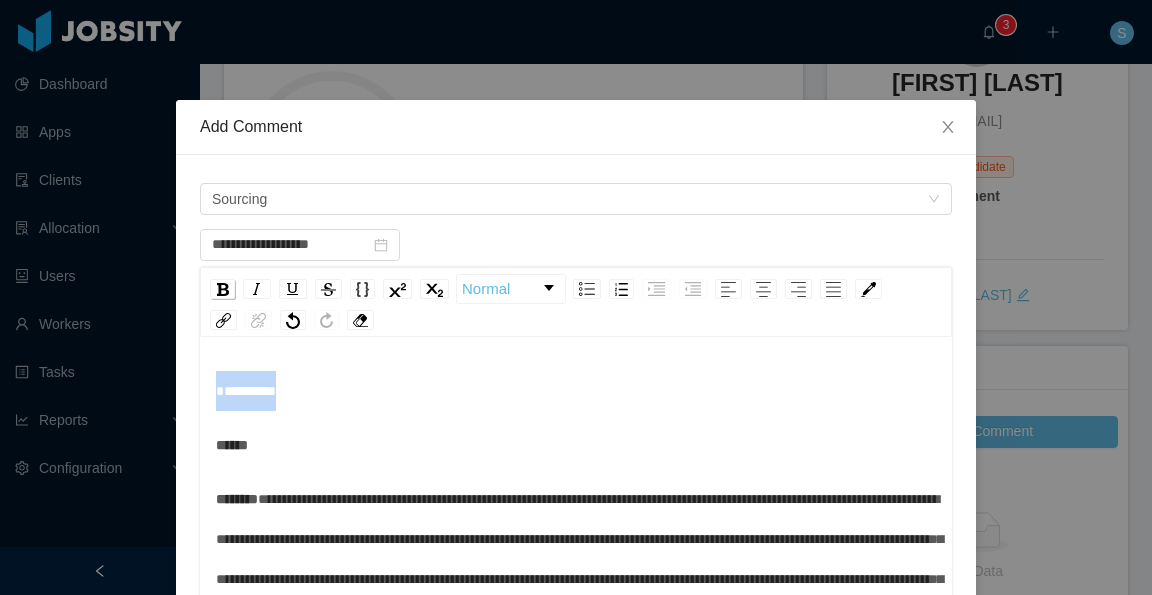 click at bounding box center (223, 289) 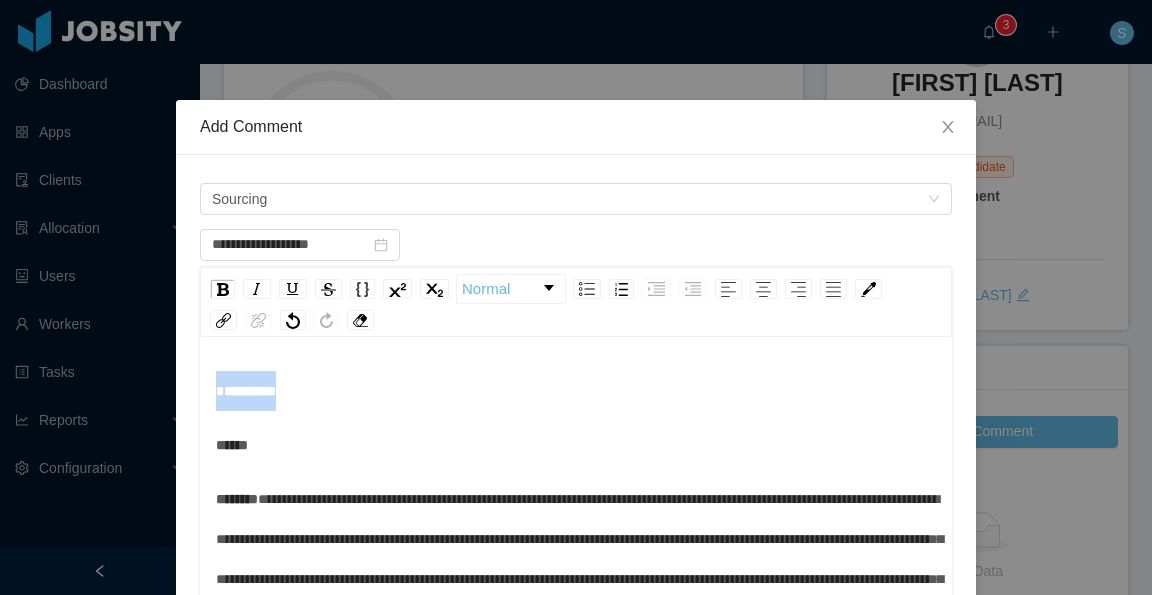 click on "*********" at bounding box center (576, 391) 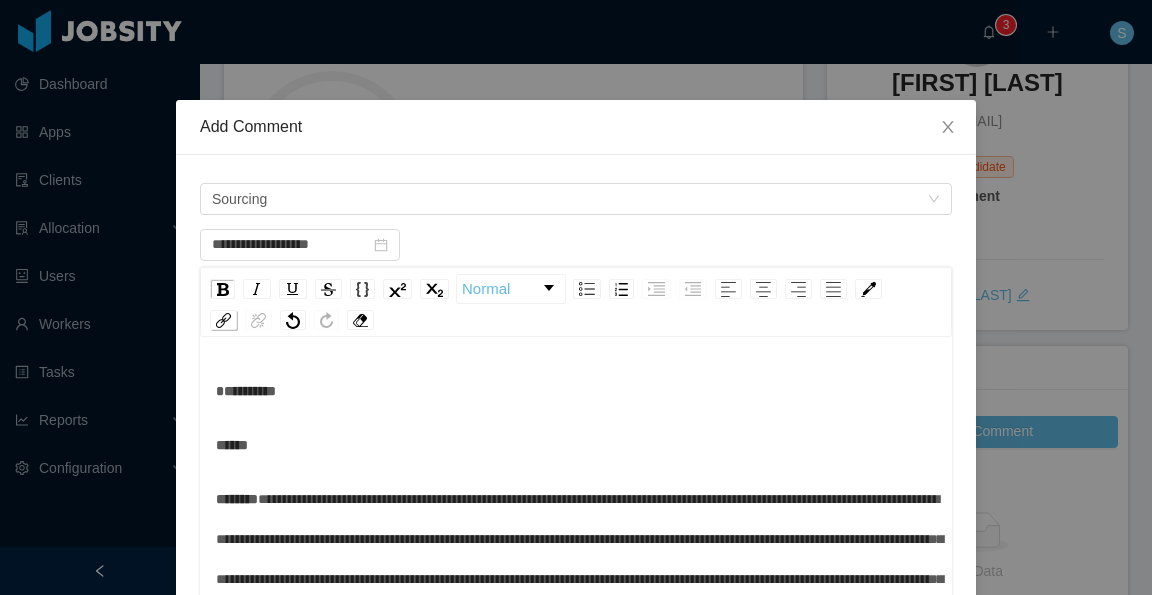 click at bounding box center [223, 320] 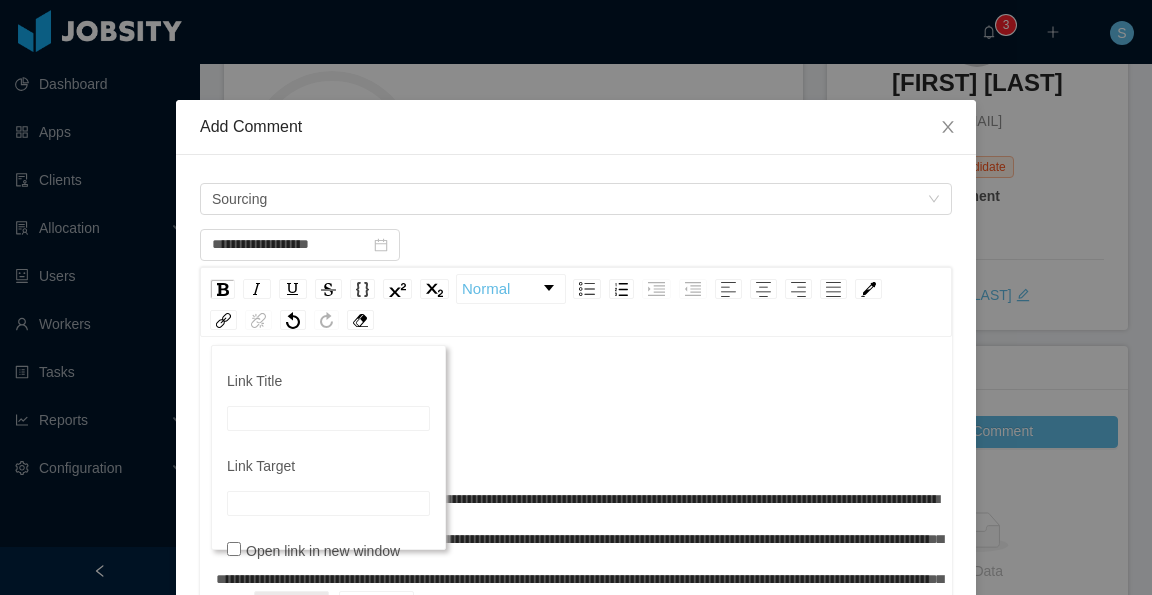 click on "Link Title" at bounding box center [328, 418] 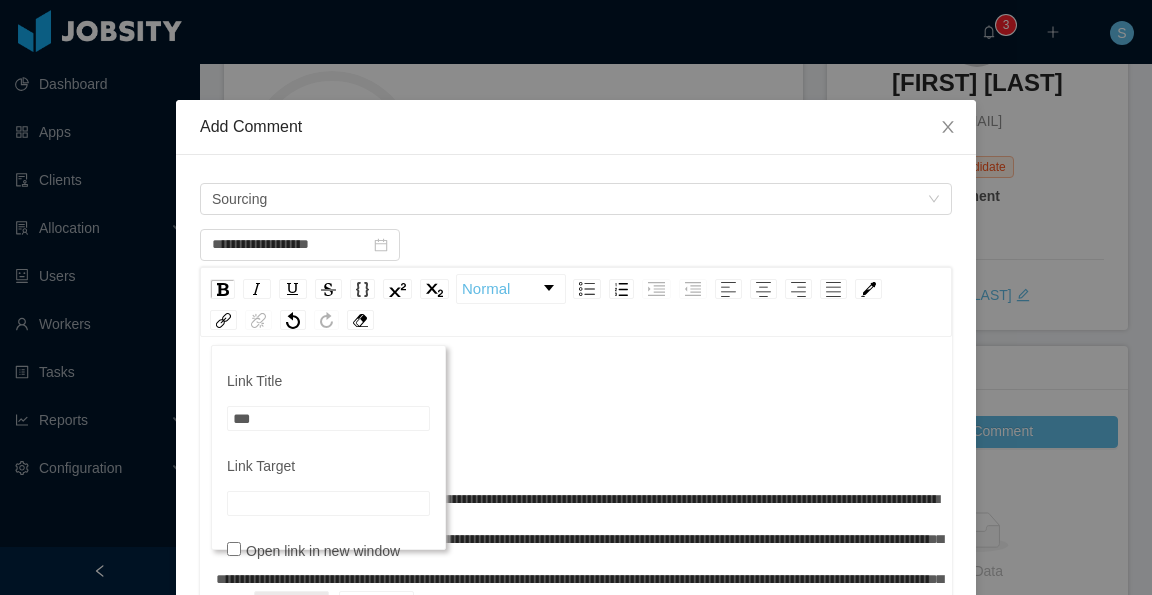 type on "***" 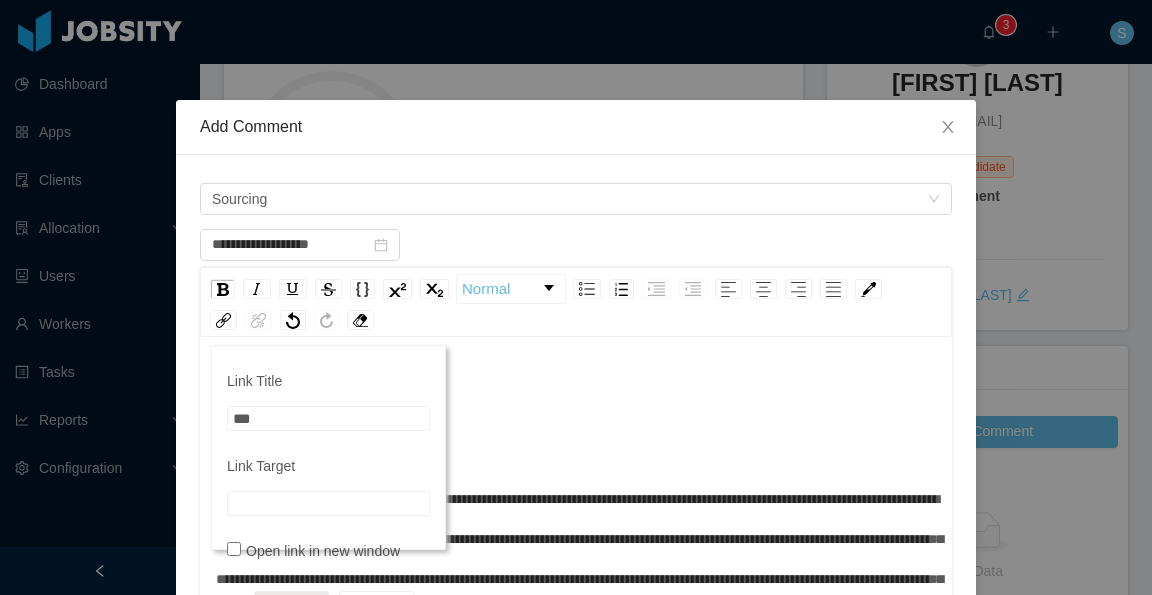 paste on "**********" 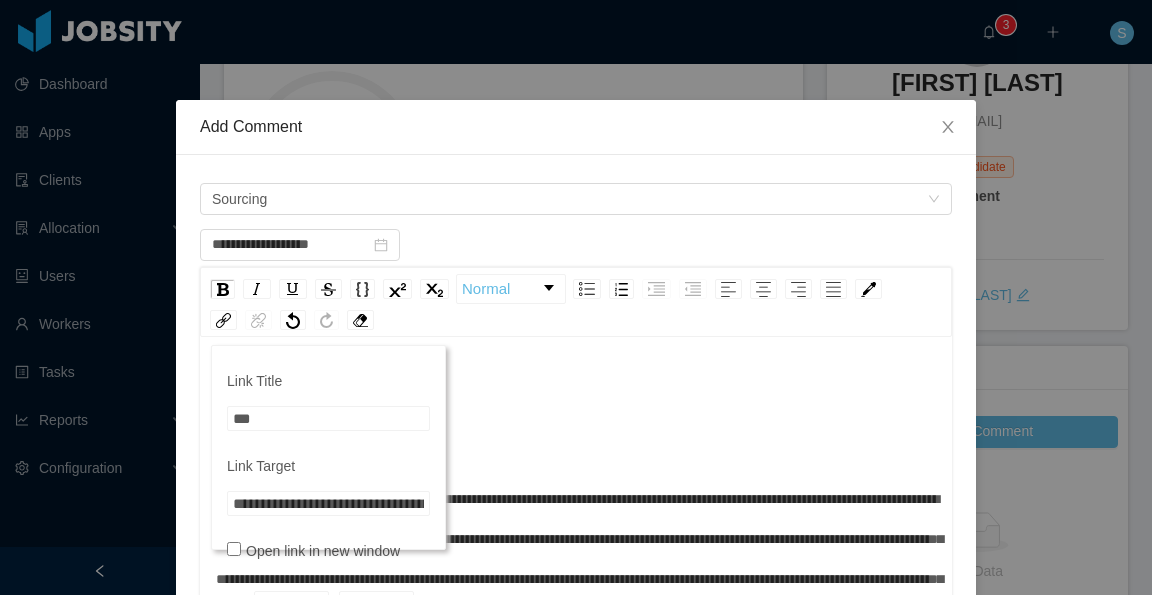scroll, scrollTop: 0, scrollLeft: 424, axis: horizontal 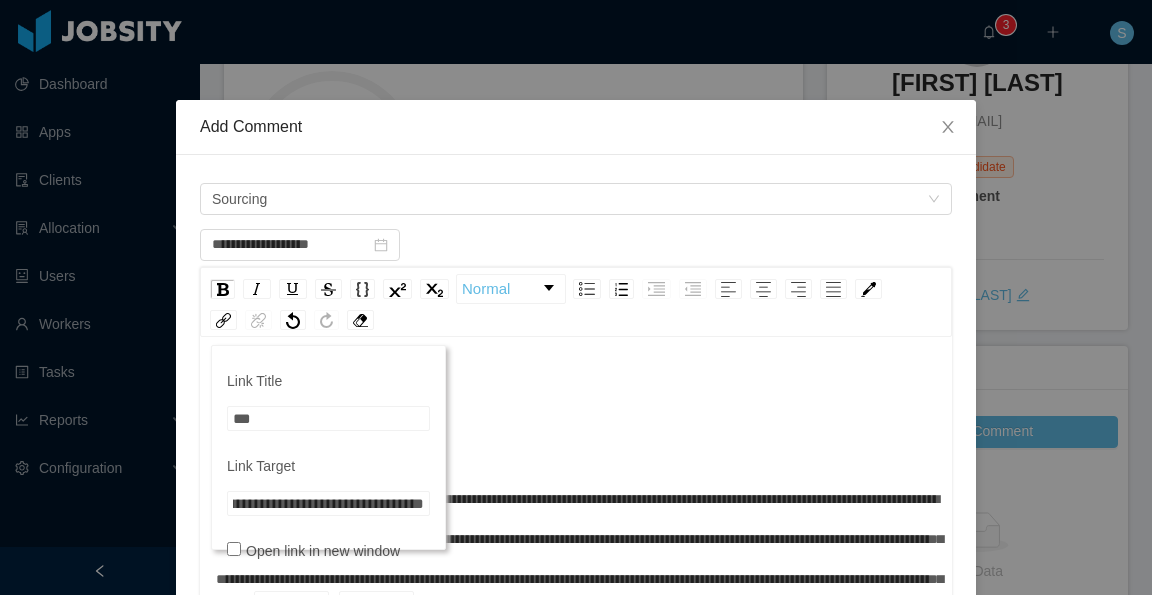 type on "**********" 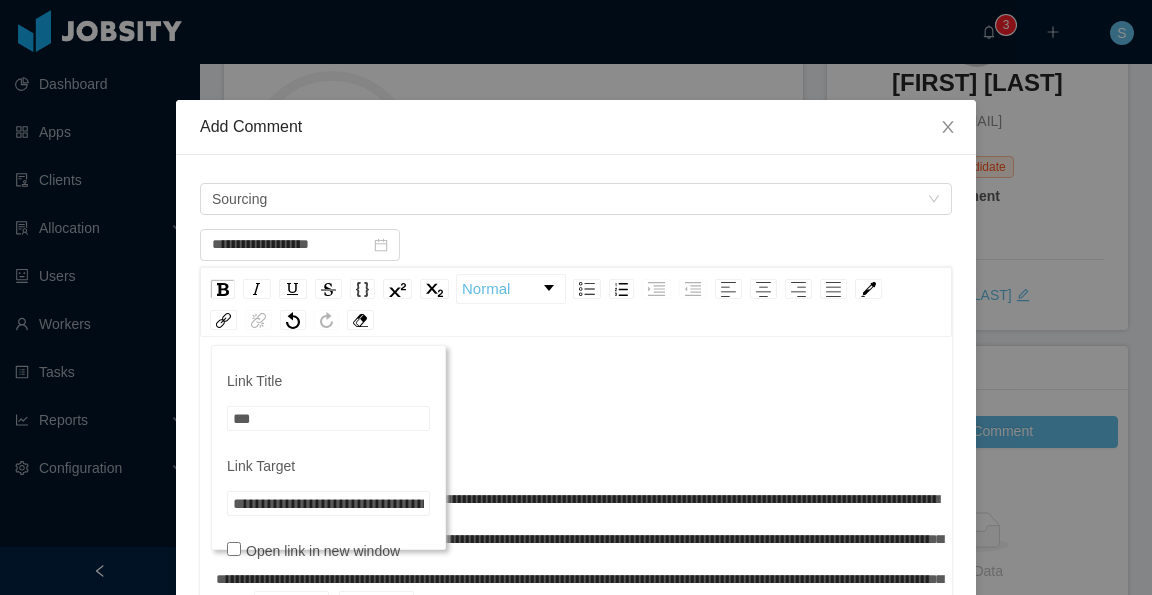 click on "*********" at bounding box center [576, 391] 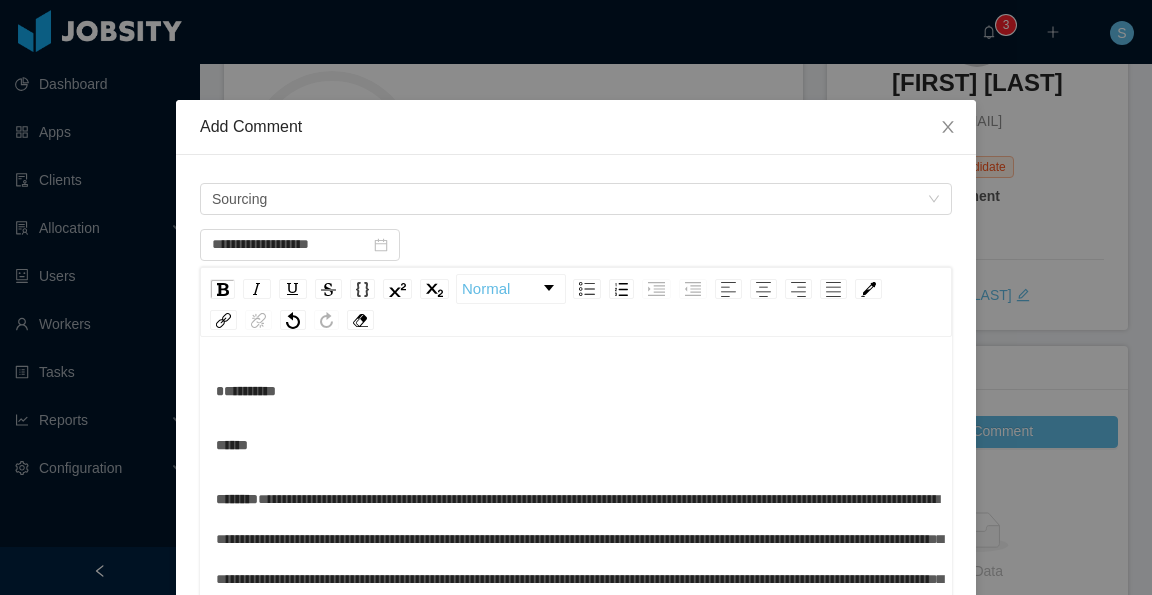 click on "*********" at bounding box center (576, 391) 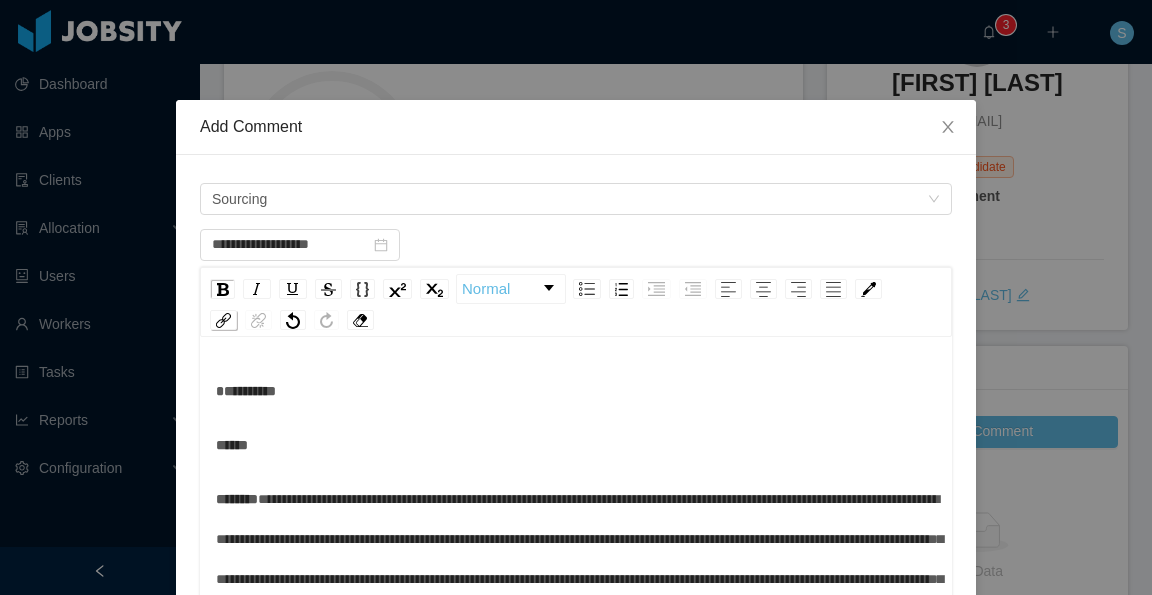 click at bounding box center [223, 320] 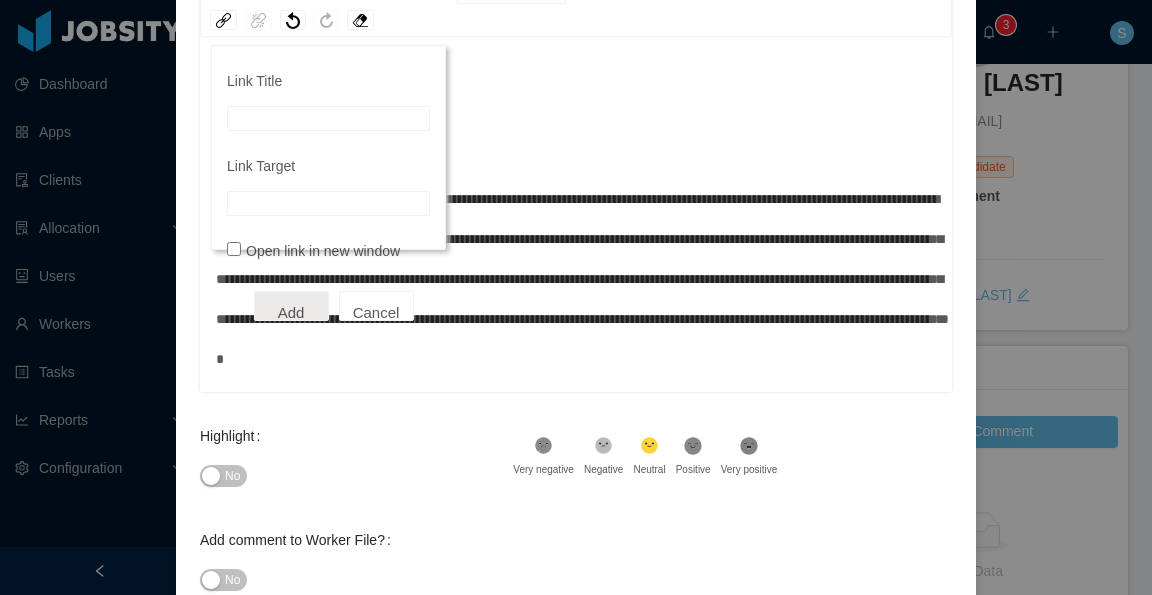 scroll, scrollTop: 200, scrollLeft: 0, axis: vertical 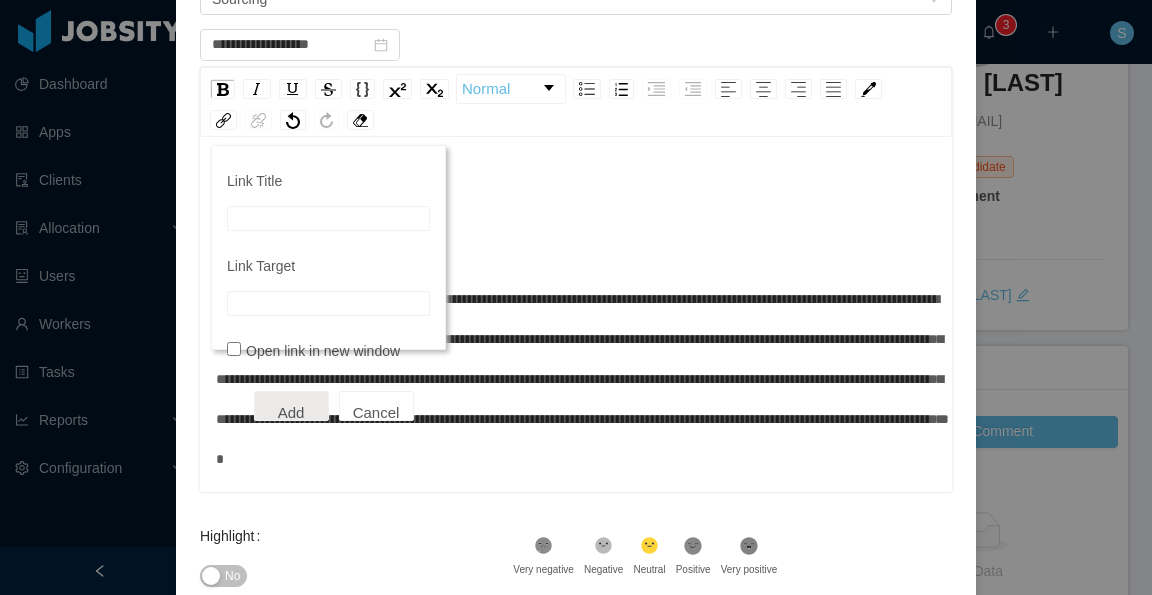 click on "Link Target" at bounding box center (328, 266) 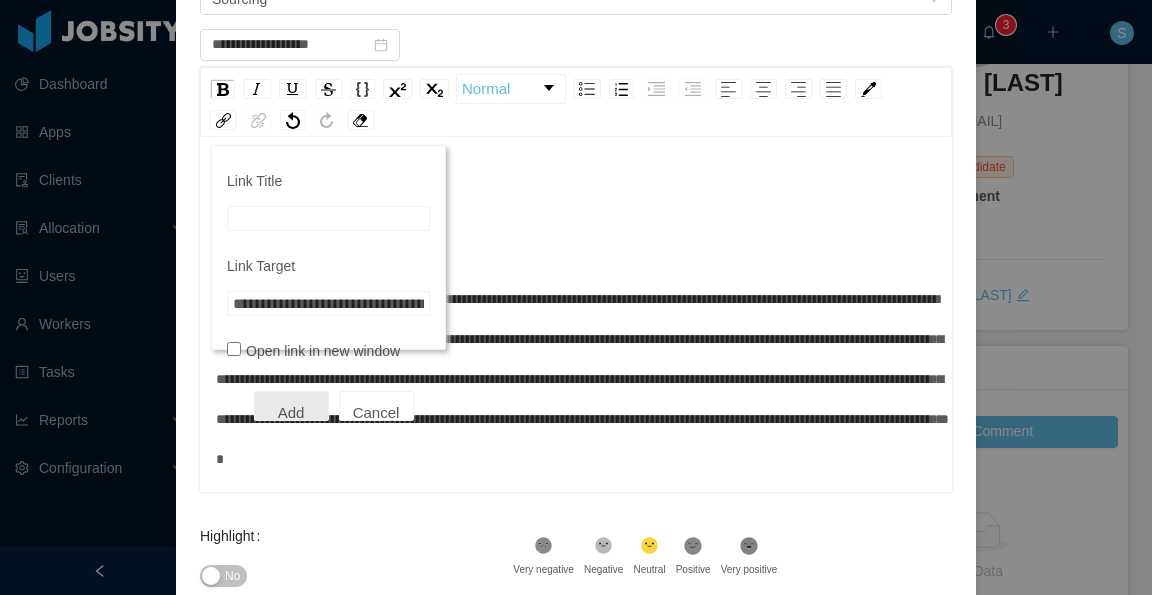 scroll, scrollTop: 0, scrollLeft: 424, axis: horizontal 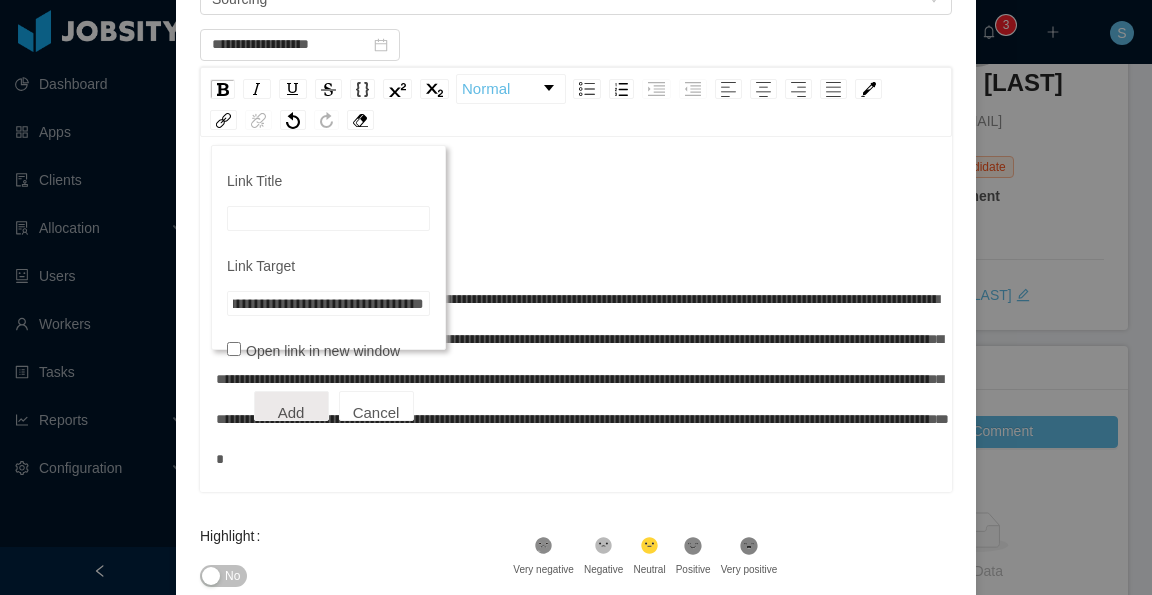 type on "**********" 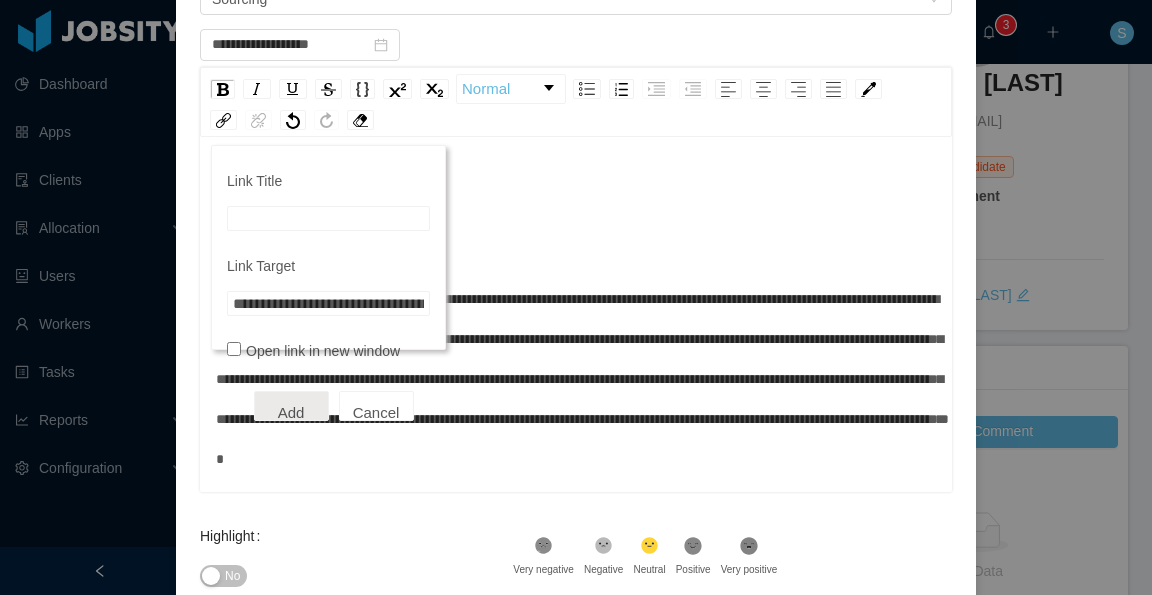 click on "Link Title" at bounding box center [328, 218] 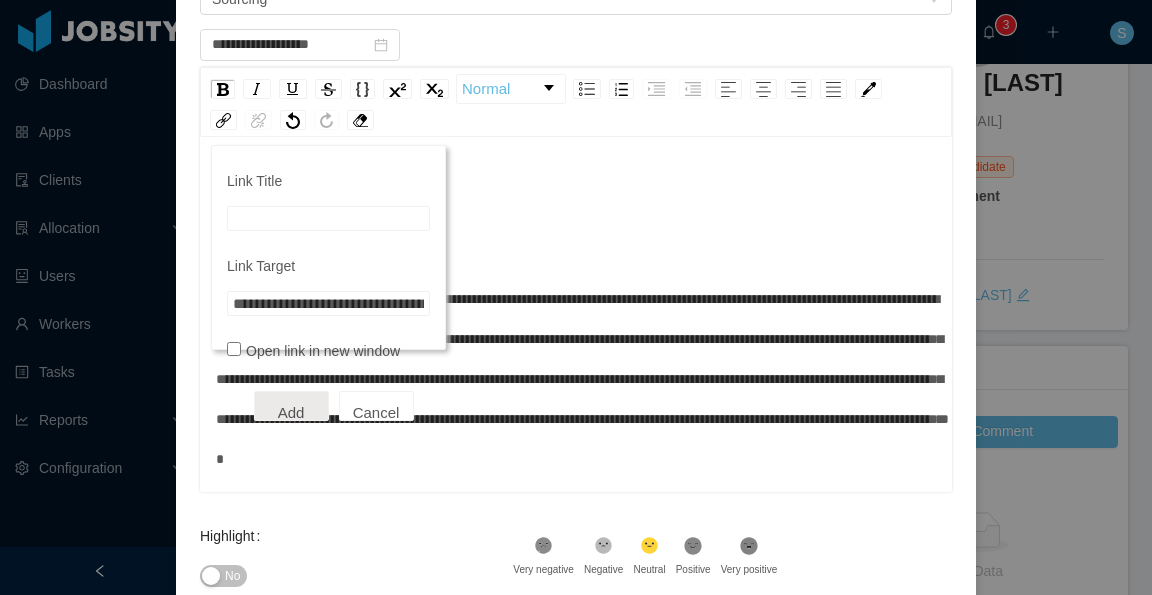 type on "*" 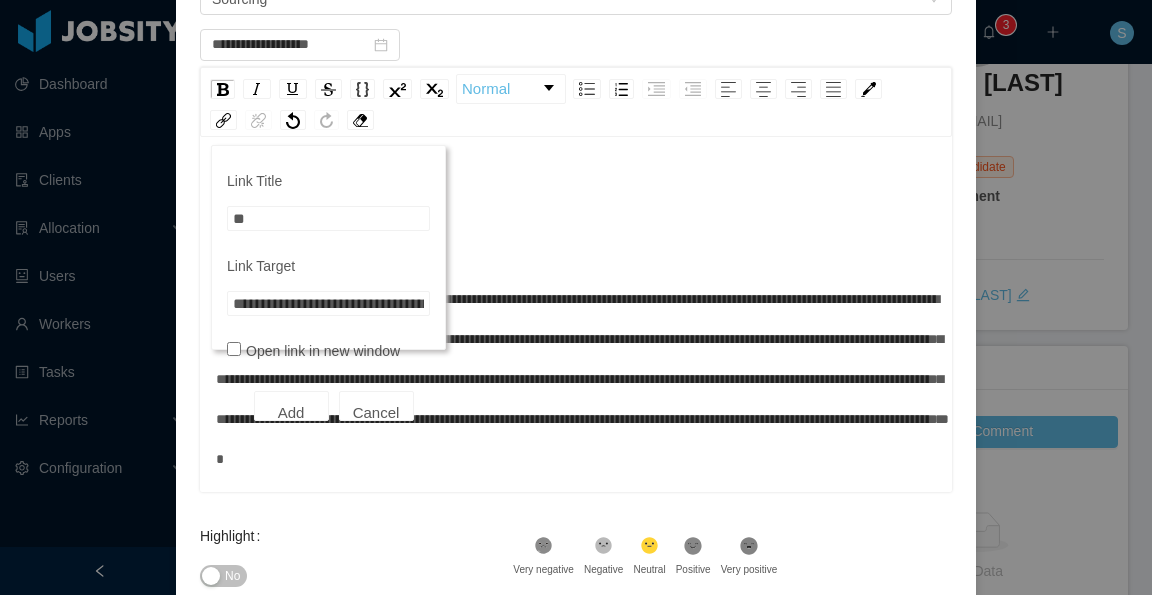type on "***" 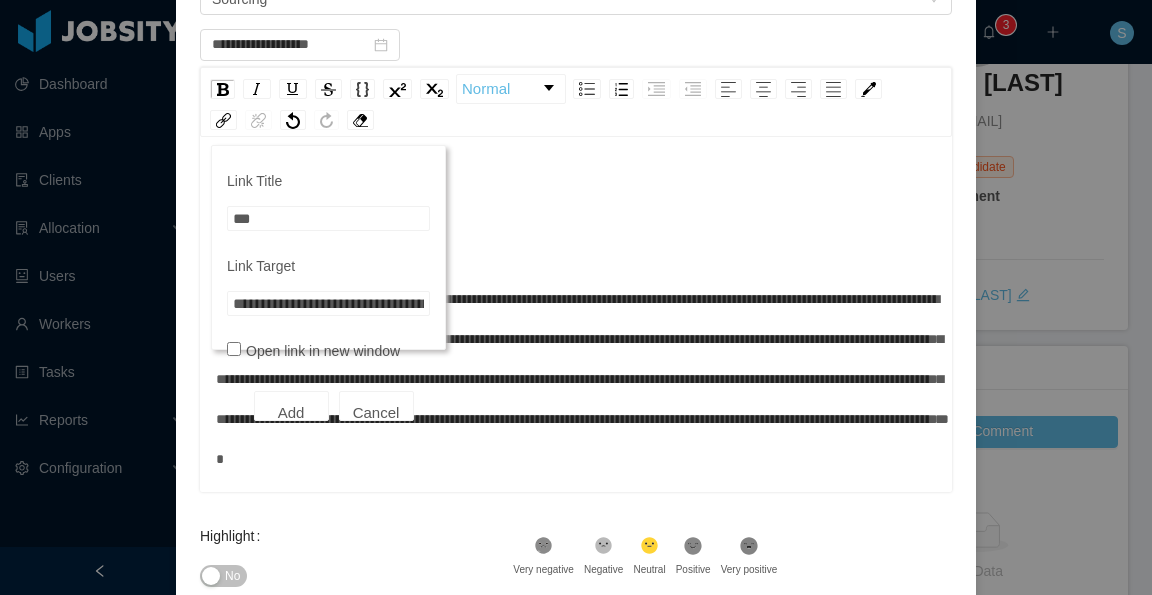 click on "Add" at bounding box center (291, 406) 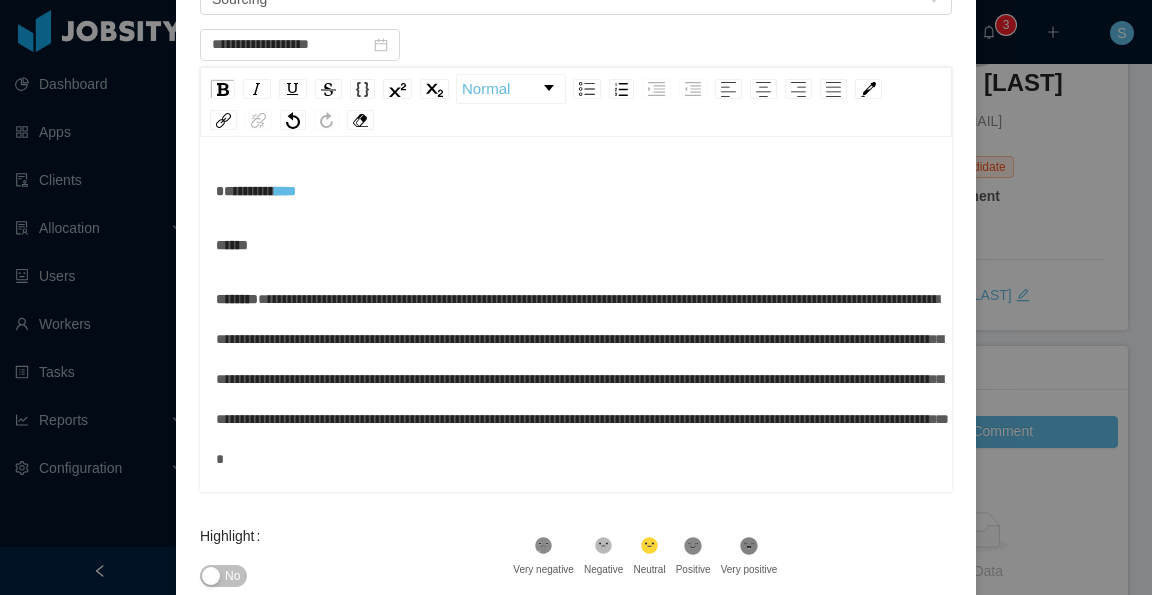 click on "********* ***" at bounding box center [576, 191] 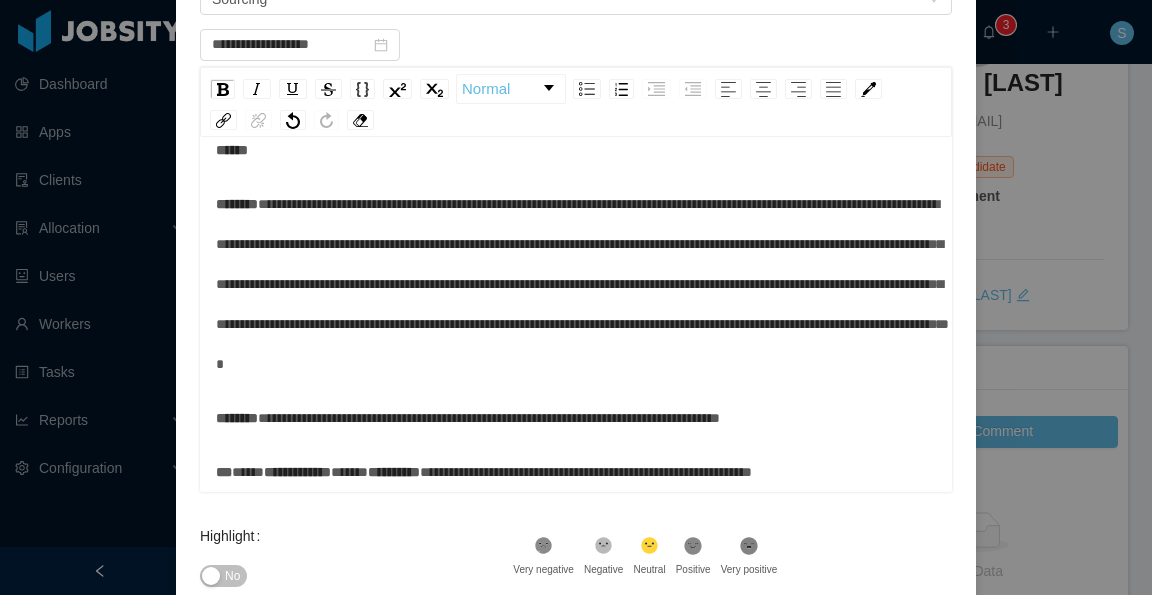 scroll, scrollTop: 214, scrollLeft: 0, axis: vertical 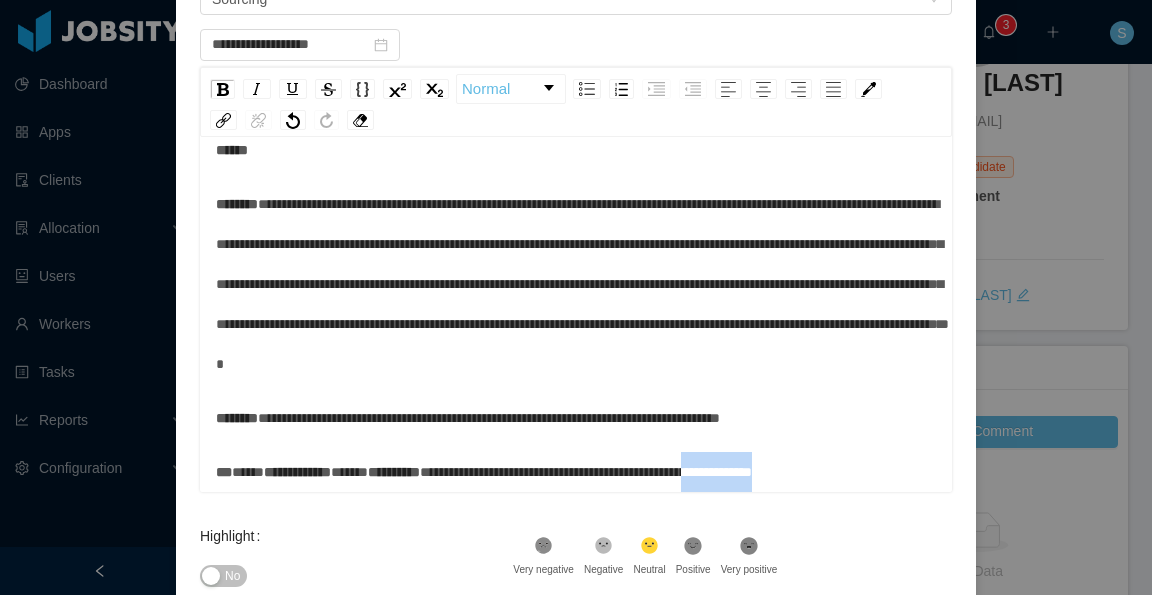drag, startPoint x: 682, startPoint y: 477, endPoint x: 592, endPoint y: 470, distance: 90.27181 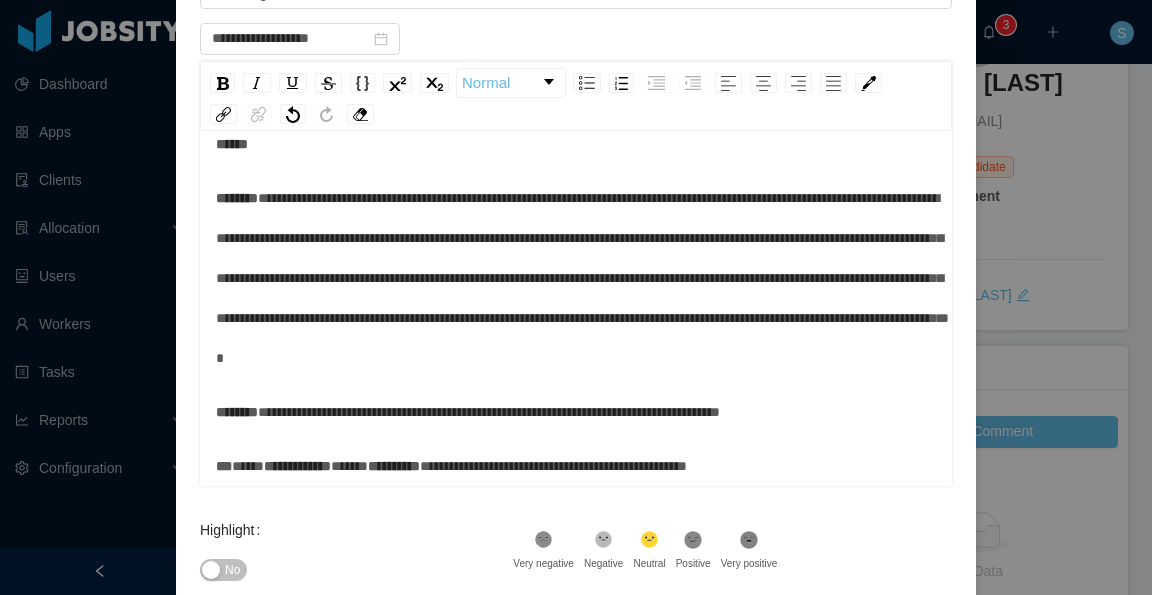scroll, scrollTop: 429, scrollLeft: 0, axis: vertical 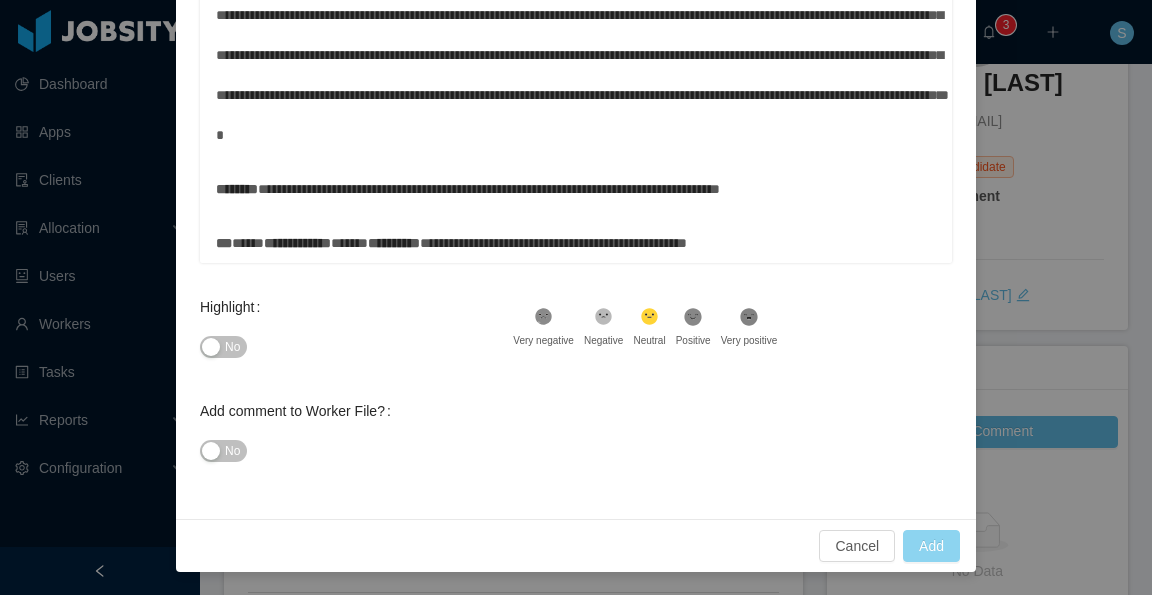 type on "**********" 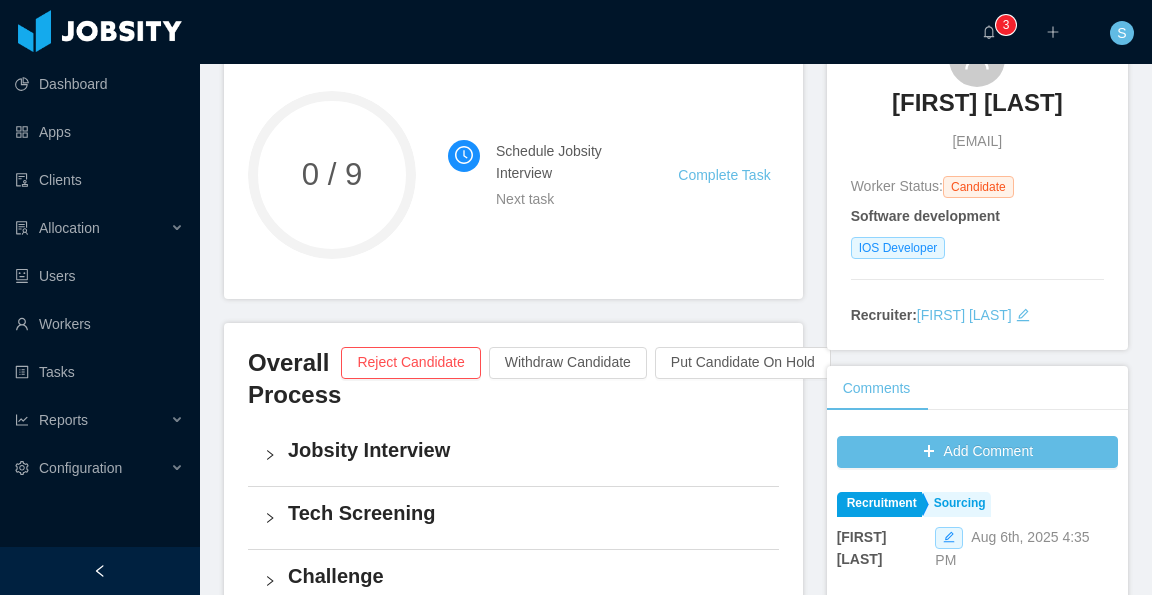 scroll, scrollTop: 0, scrollLeft: 0, axis: both 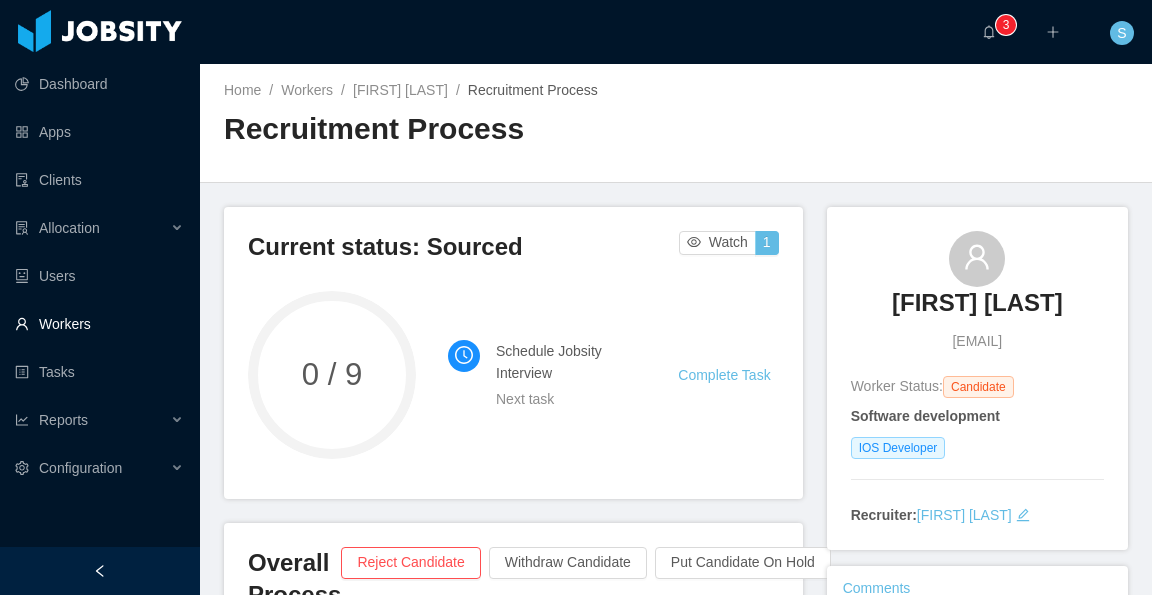 click on "Workers" at bounding box center [99, 324] 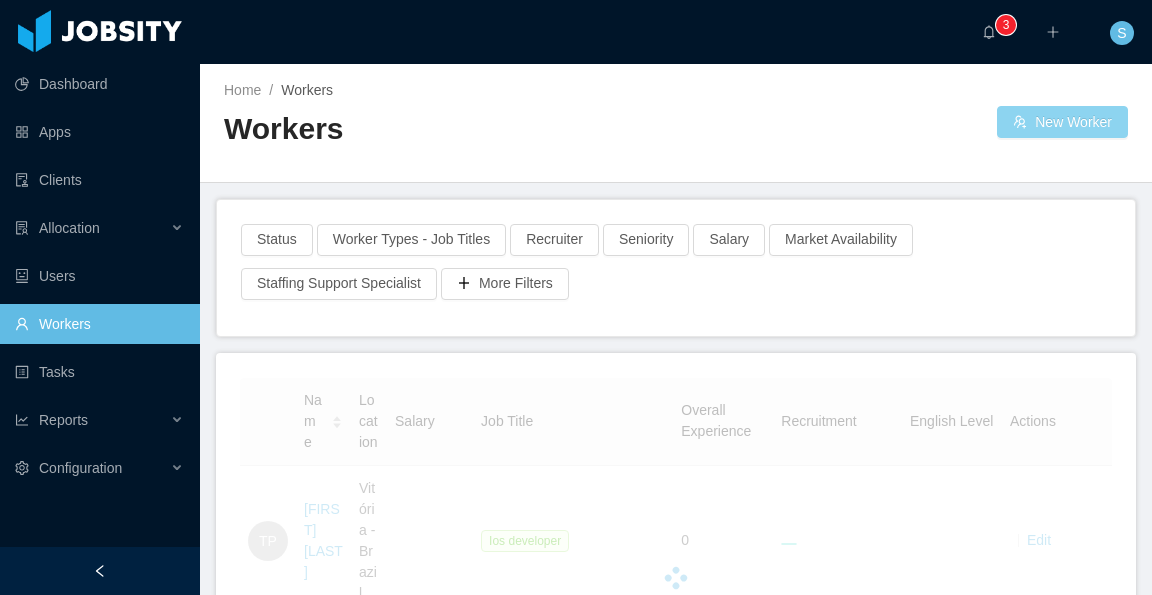 click on "New Worker" at bounding box center [1062, 122] 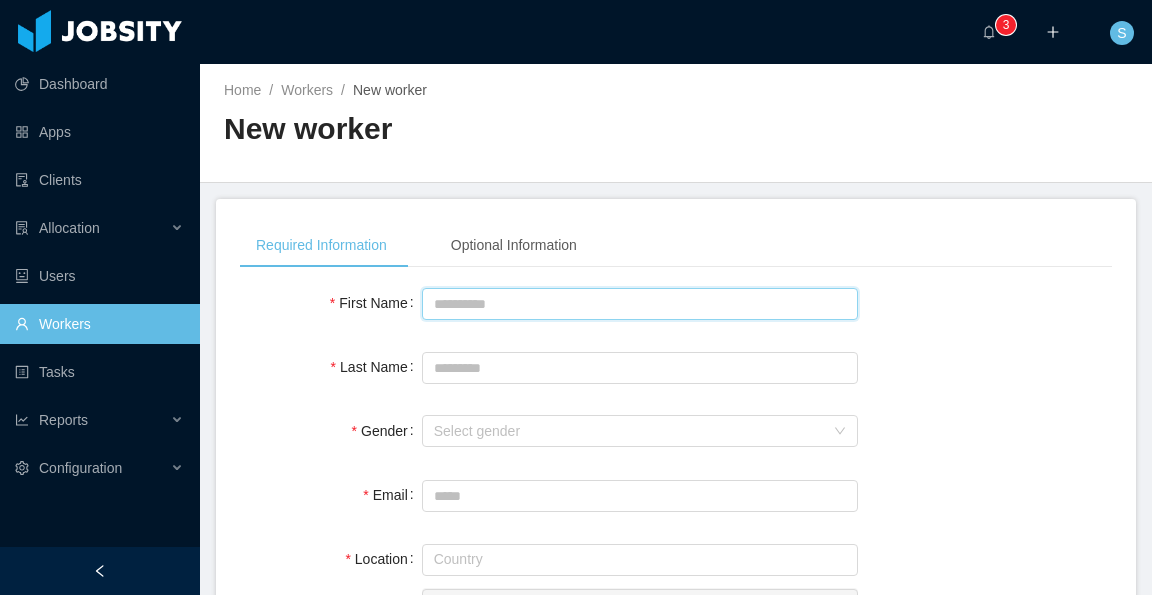 click on "First Name" at bounding box center [640, 304] 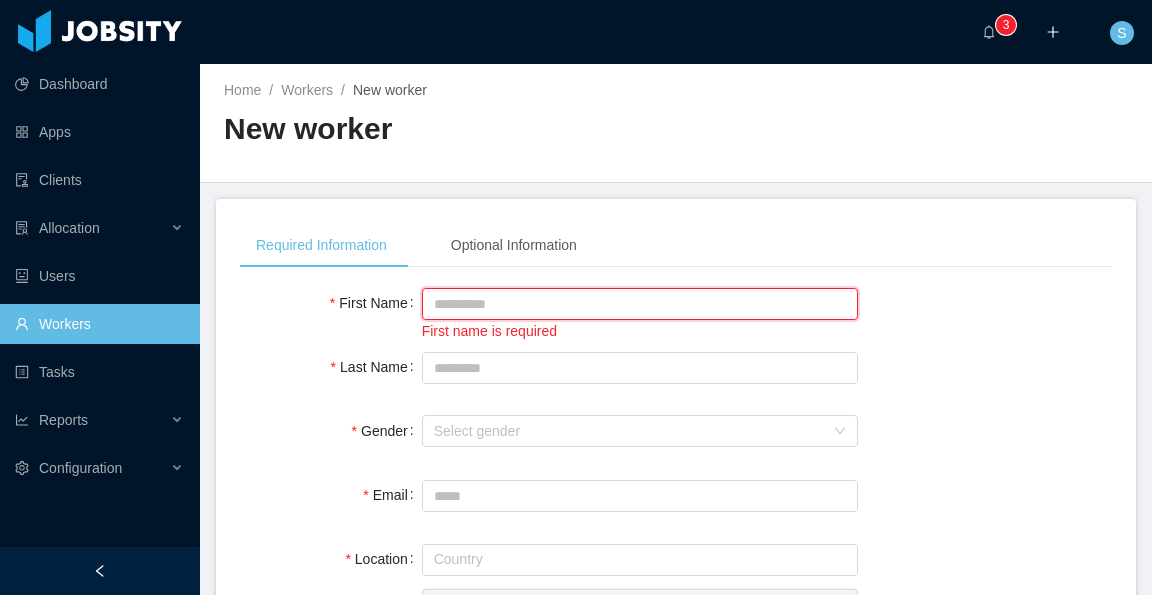 click on "First Name" at bounding box center [640, 304] 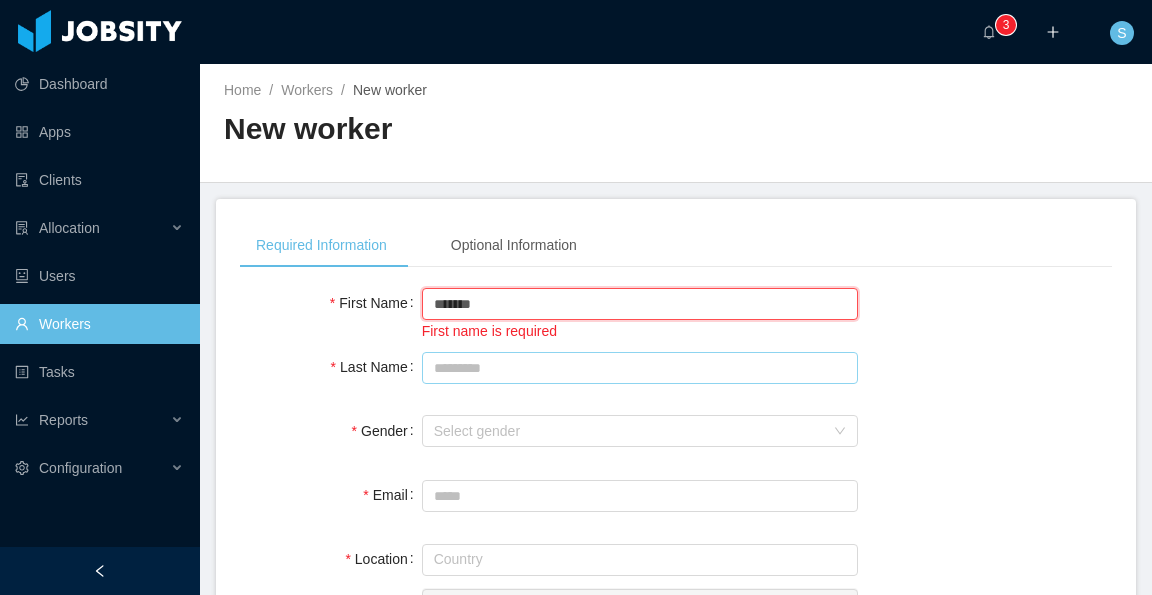 type on "*******" 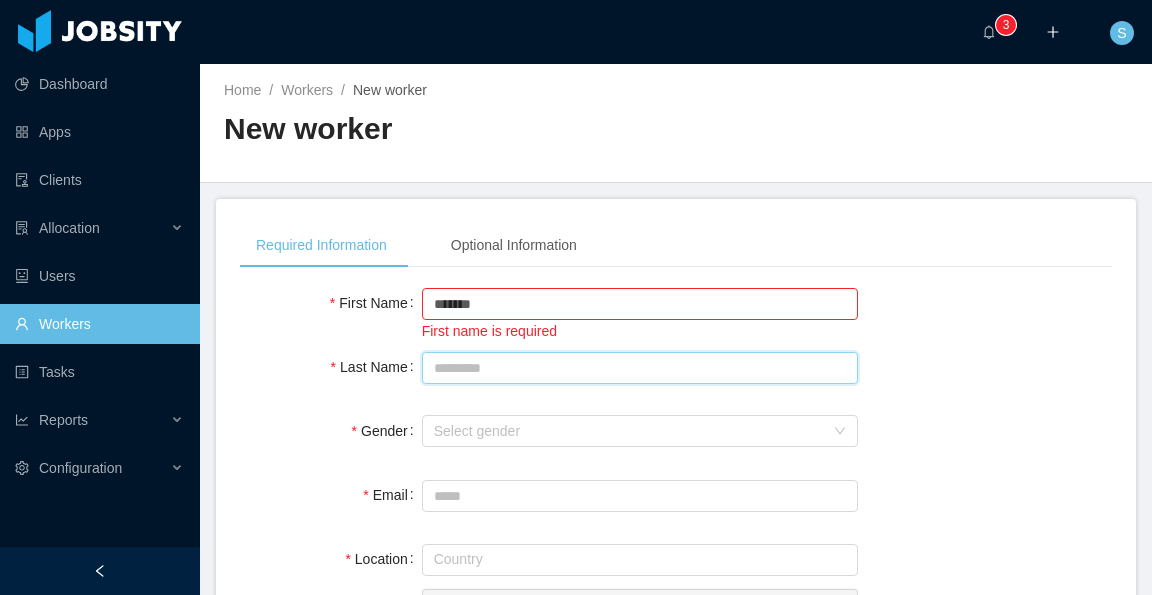 click on "Last Name" at bounding box center [640, 368] 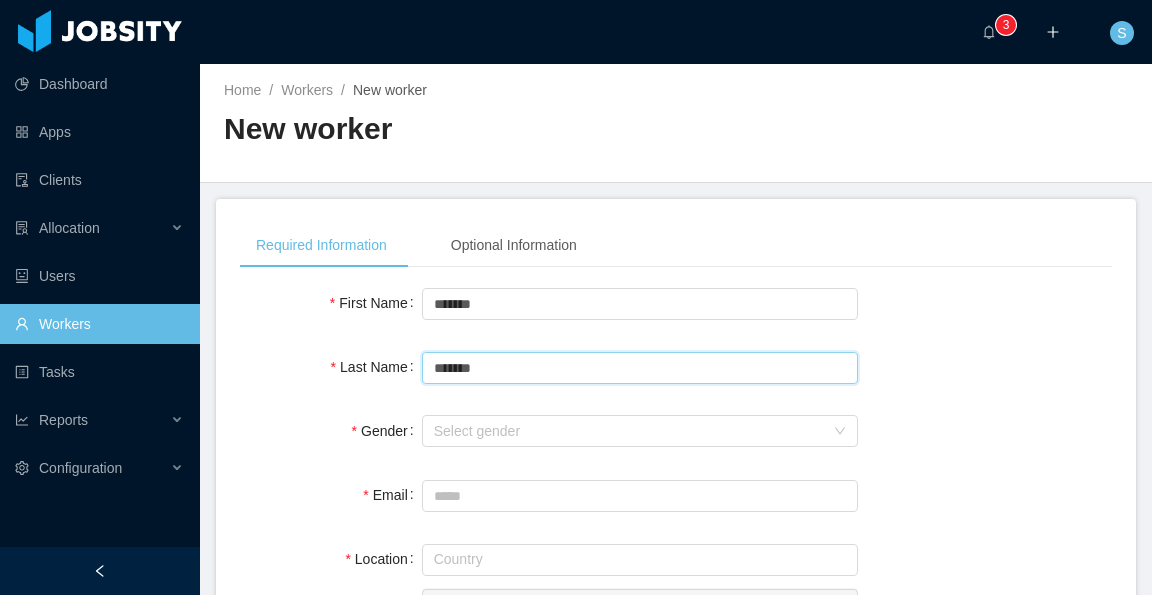 scroll, scrollTop: 100, scrollLeft: 0, axis: vertical 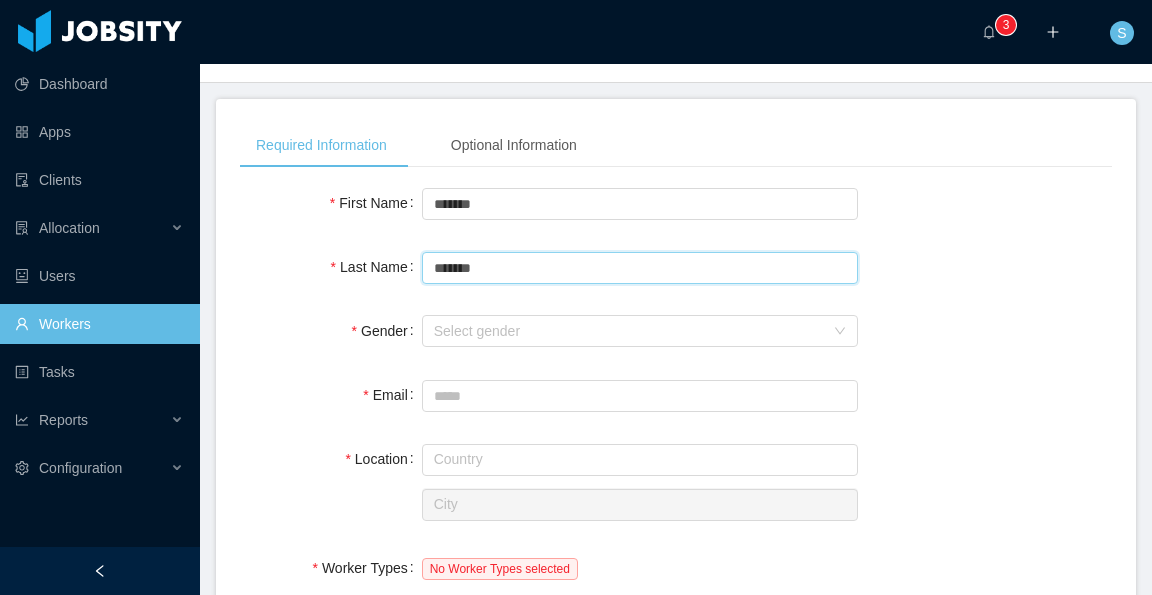 type on "******" 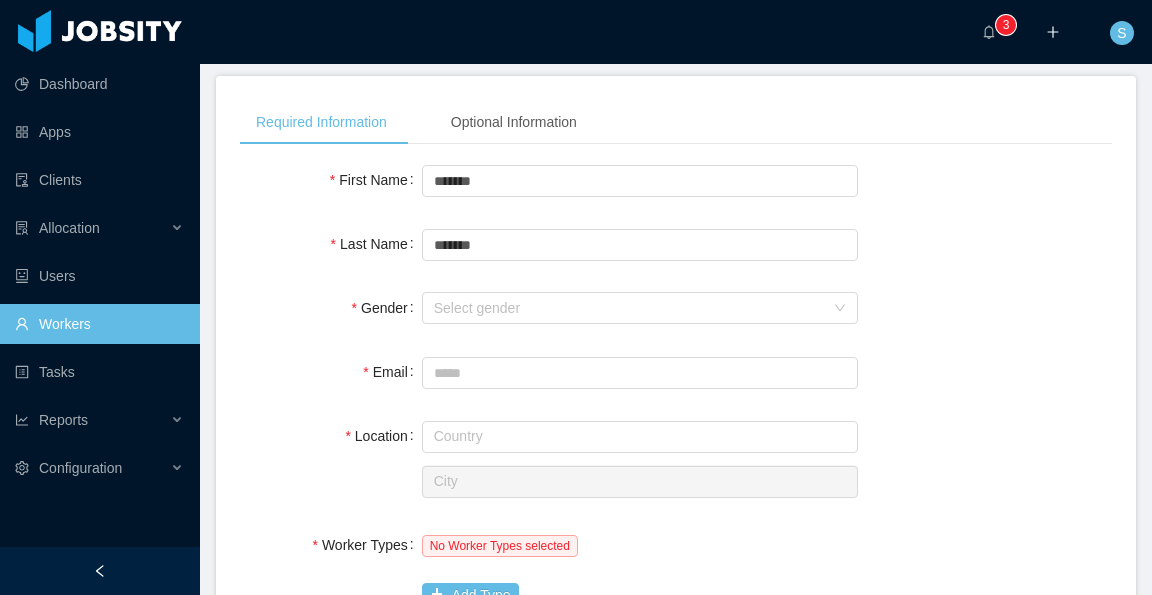 scroll, scrollTop: 100, scrollLeft: 0, axis: vertical 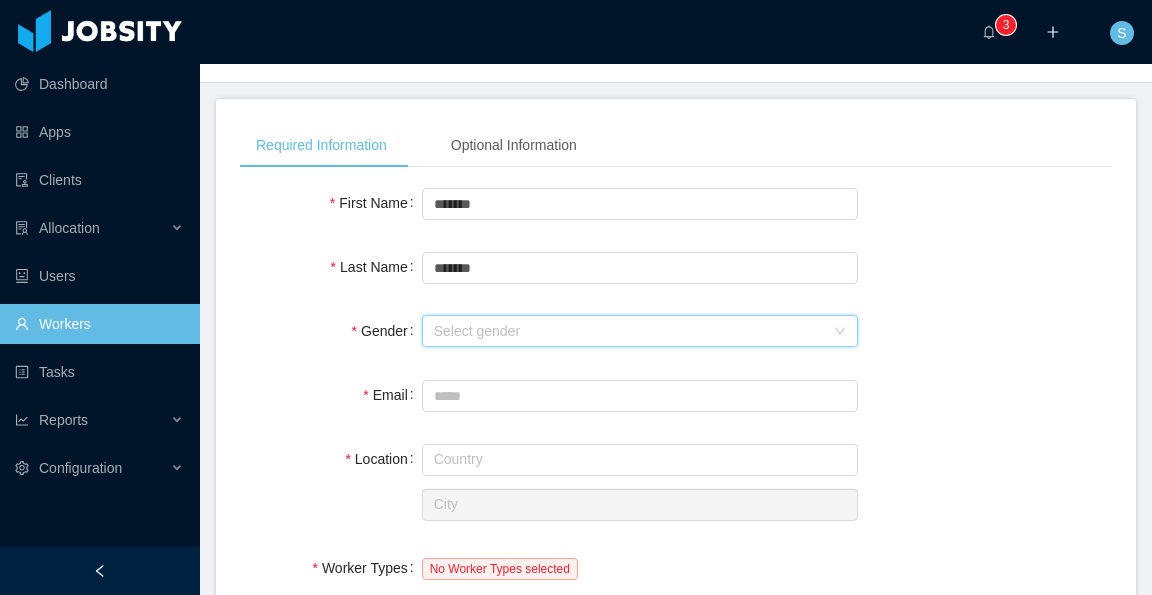 click on "Select gender" at bounding box center [633, 331] 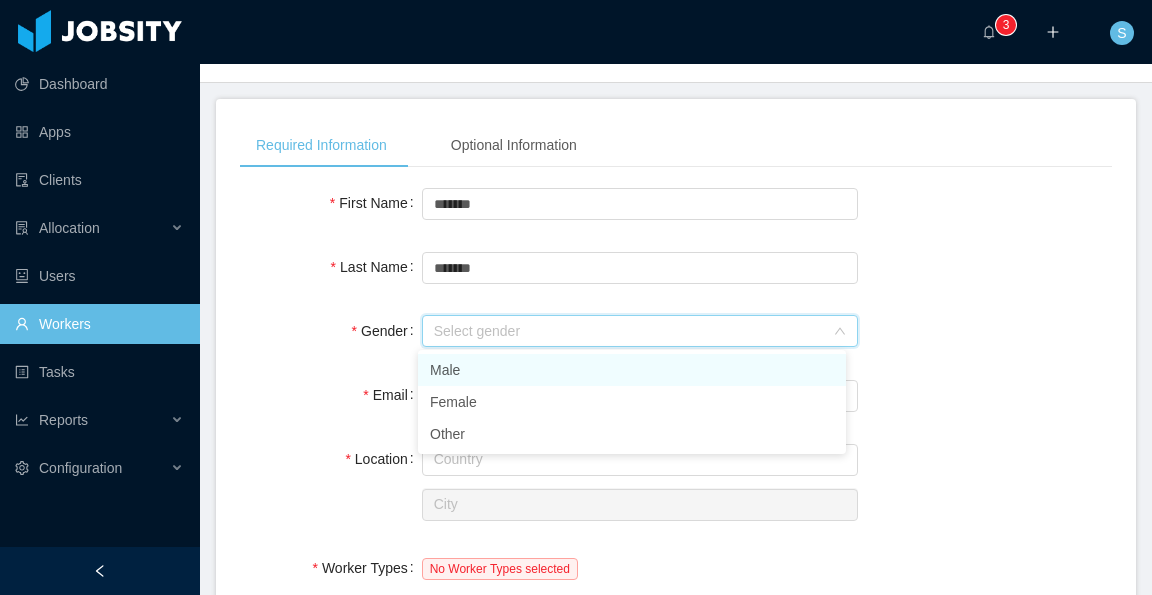 click on "Male" at bounding box center [632, 370] 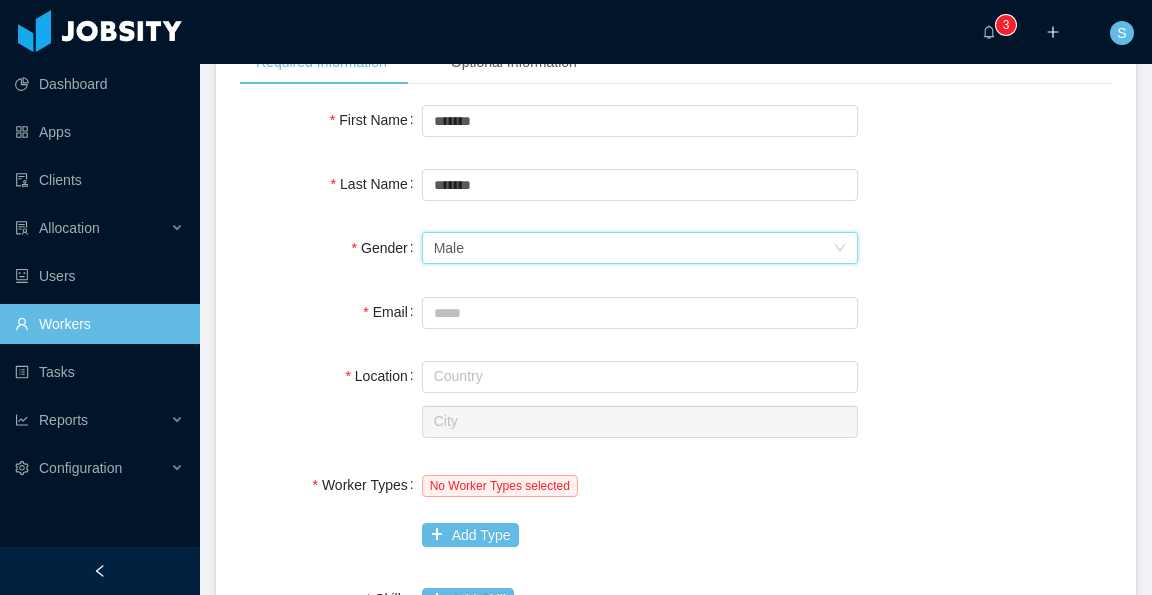 scroll, scrollTop: 200, scrollLeft: 0, axis: vertical 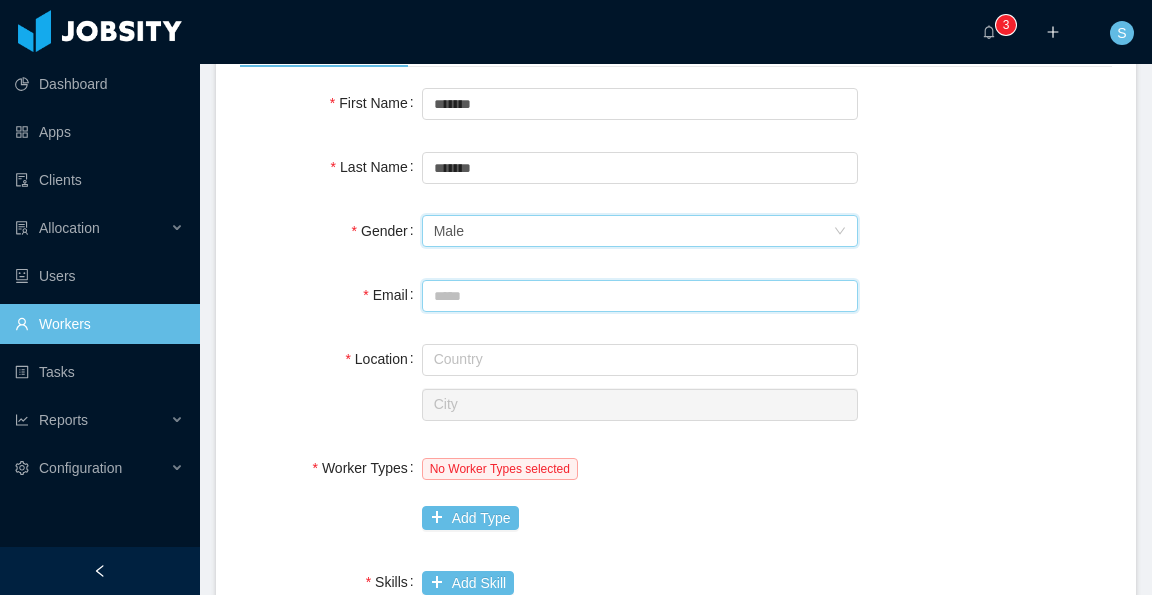 click on "Email" at bounding box center (640, 296) 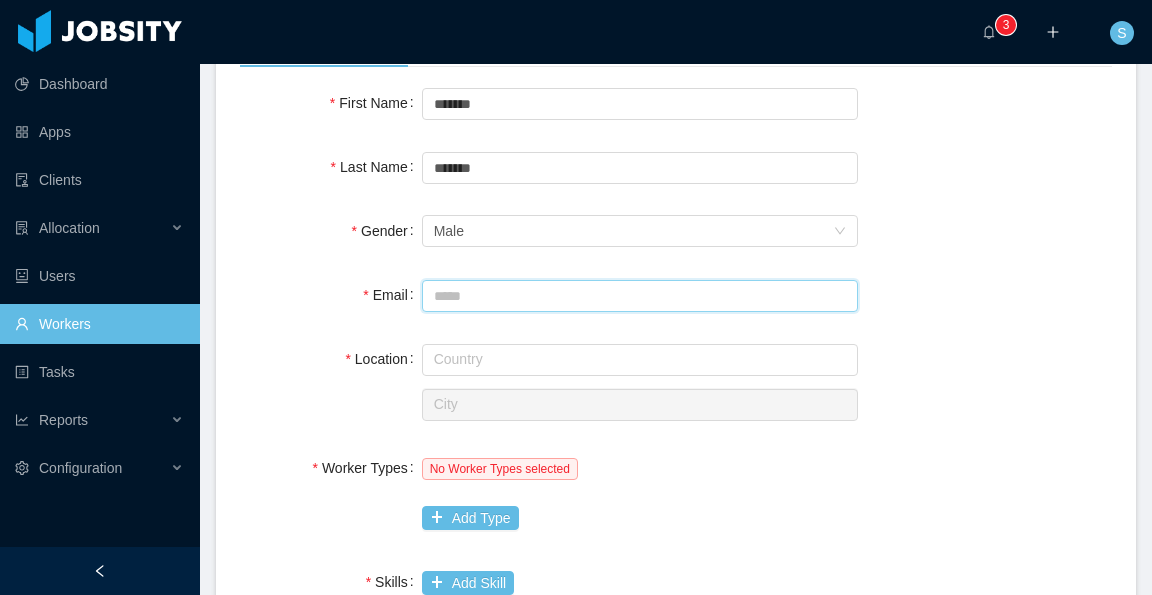 paste on "**********" 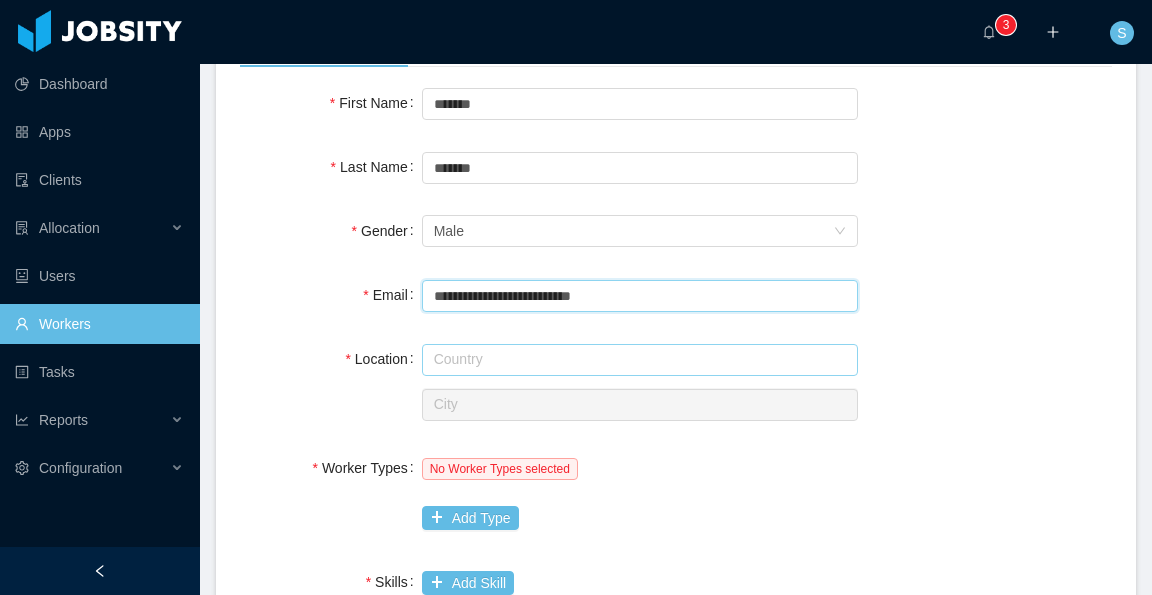 type on "**********" 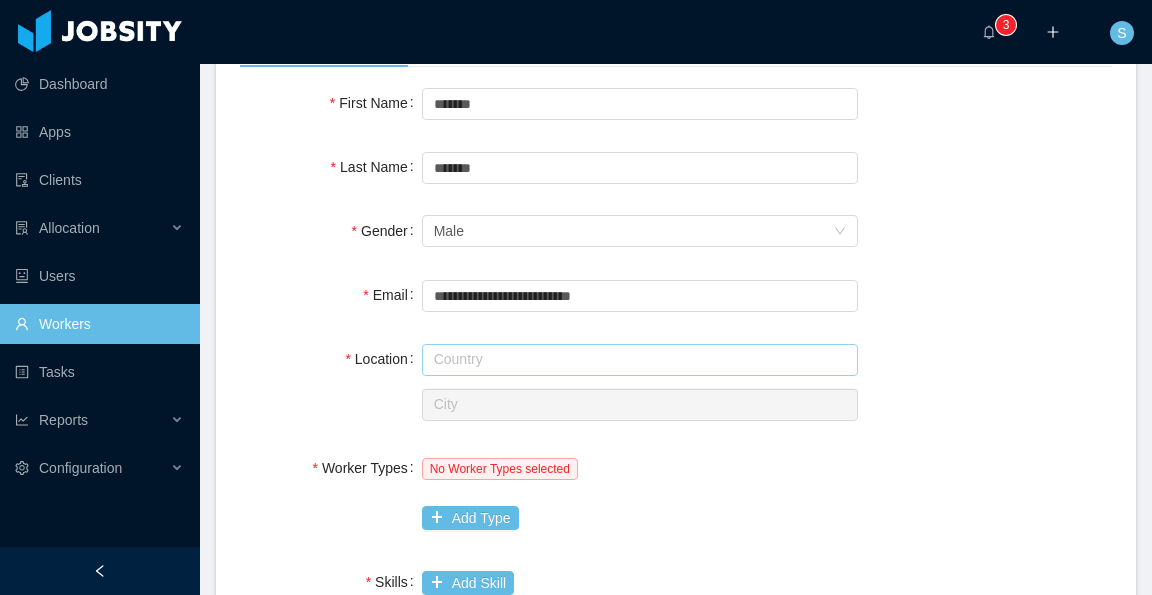 click at bounding box center (640, 360) 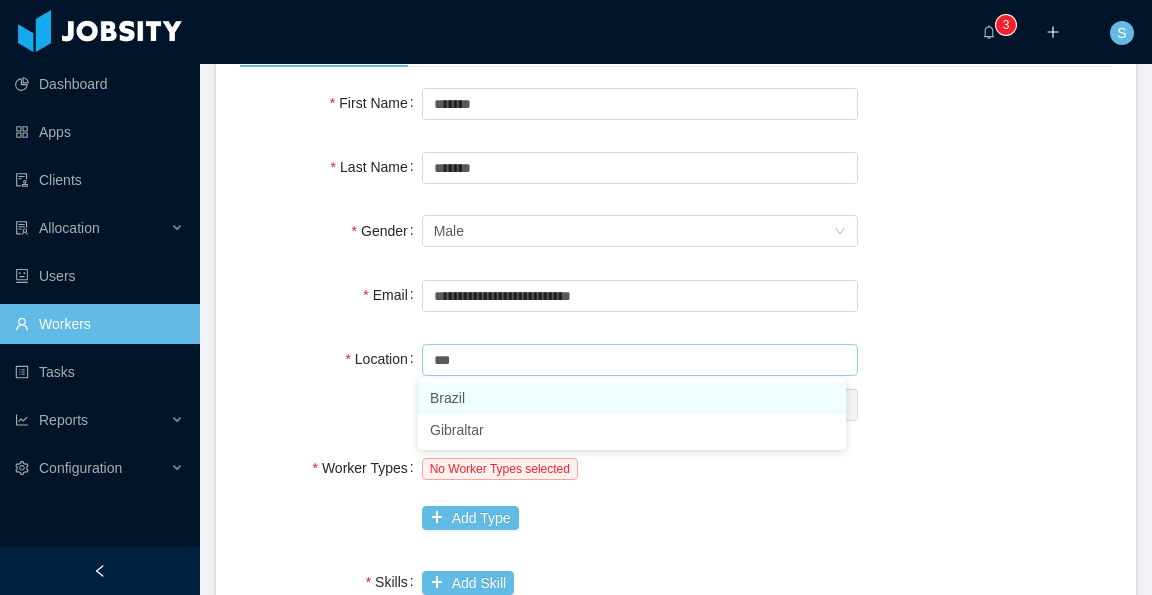 click on "Brazil" at bounding box center [632, 398] 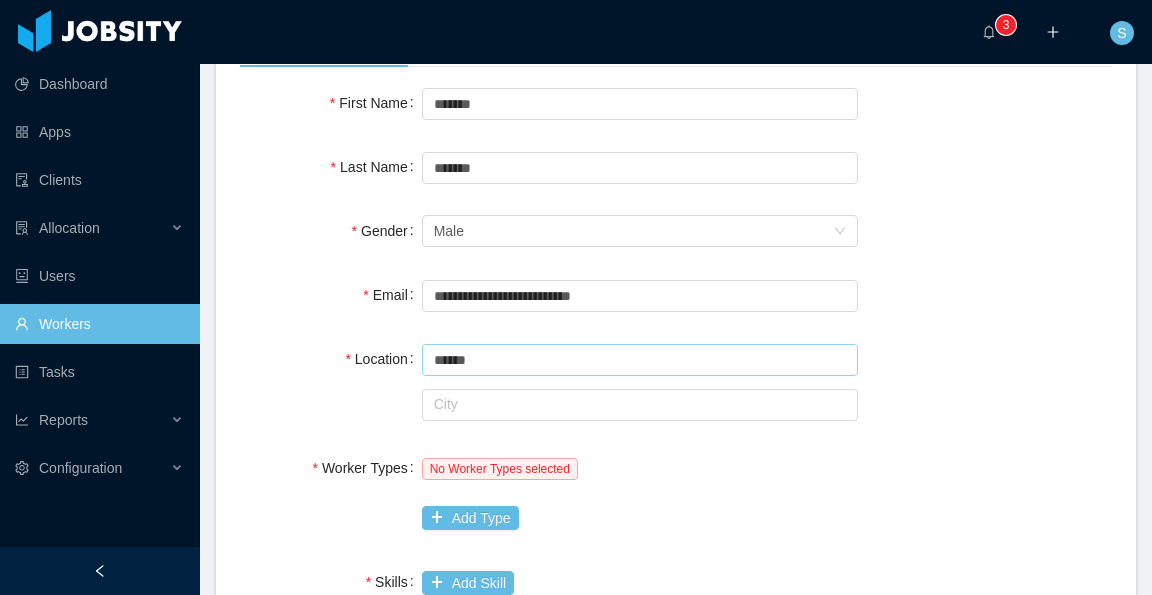 type on "******" 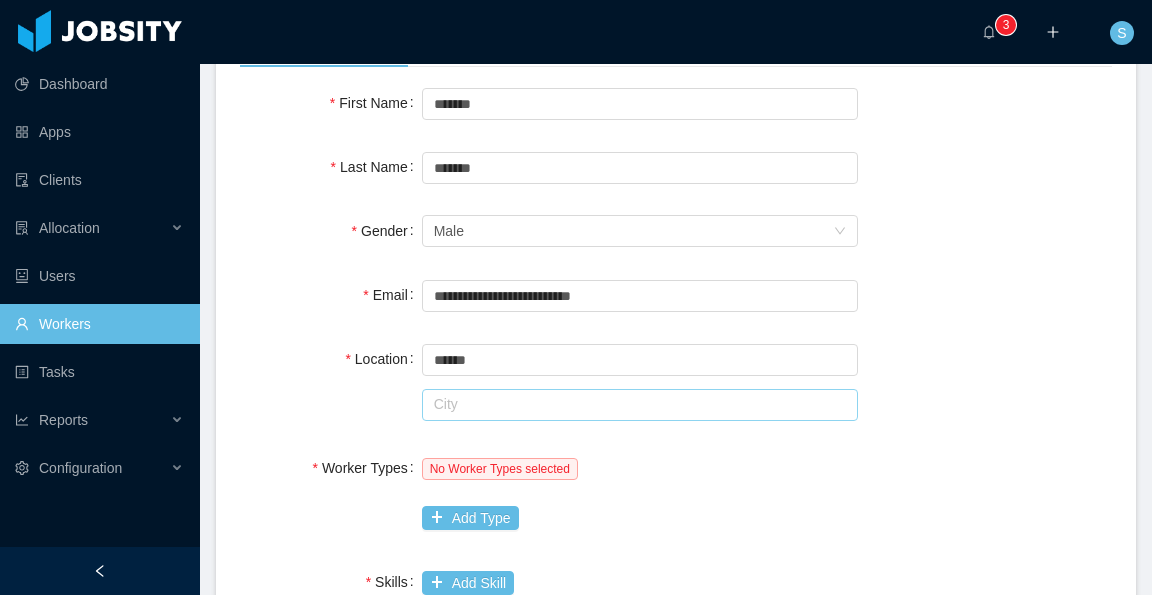 click at bounding box center [640, 405] 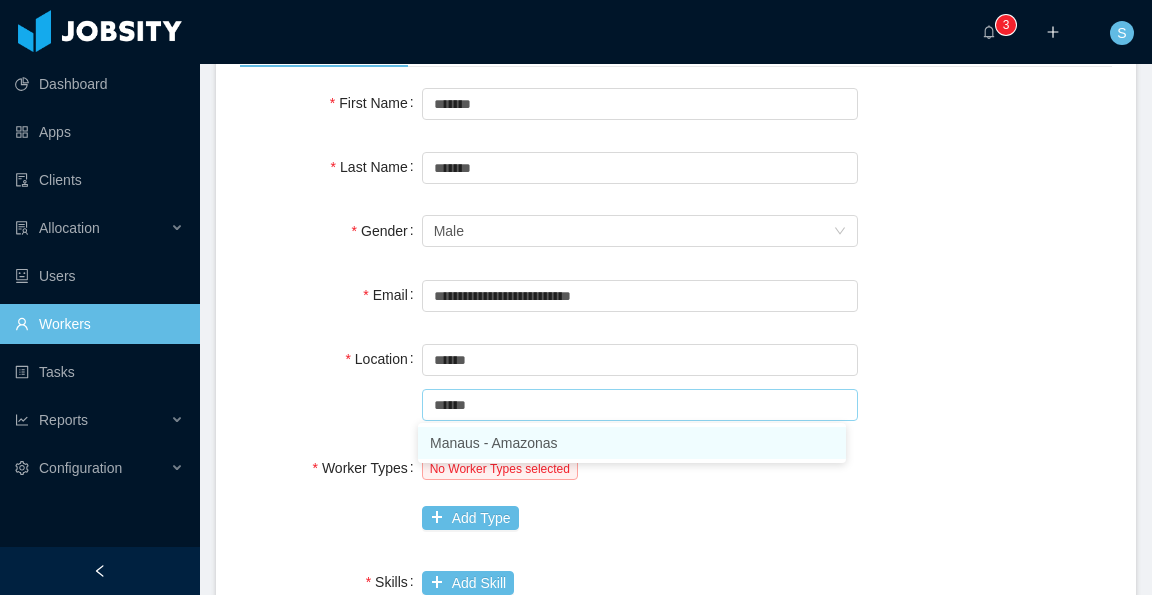 click on "Manaus - Amazonas" at bounding box center (632, 443) 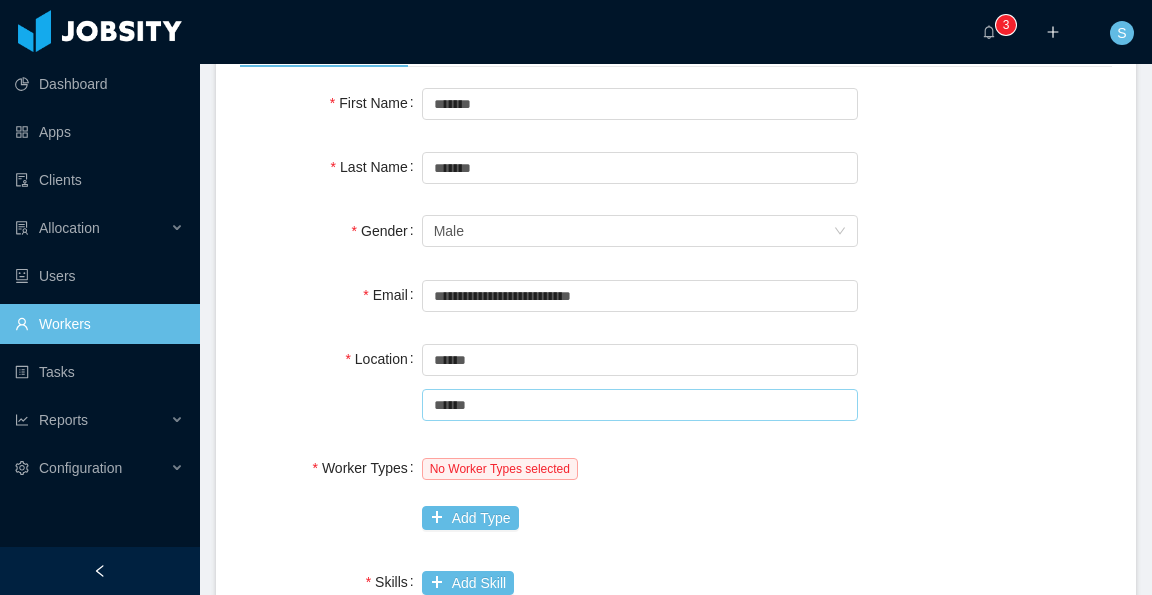 type on "******" 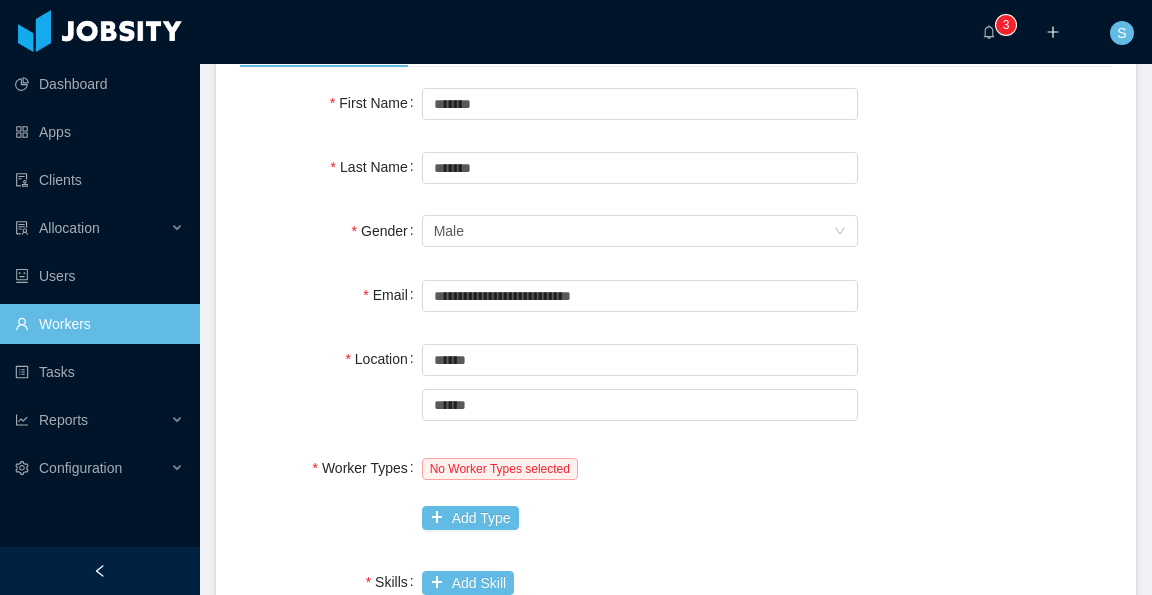 click on "**********" at bounding box center [676, 295] 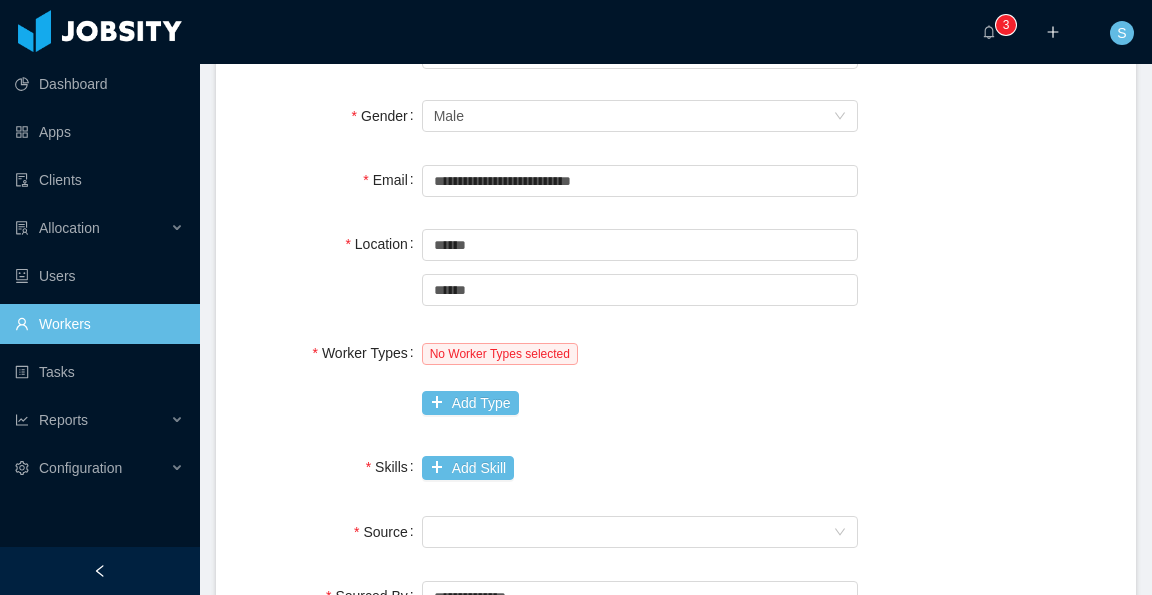 scroll, scrollTop: 400, scrollLeft: 0, axis: vertical 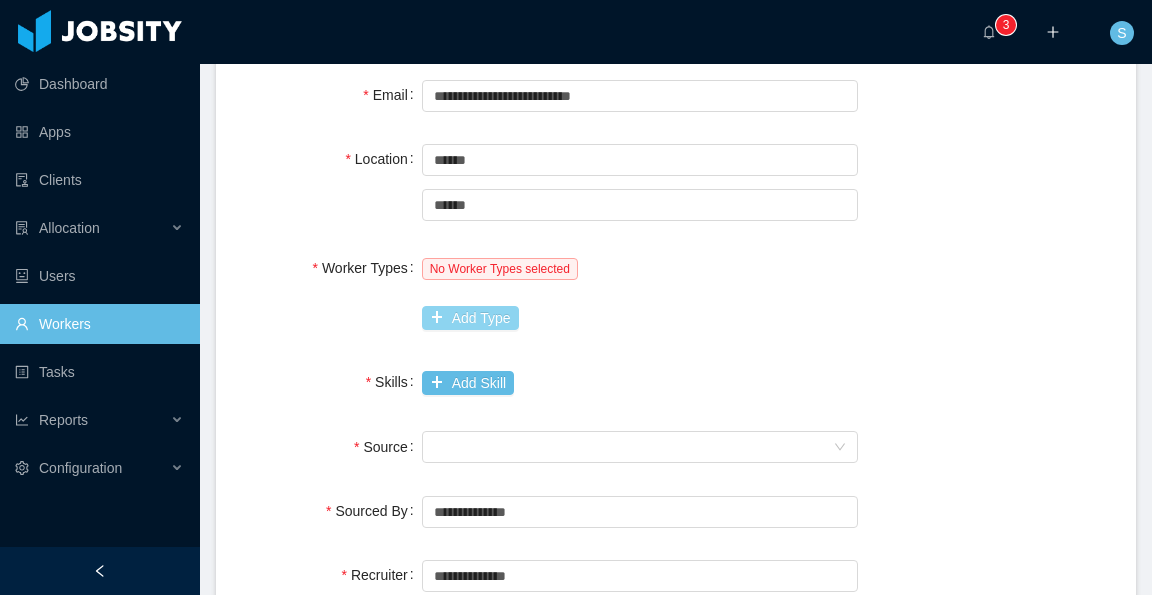 click on "Add Type" at bounding box center (470, 318) 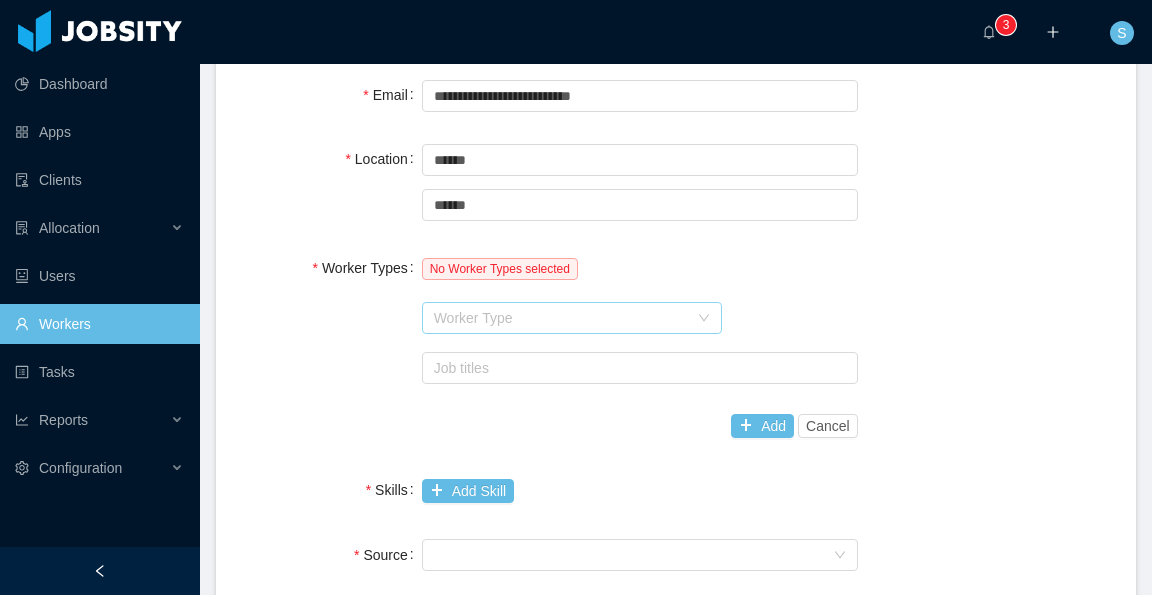 click on "Worker Type" at bounding box center [561, 318] 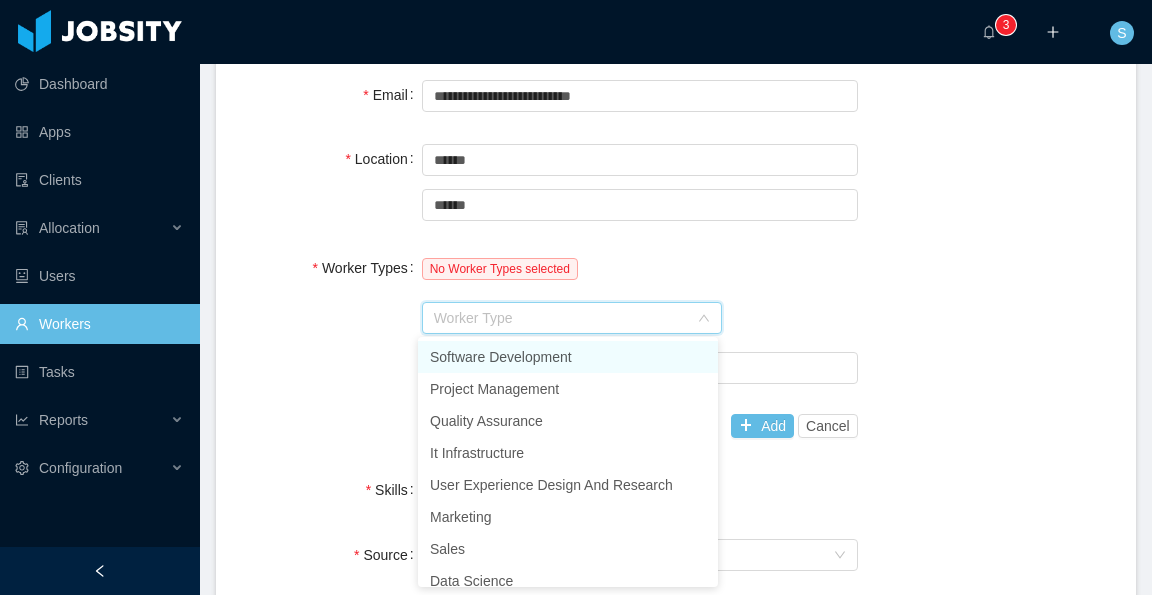 click on "Software Development" at bounding box center (568, 357) 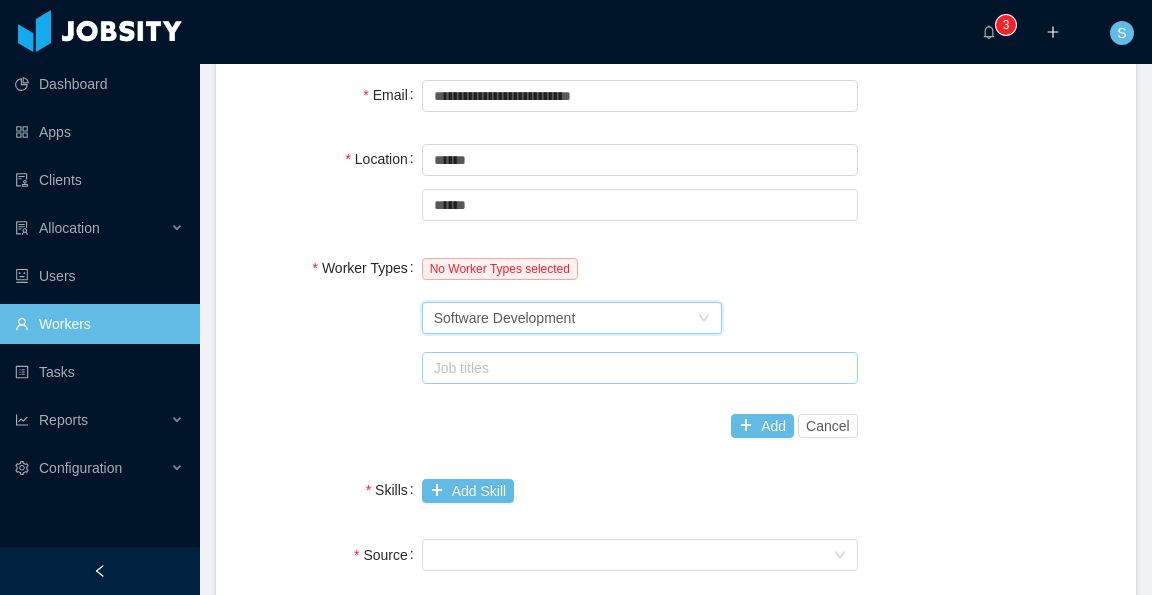 click on "Job titles" at bounding box center (635, 368) 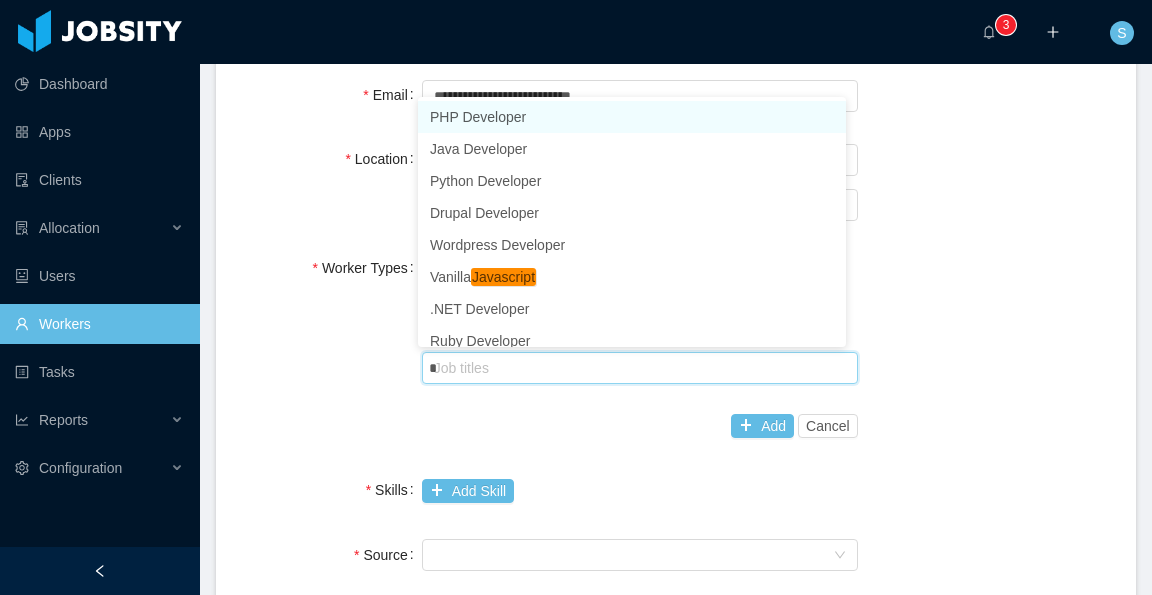 type on "**" 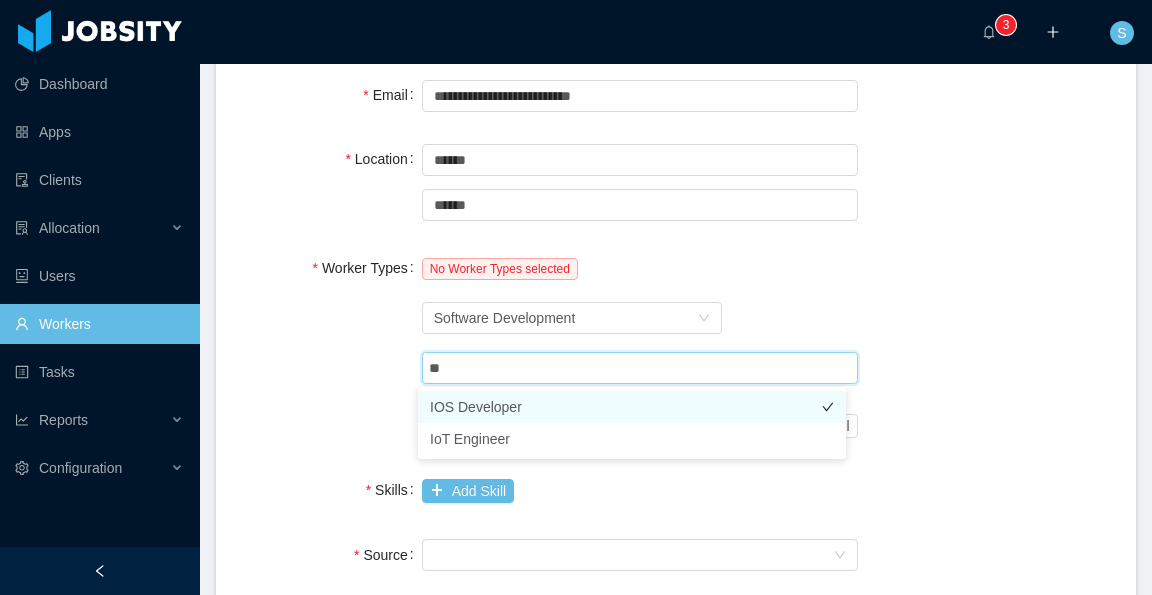 click on "IOS Developer" at bounding box center (632, 407) 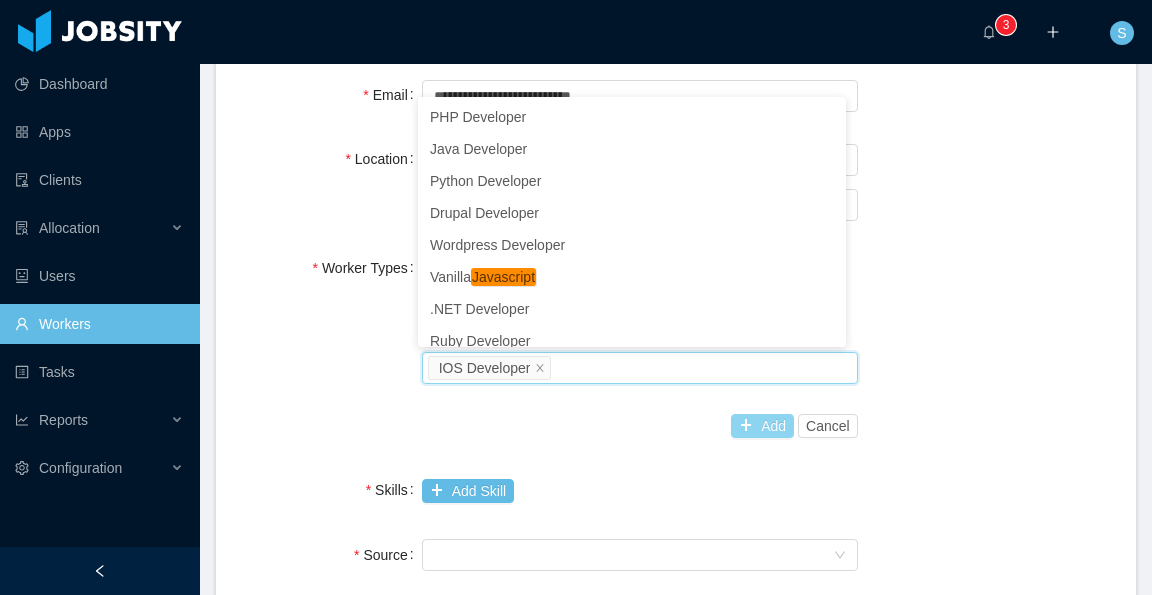 click on "Add" at bounding box center (762, 426) 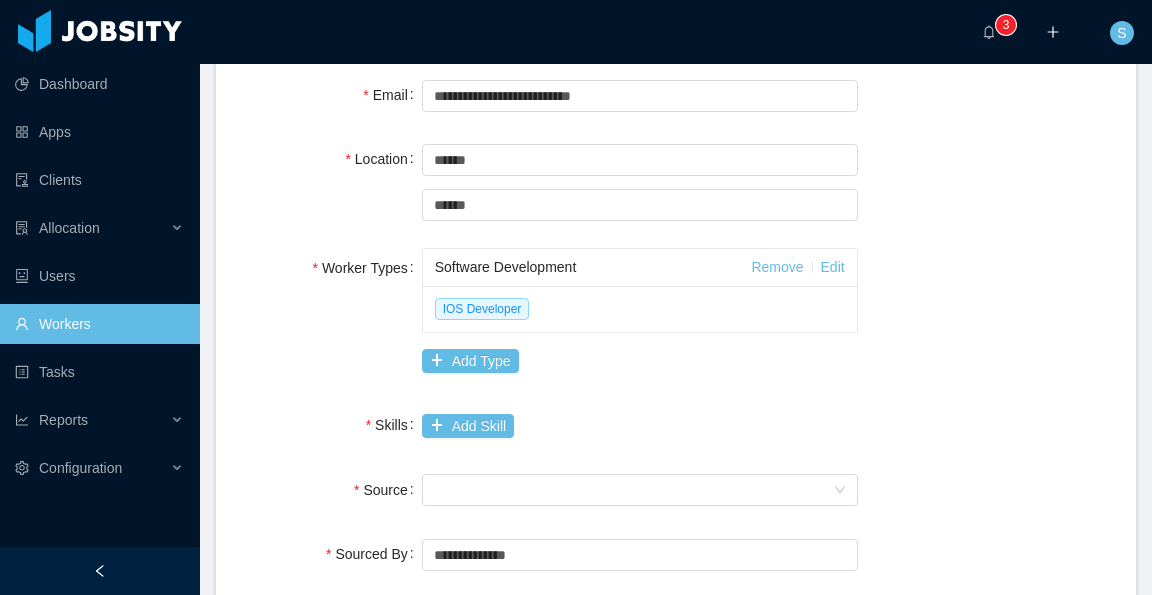 scroll, scrollTop: 500, scrollLeft: 0, axis: vertical 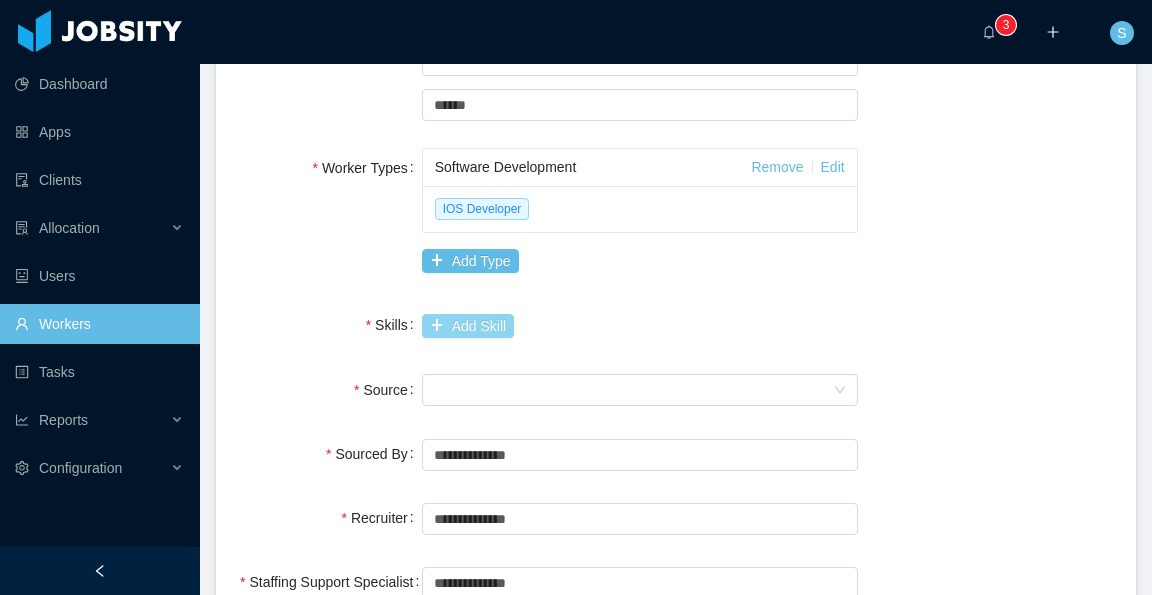 click on "Add Skill" at bounding box center (468, 326) 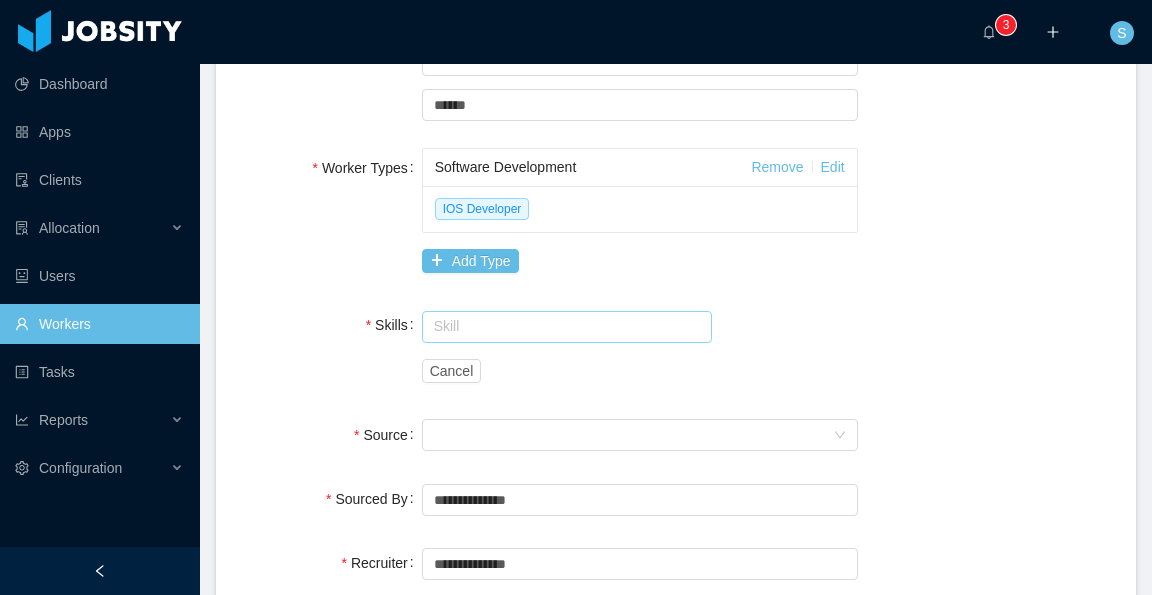 click at bounding box center [567, 327] 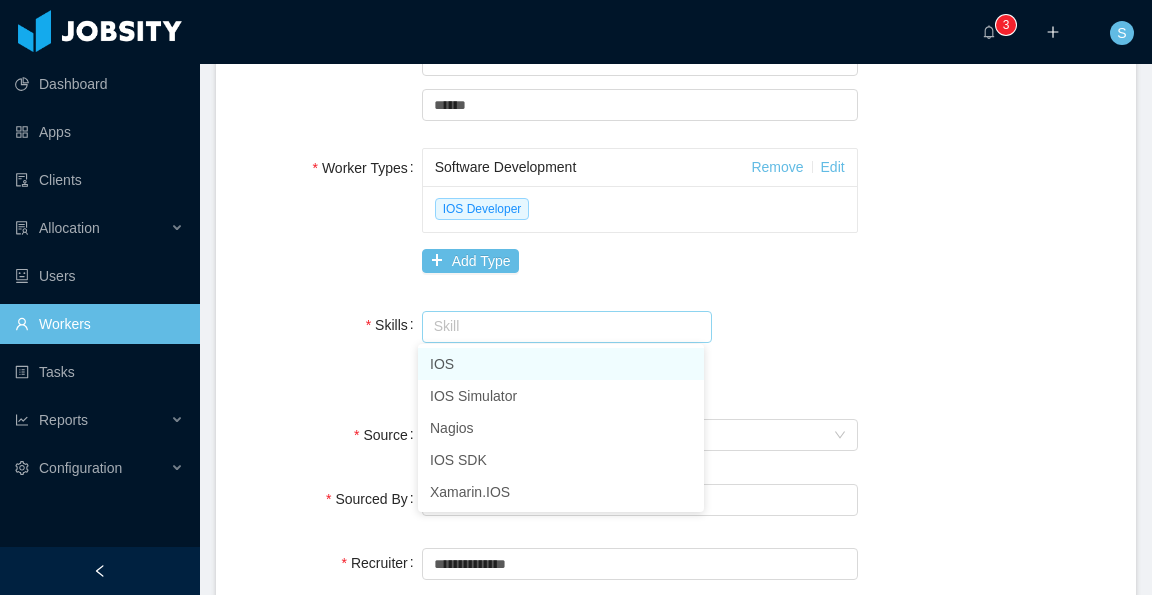 click on "IOS" at bounding box center [561, 364] 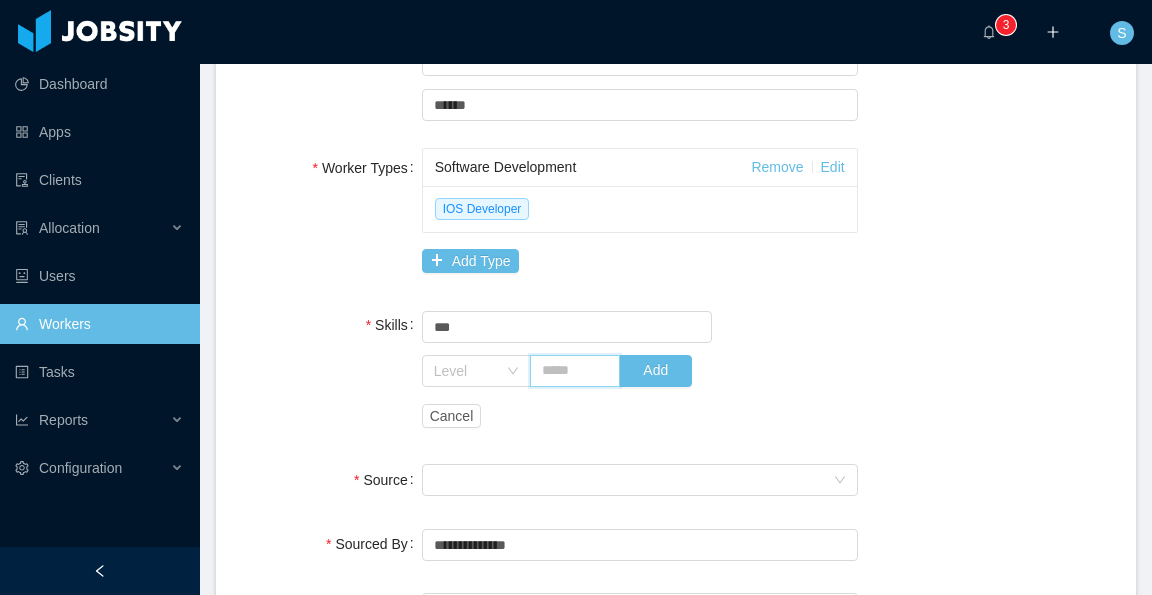 click at bounding box center (575, 371) 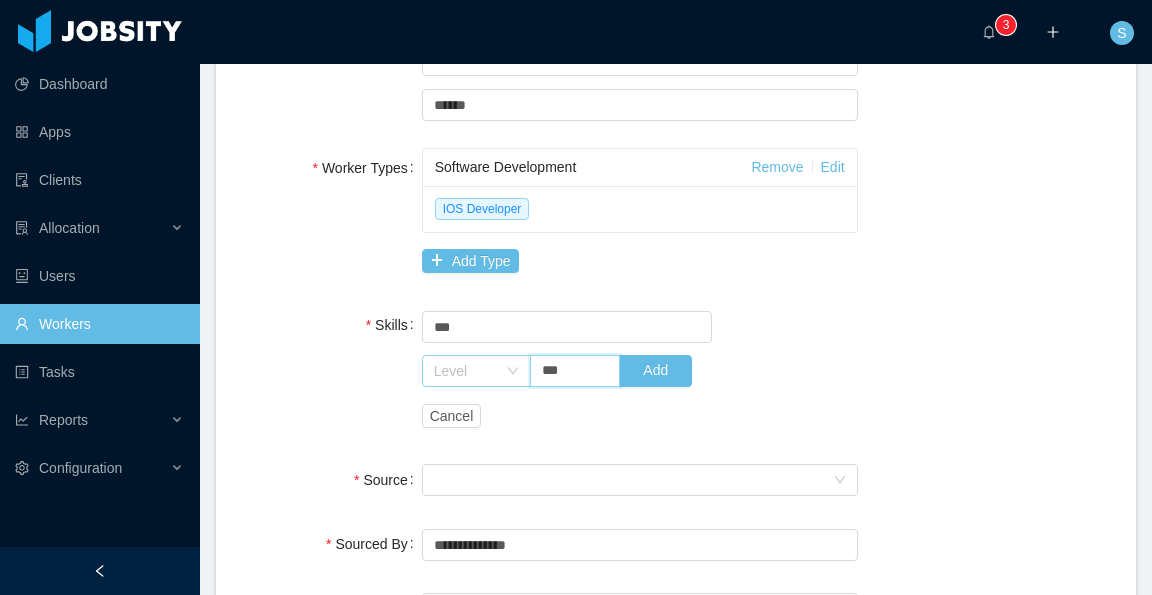type on "***" 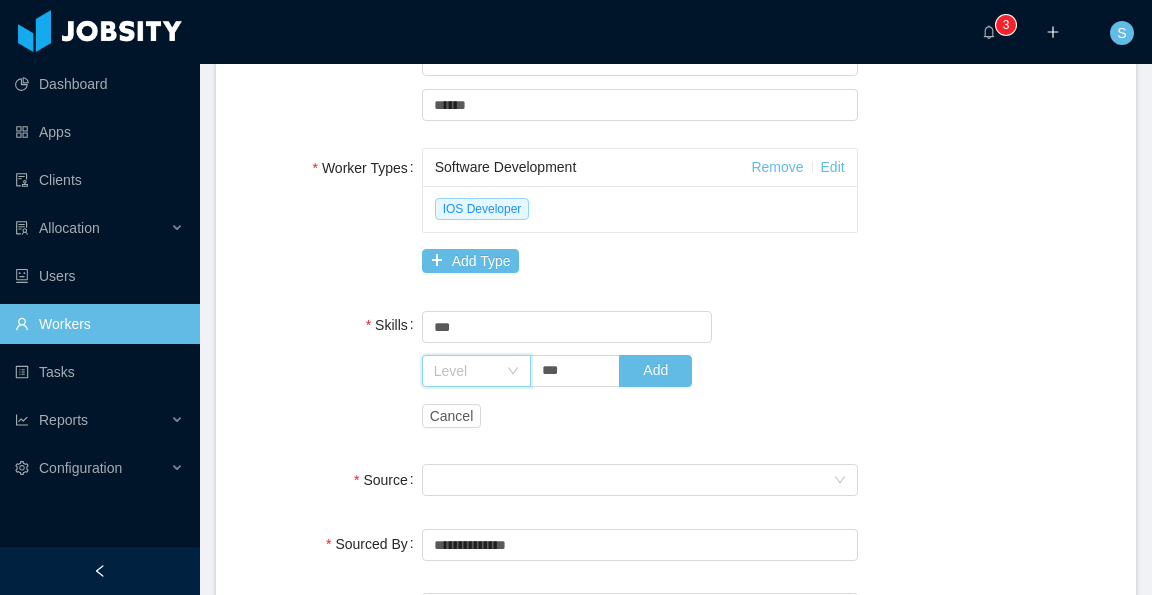 click 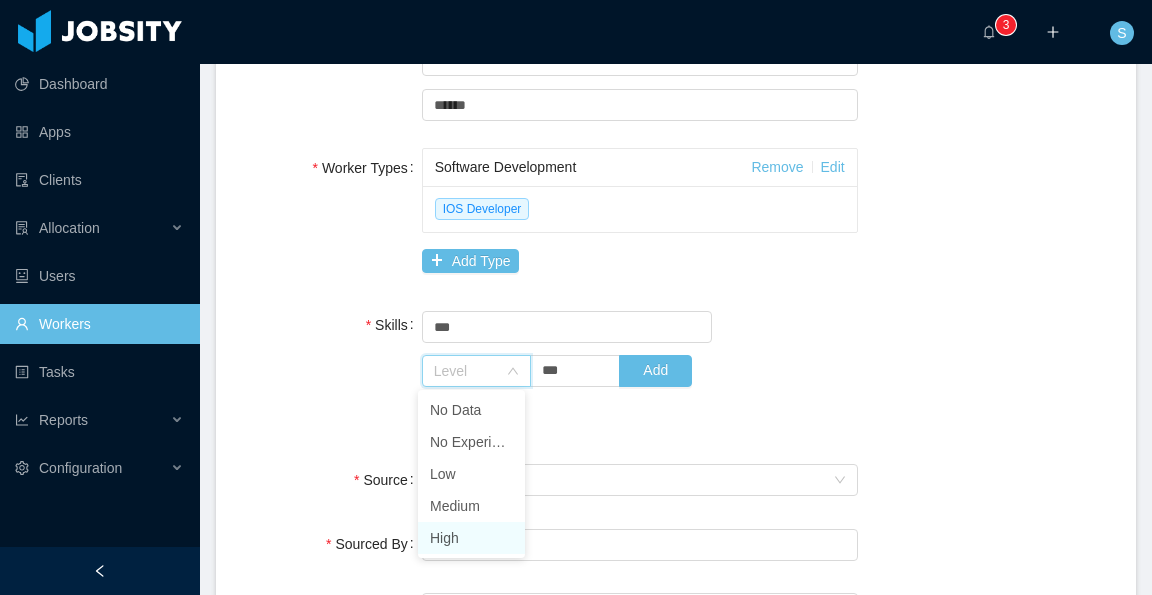 click on "High" at bounding box center [471, 538] 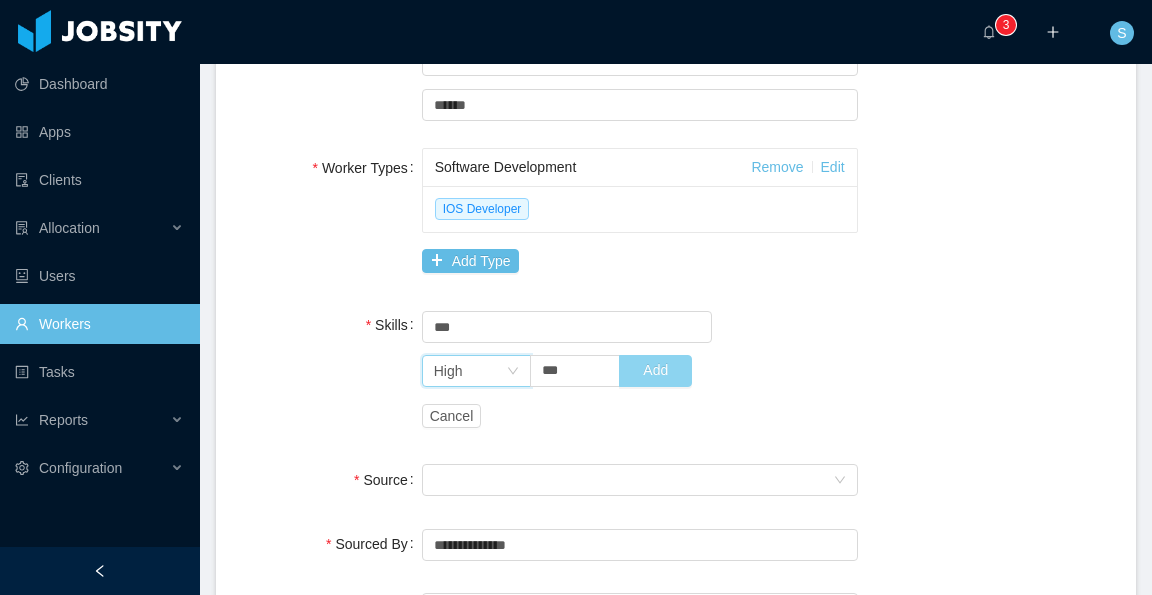 click on "Add" at bounding box center (655, 371) 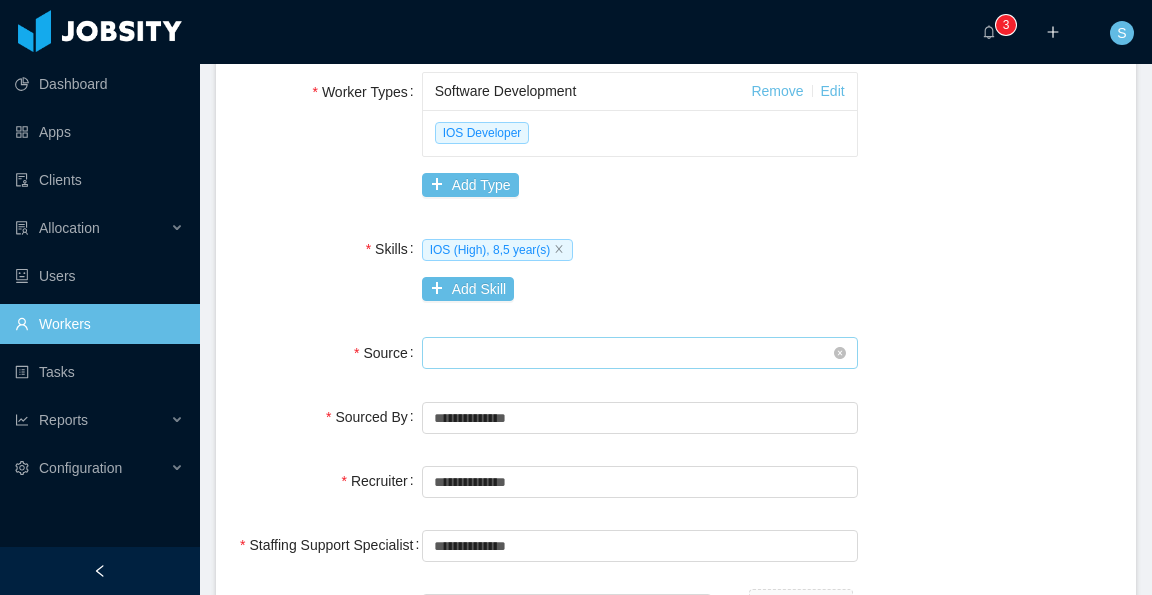 scroll, scrollTop: 600, scrollLeft: 0, axis: vertical 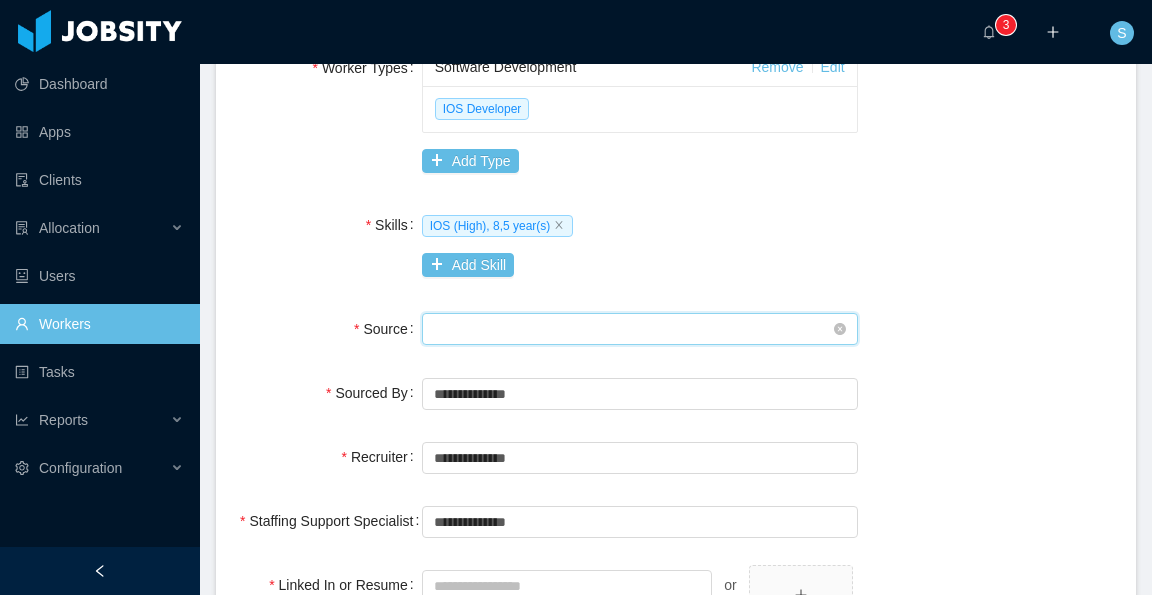 click on "Seniority" at bounding box center [633, 329] 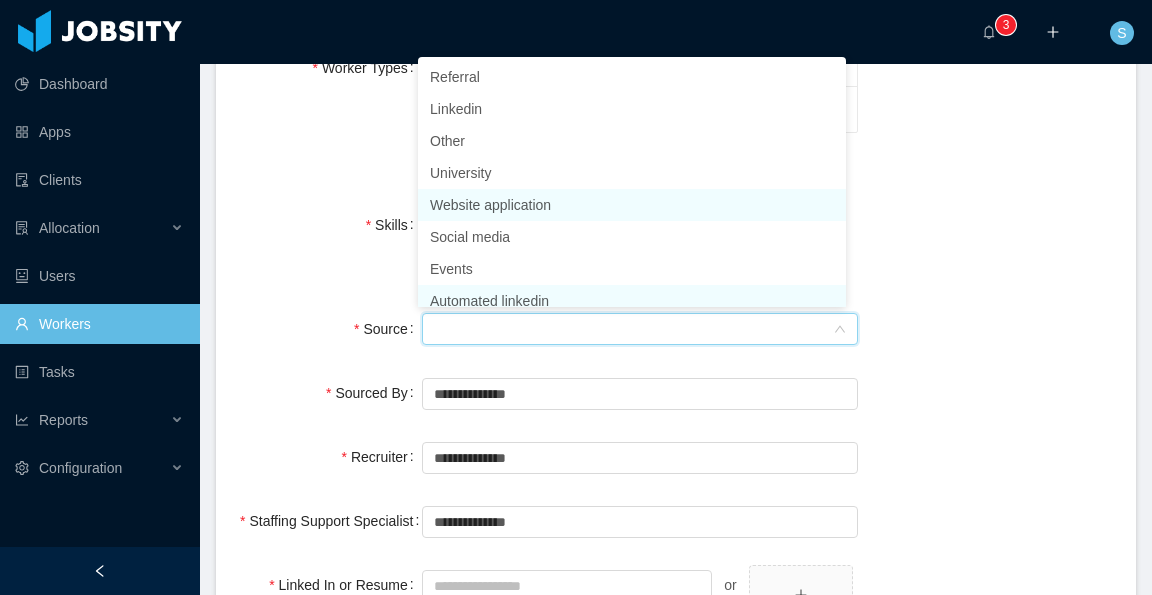 scroll, scrollTop: 10, scrollLeft: 0, axis: vertical 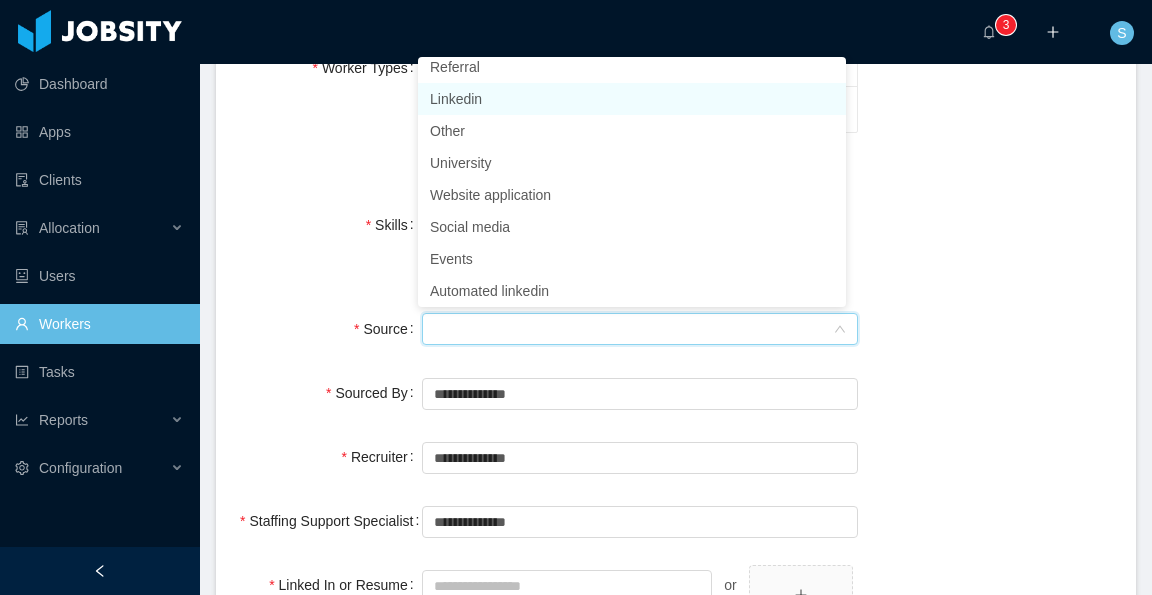 click on "Linkedin" at bounding box center (632, 99) 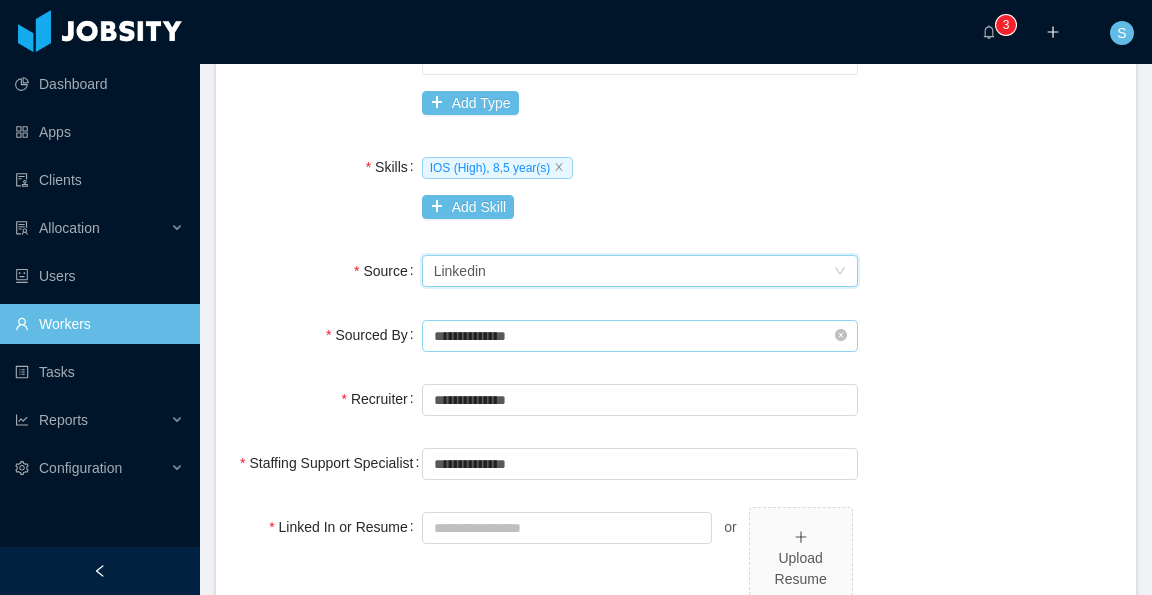 scroll, scrollTop: 700, scrollLeft: 0, axis: vertical 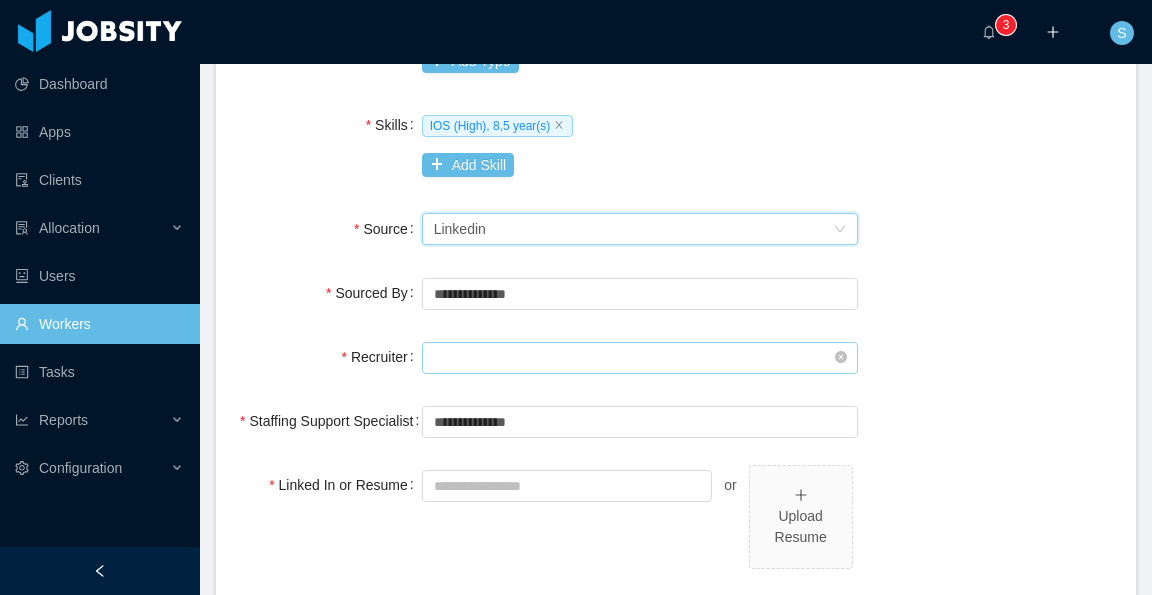 click at bounding box center (640, 358) 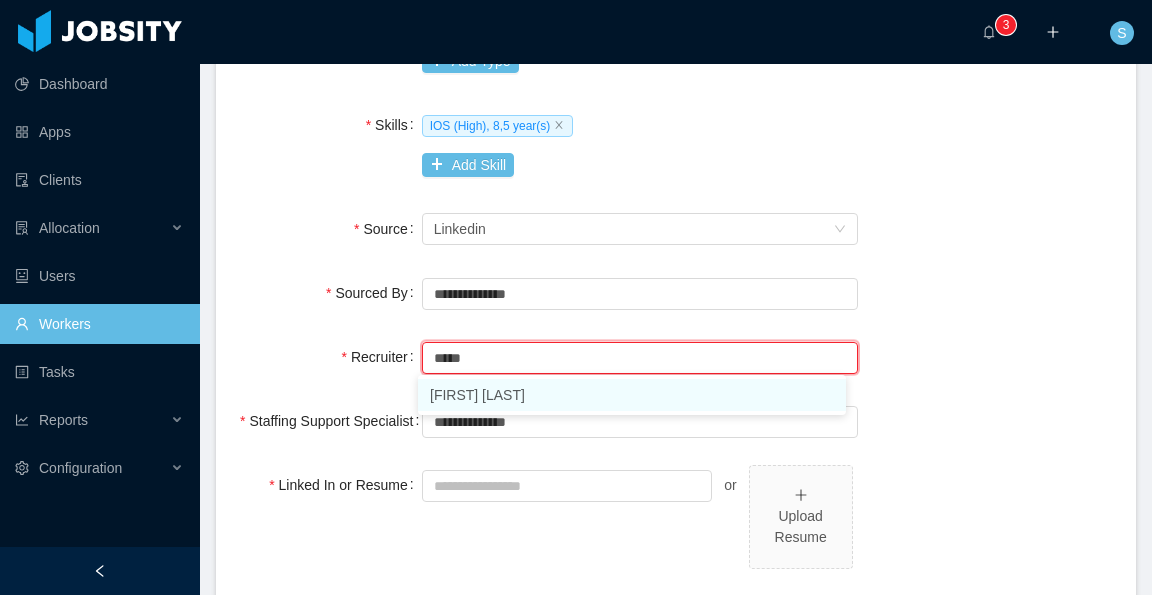 click on "[FIRST] [LAST]" at bounding box center (632, 395) 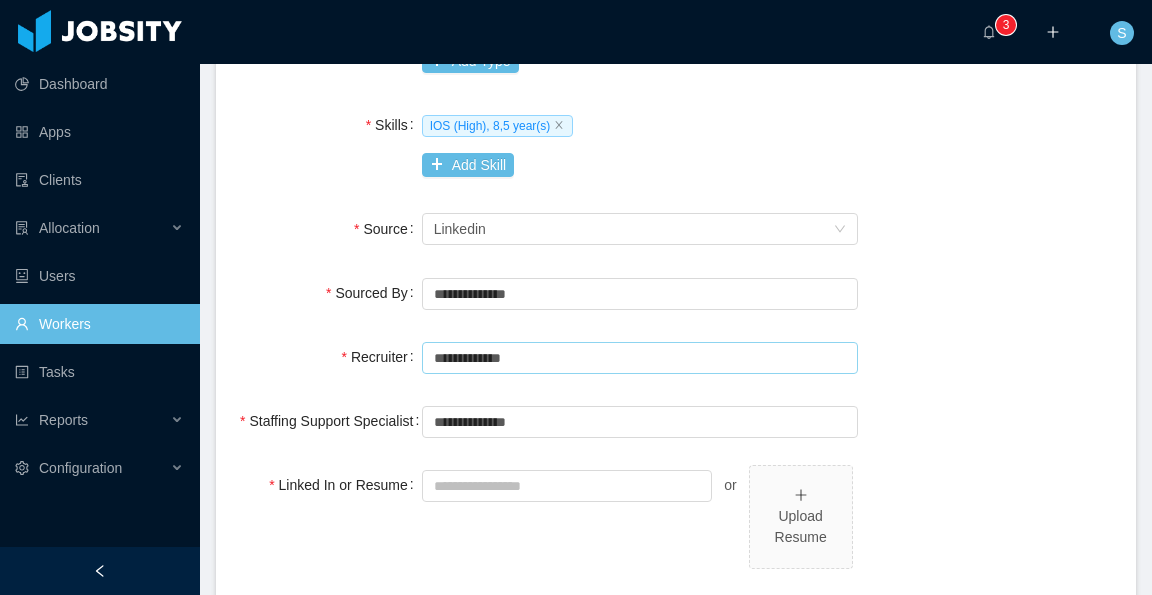 type on "**********" 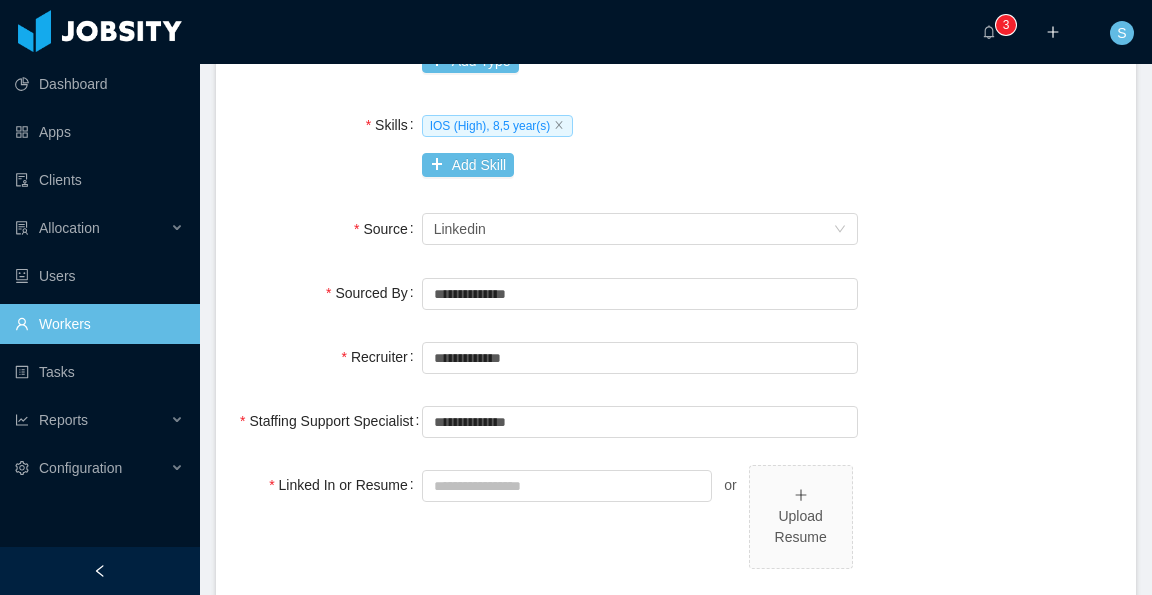 click on "**********" at bounding box center [676, 144] 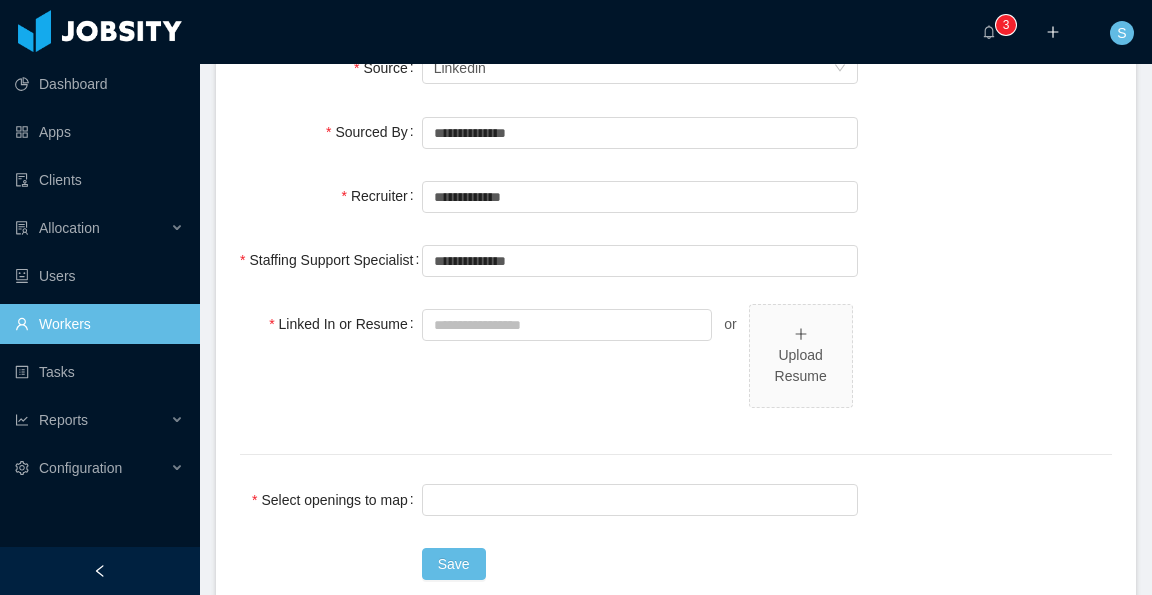 scroll, scrollTop: 900, scrollLeft: 0, axis: vertical 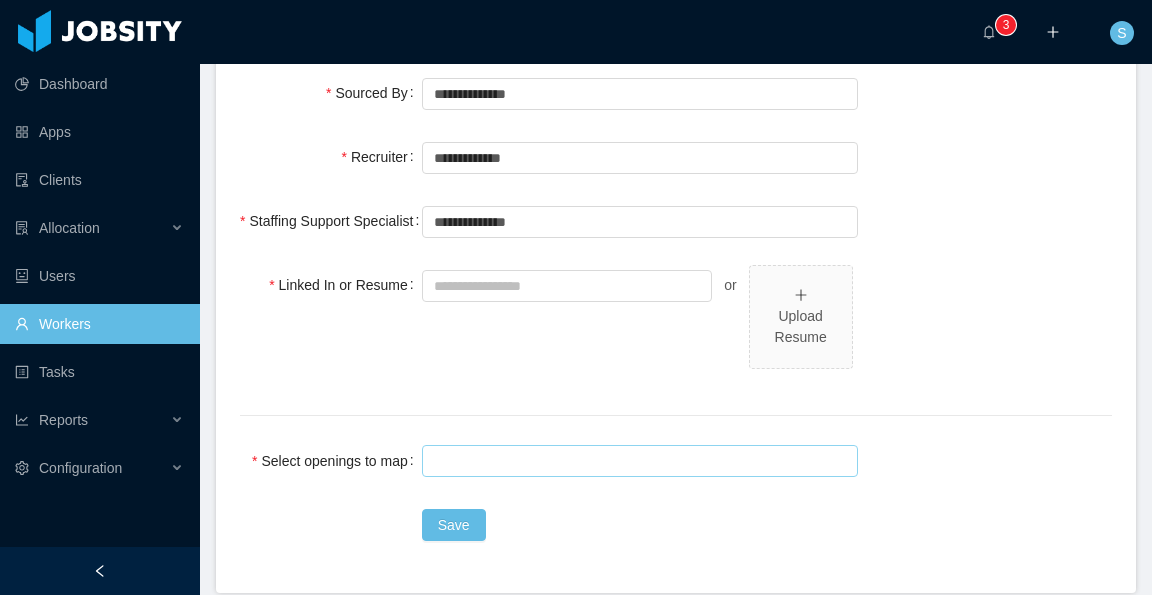 click at bounding box center [637, 461] 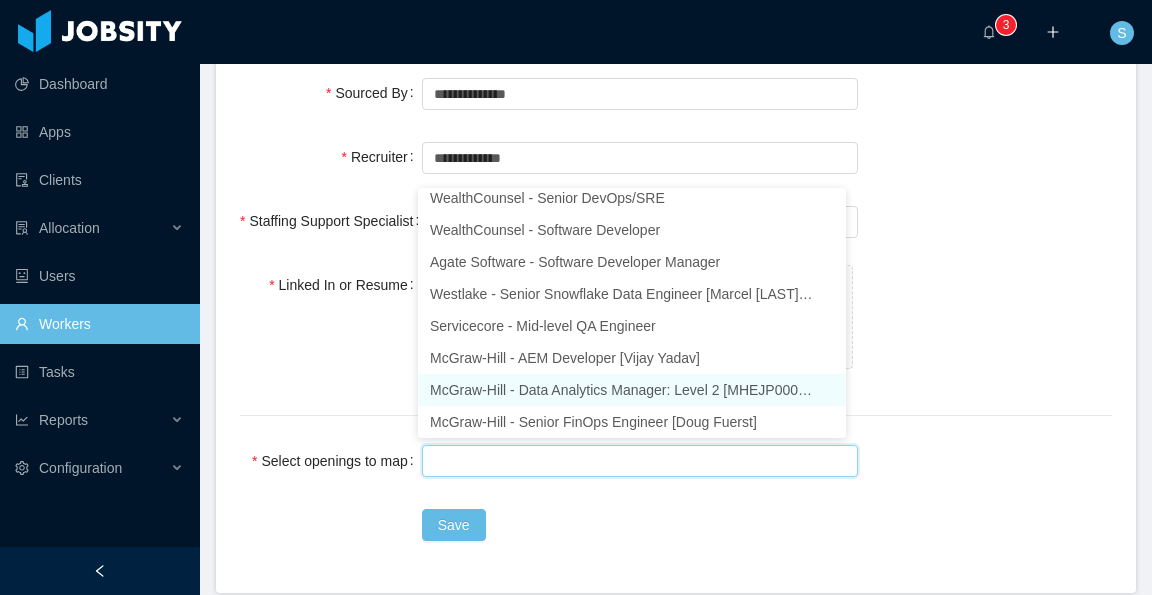click on "Linked In or Resume or Upload Resume" at bounding box center [676, 328] 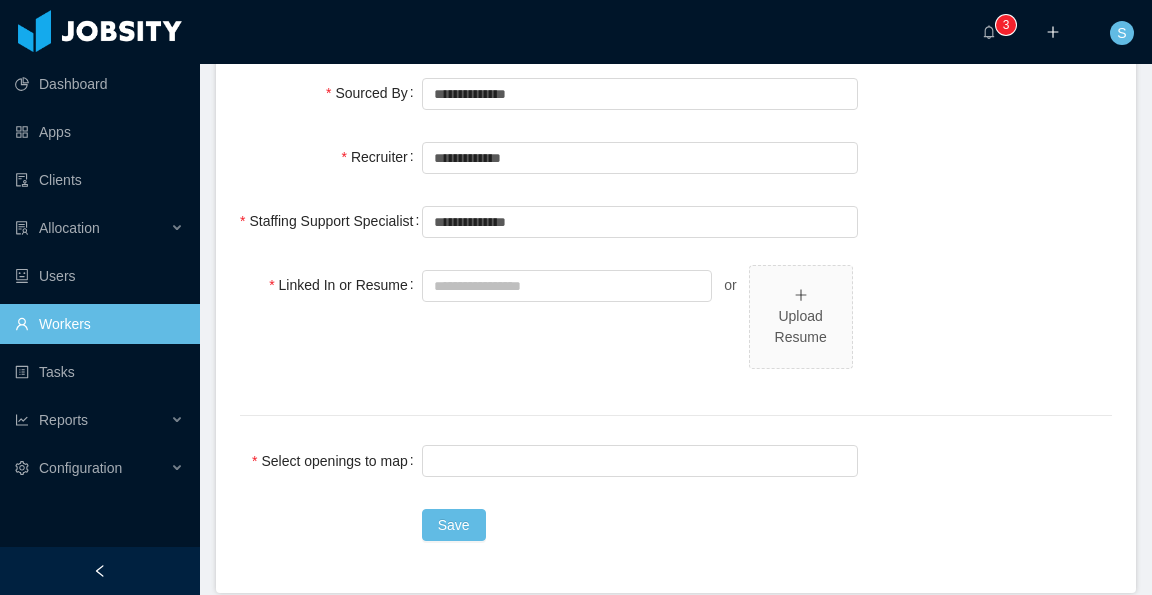 scroll, scrollTop: 4, scrollLeft: 0, axis: vertical 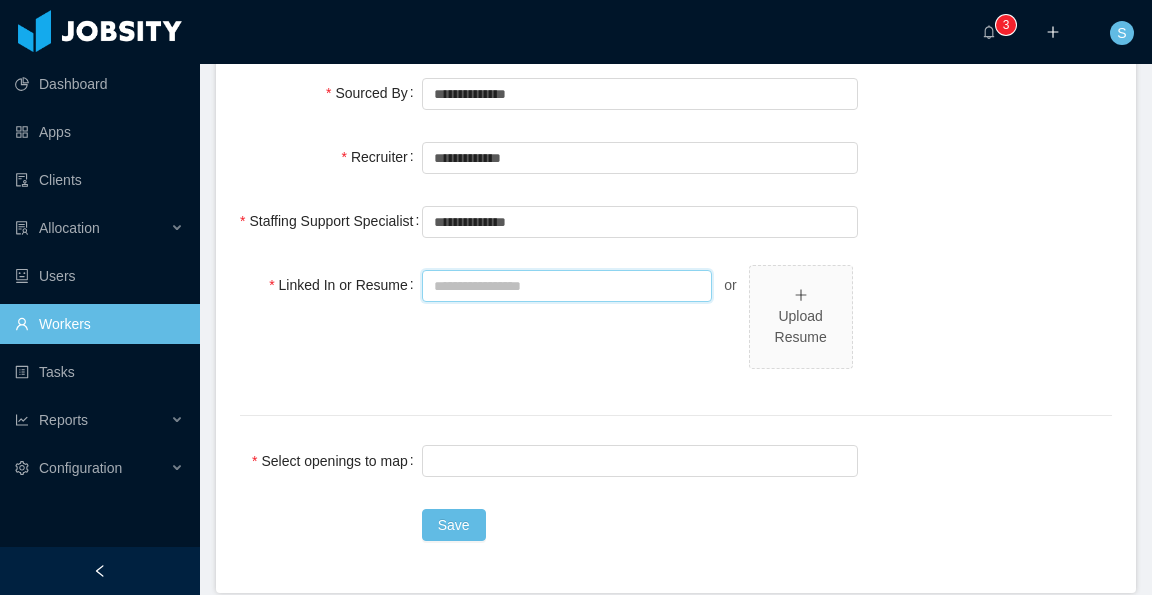 click on "Linked In or Resume" at bounding box center (567, 286) 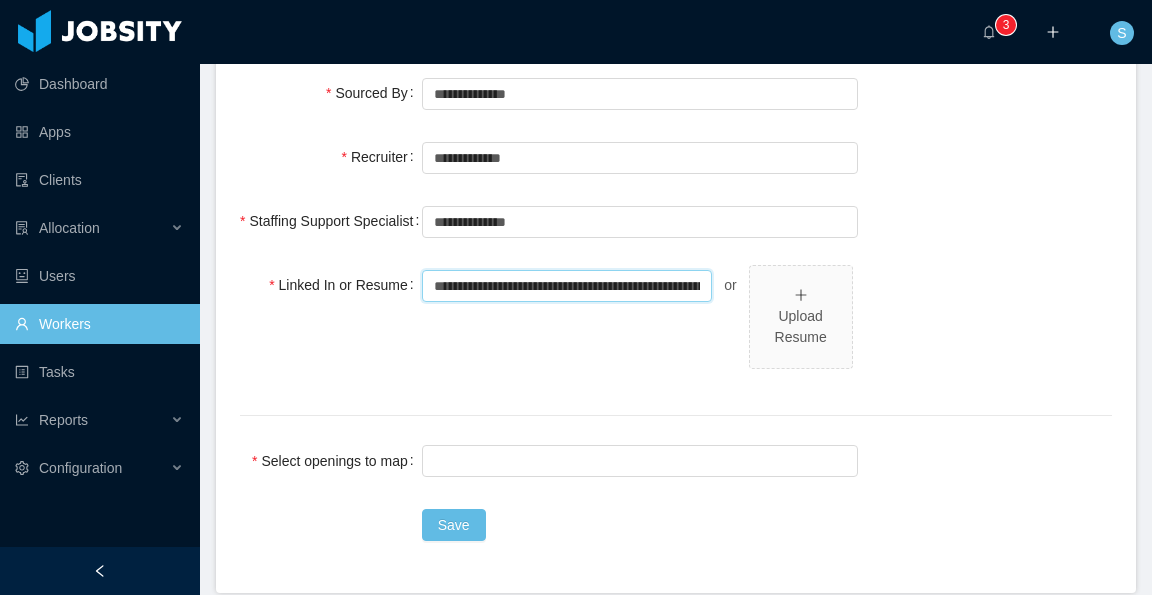 scroll, scrollTop: 0, scrollLeft: 88, axis: horizontal 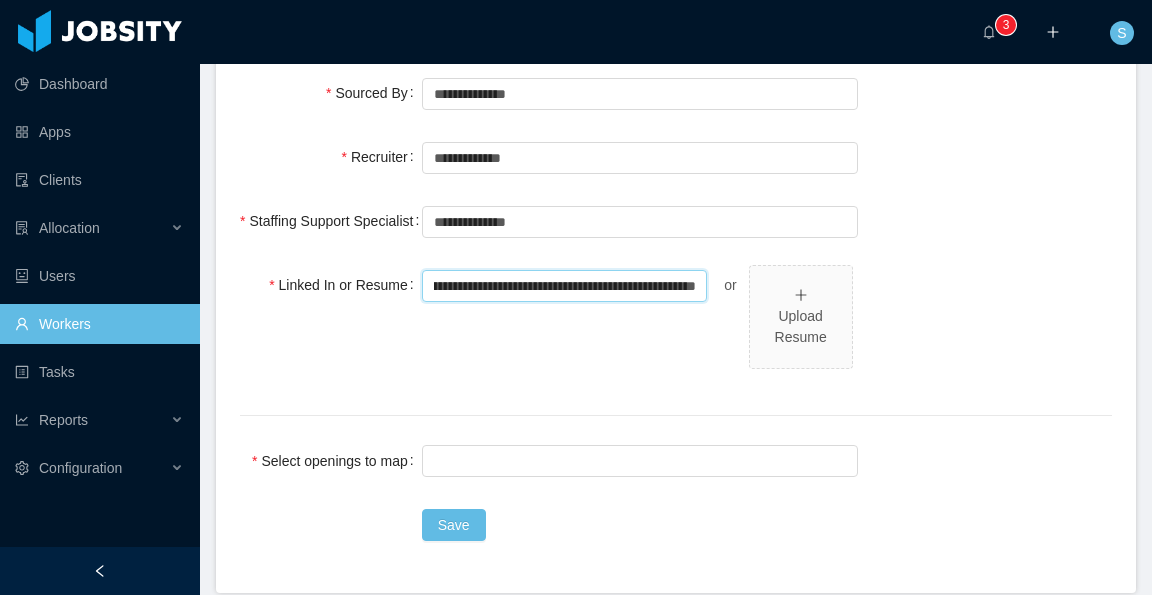 type on "**********" 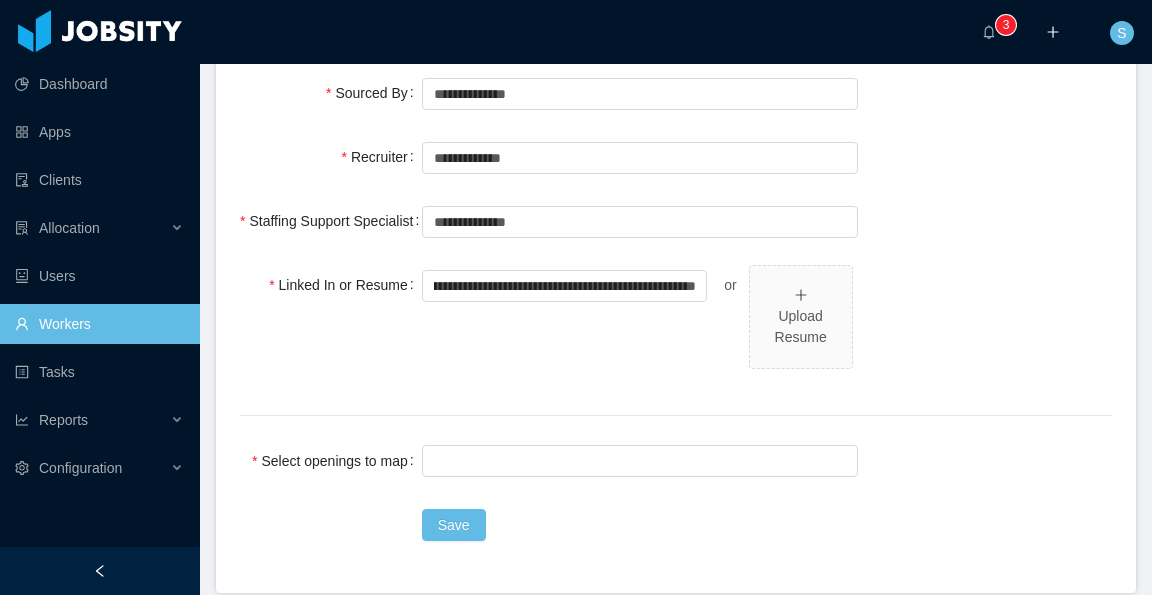 click on "**********" at bounding box center [676, -56] 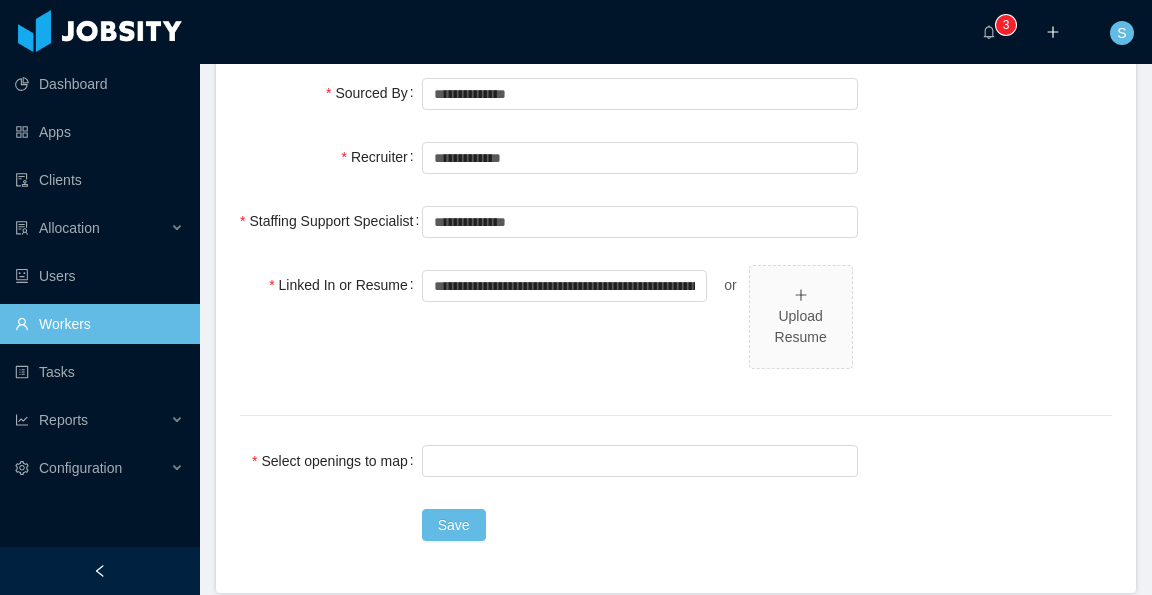 click on "**********" at bounding box center (676, 221) 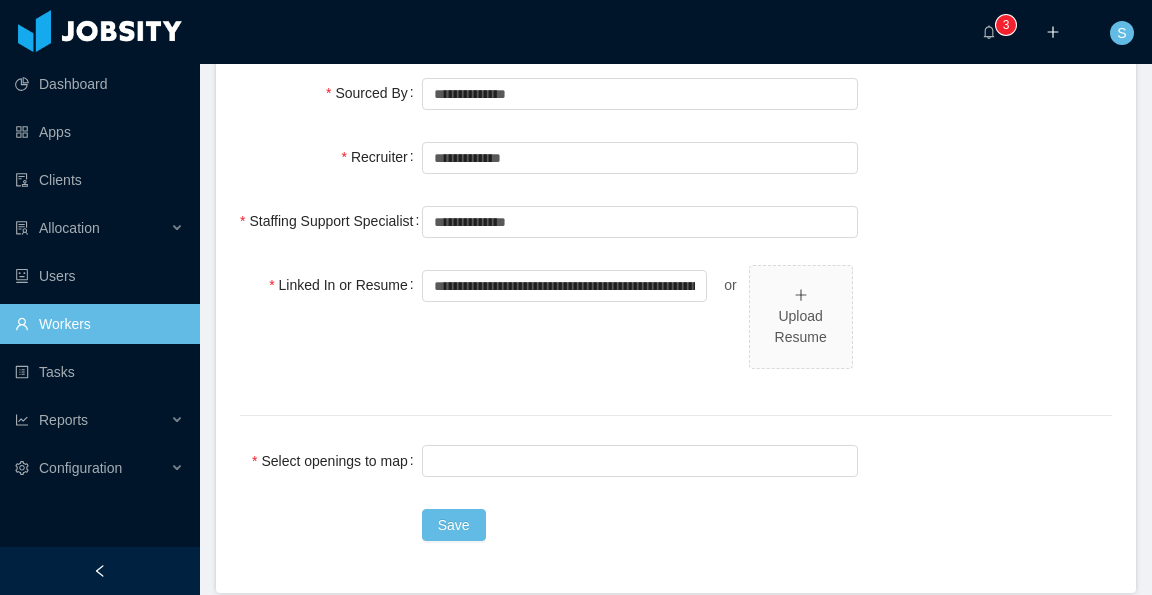 click on "**********" at bounding box center (676, -56) 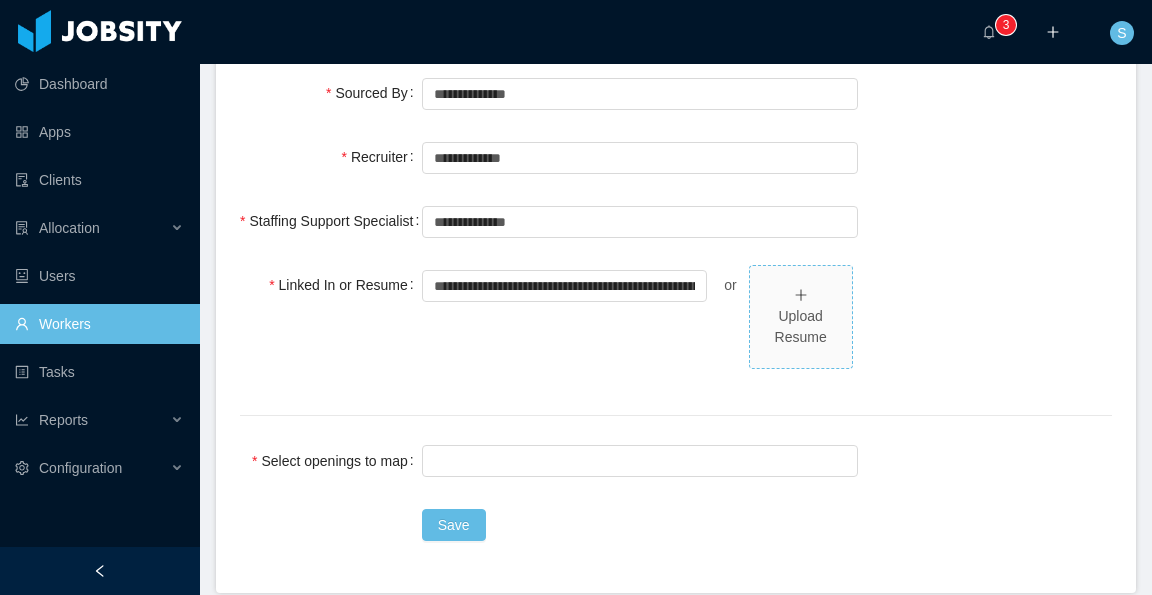 click on "Upload Resume" at bounding box center [801, 327] 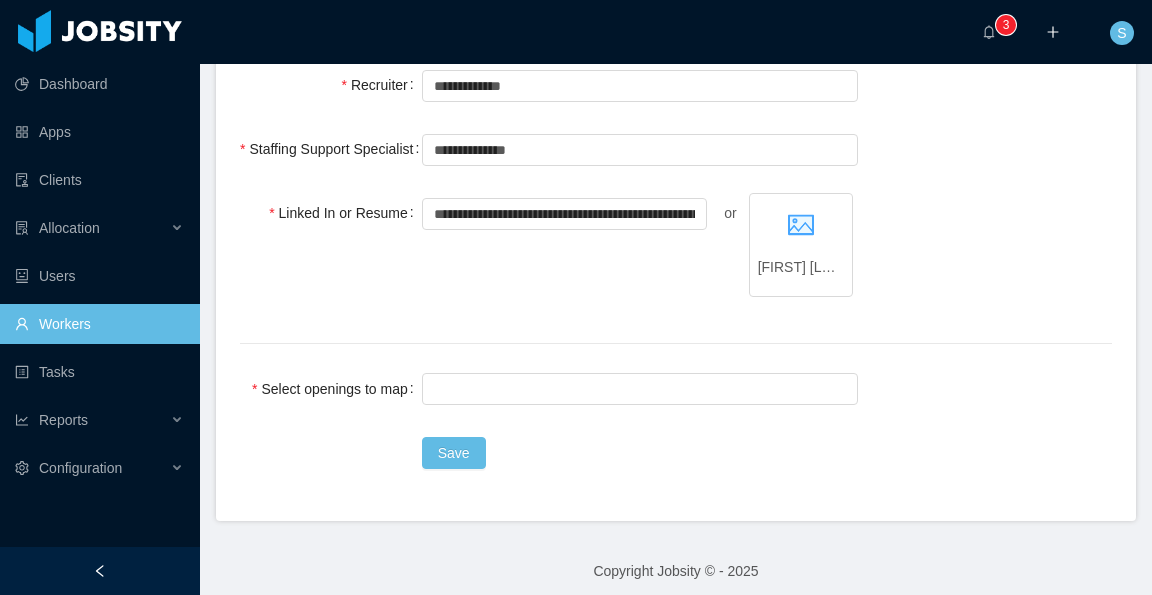 scroll, scrollTop: 980, scrollLeft: 0, axis: vertical 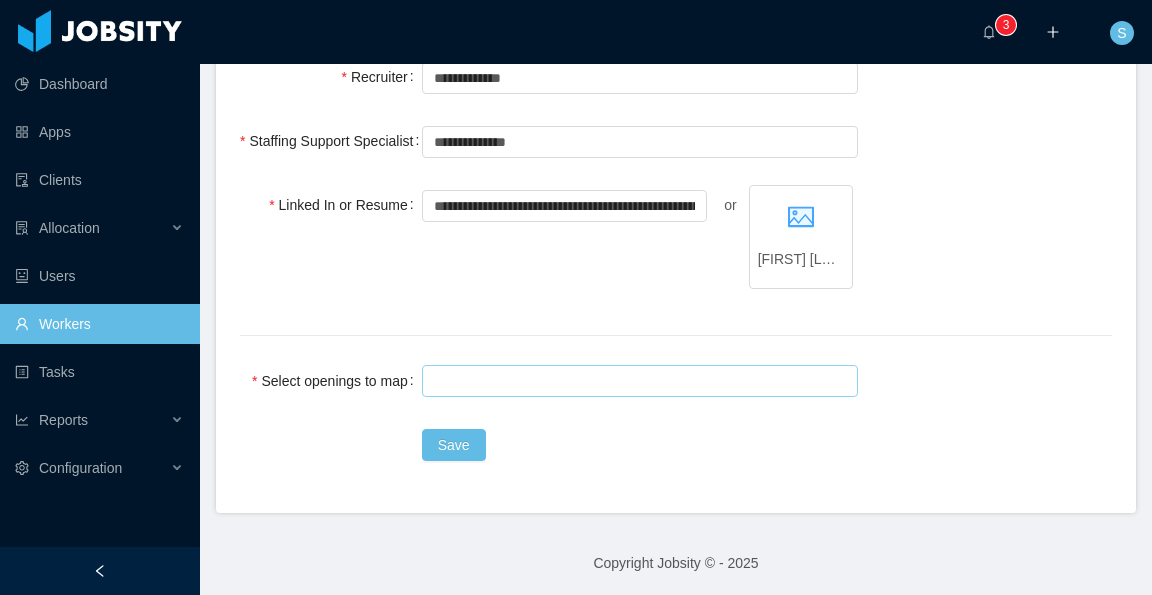 click at bounding box center (637, 381) 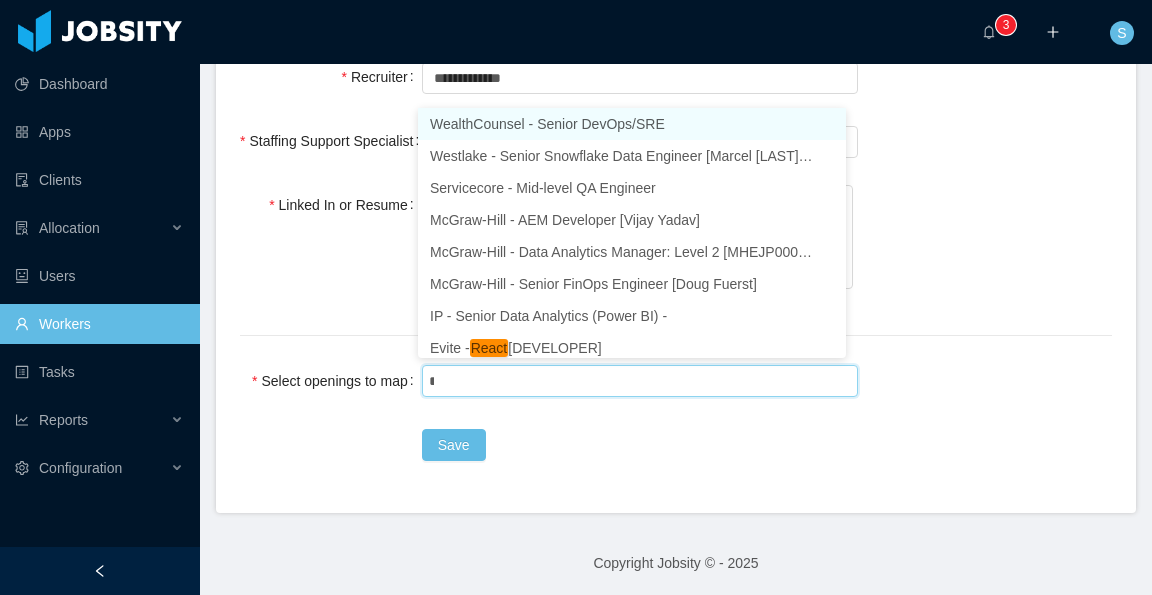 type on "***" 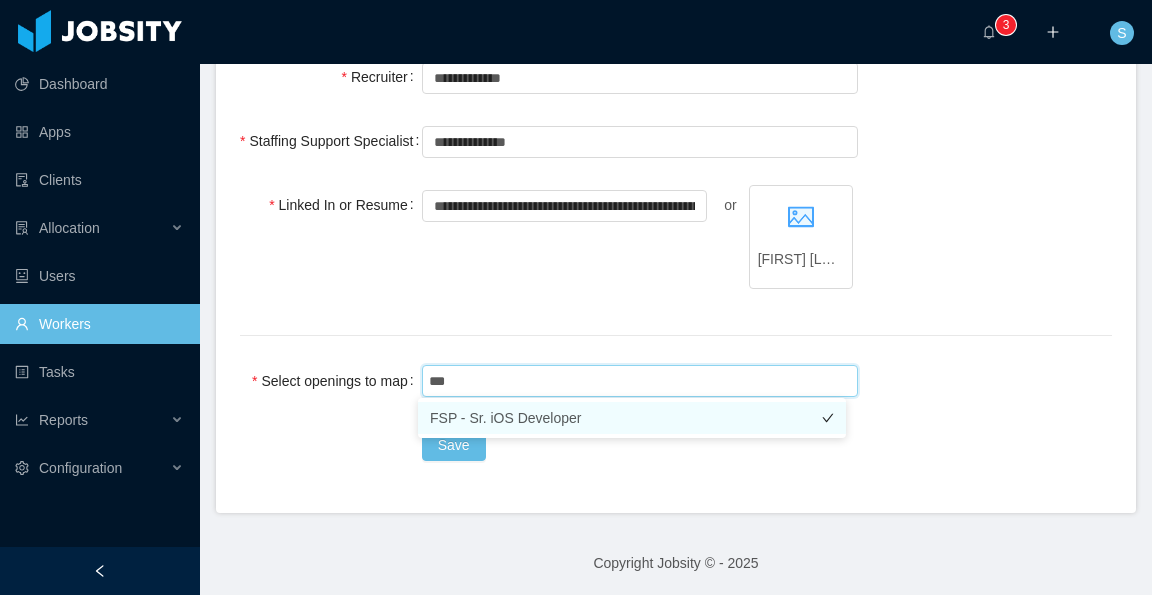 click on "FSP - Sr. iOS Developer" at bounding box center (632, 418) 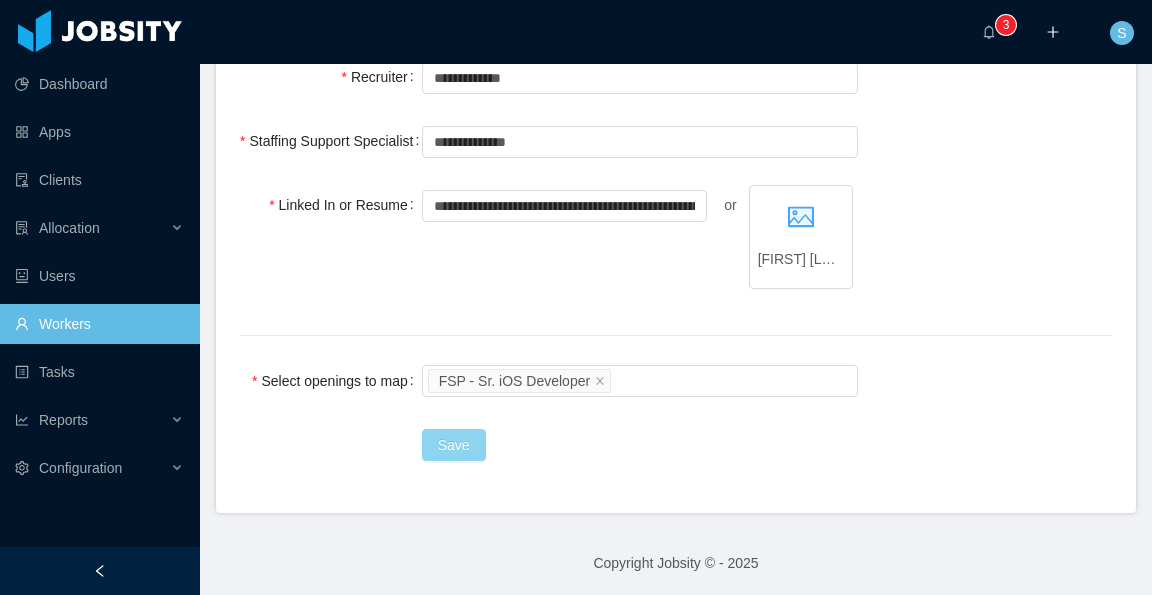 click on "Save" at bounding box center [454, 445] 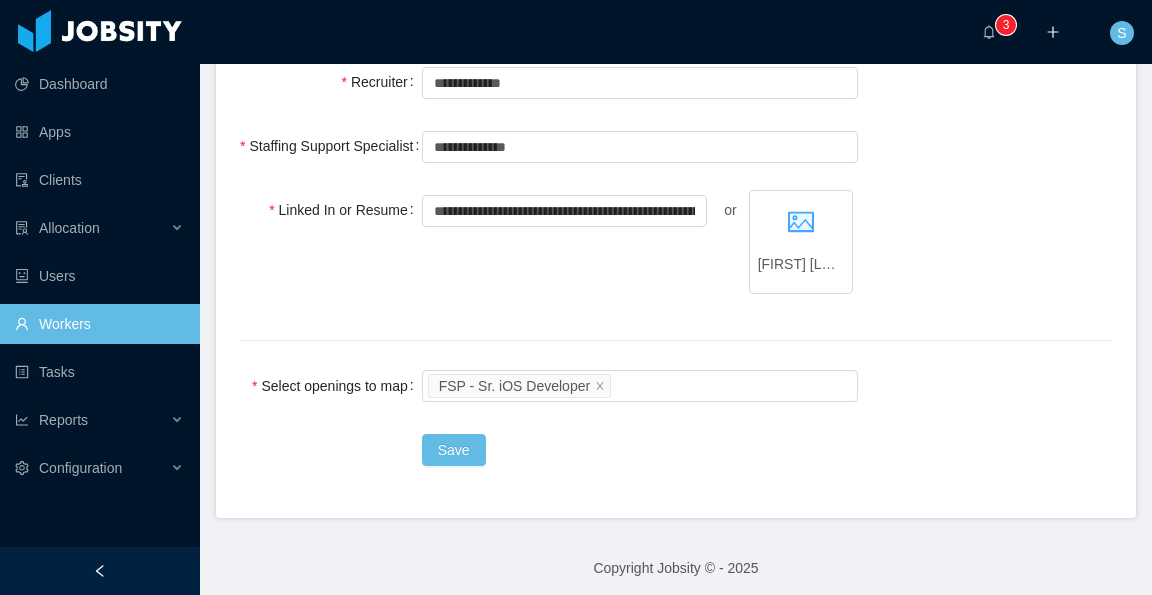 scroll, scrollTop: 980, scrollLeft: 0, axis: vertical 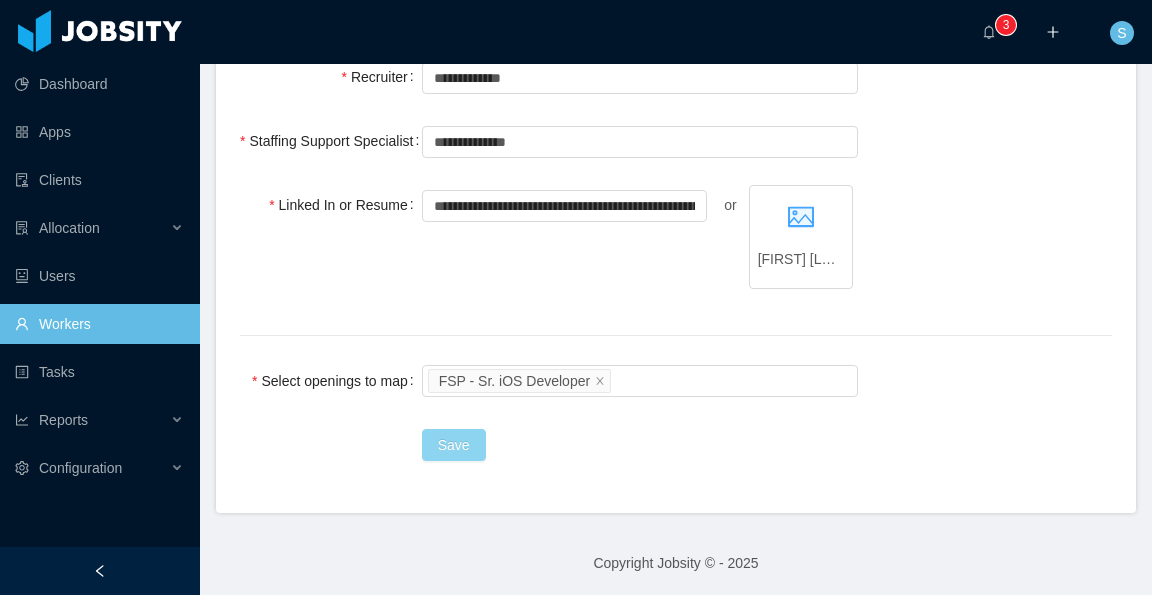 click on "Save" at bounding box center (454, 445) 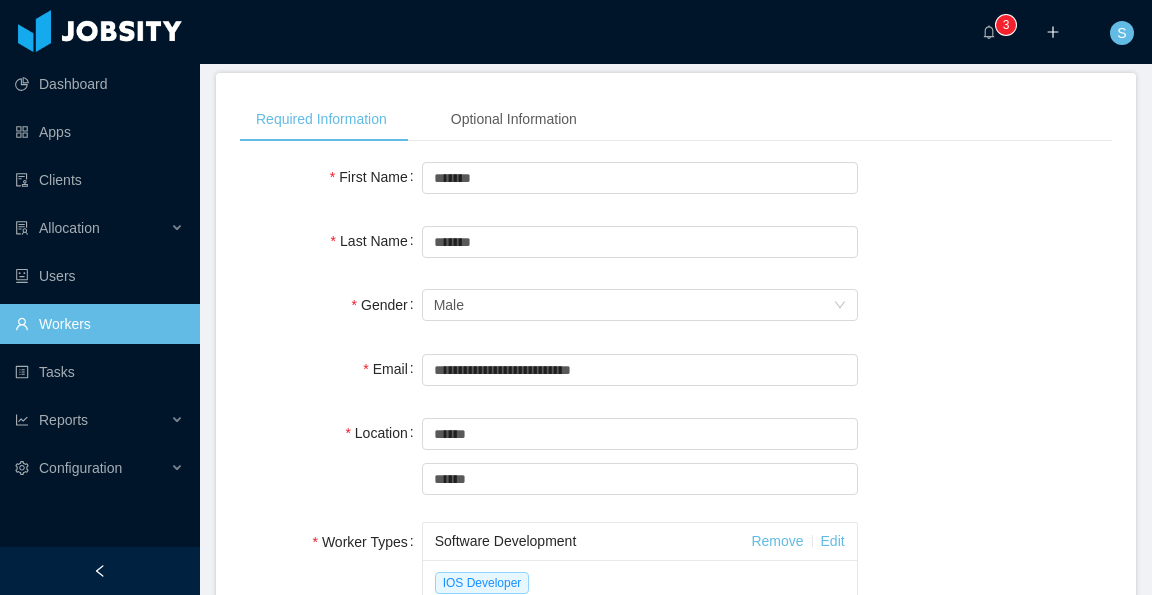 scroll, scrollTop: 200, scrollLeft: 0, axis: vertical 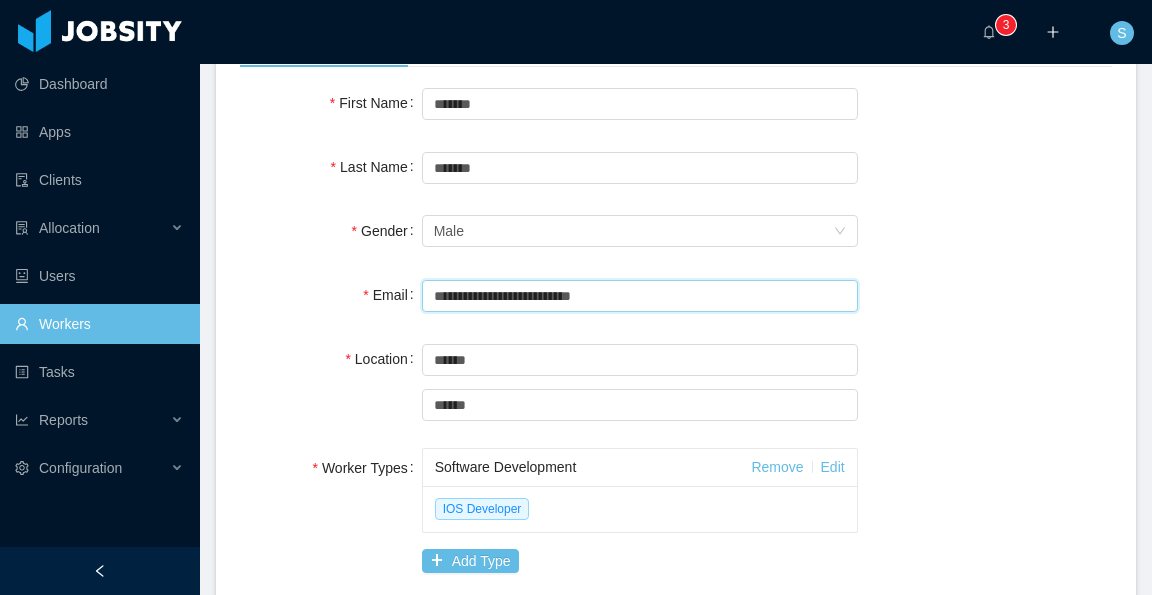 drag, startPoint x: 634, startPoint y: 301, endPoint x: 408, endPoint y: 297, distance: 226.0354 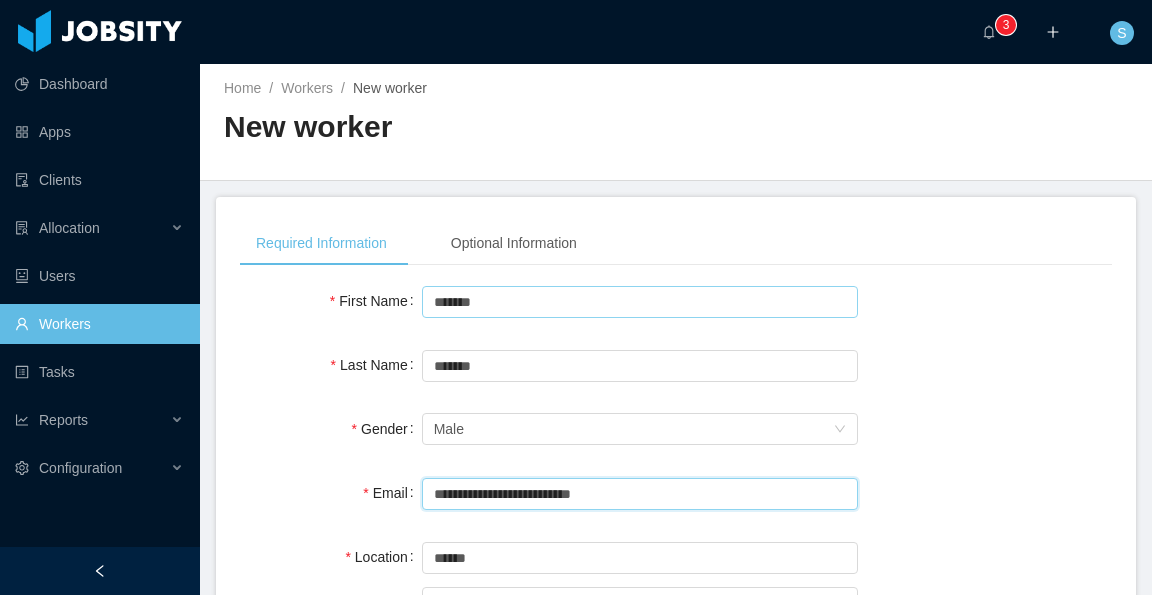 scroll, scrollTop: 0, scrollLeft: 0, axis: both 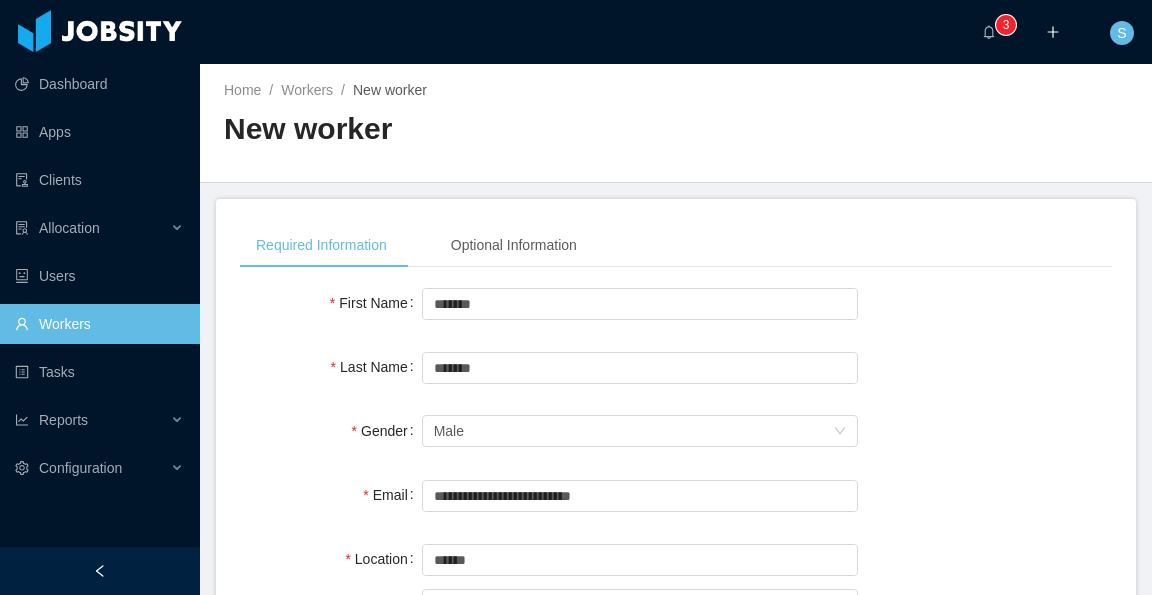 click on "Workers" at bounding box center [99, 324] 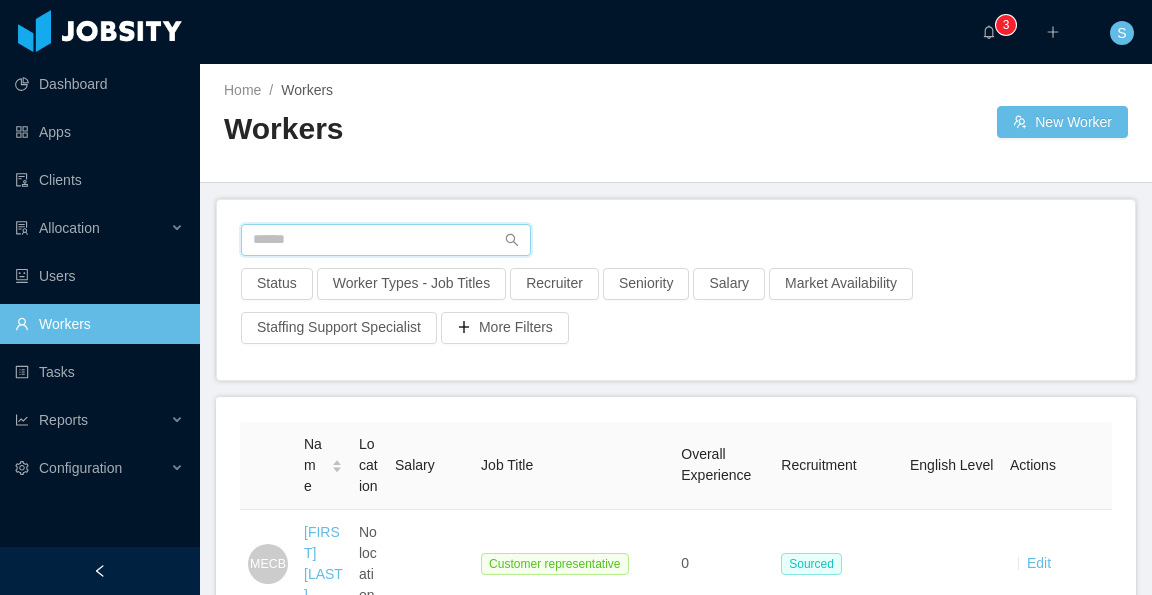 click at bounding box center (386, 240) 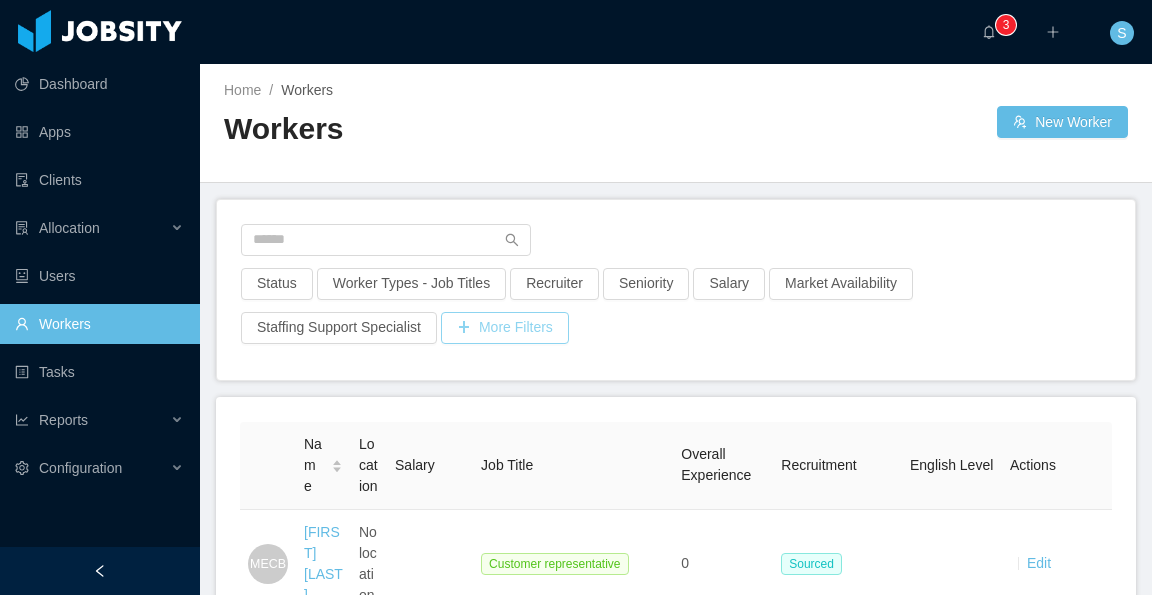 click on "More Filters" at bounding box center [505, 328] 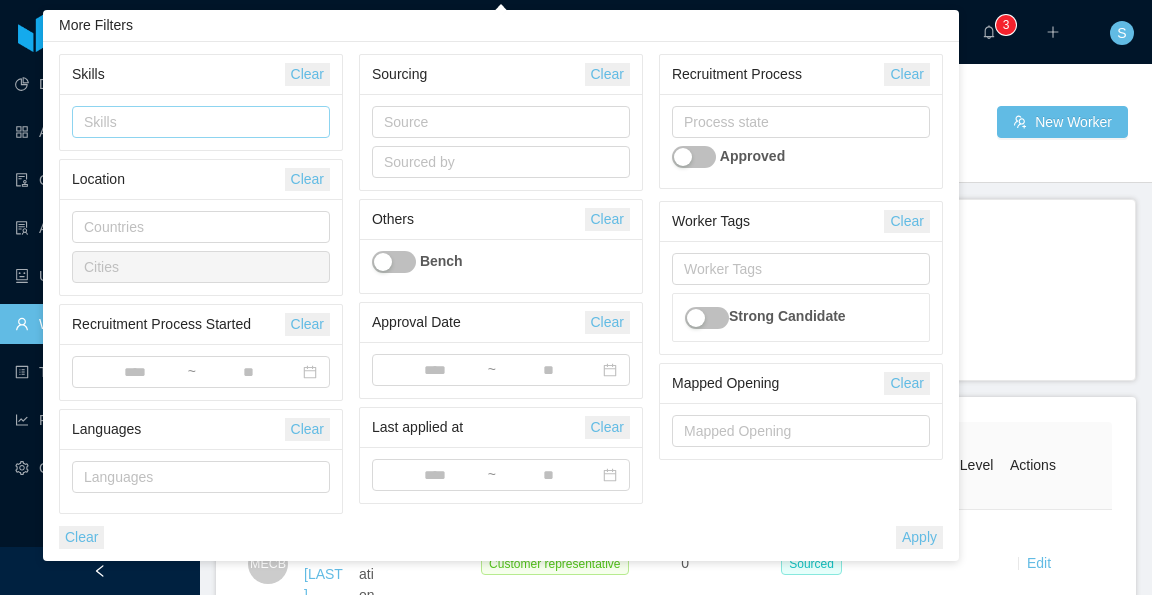 click on "Skills" at bounding box center (196, 122) 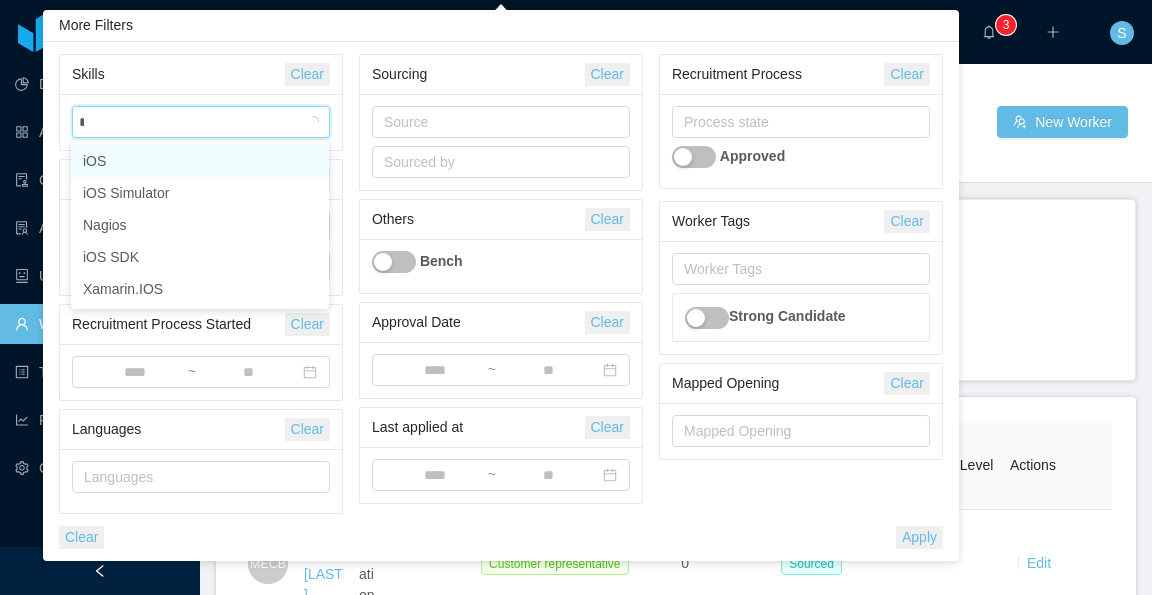 type on "***" 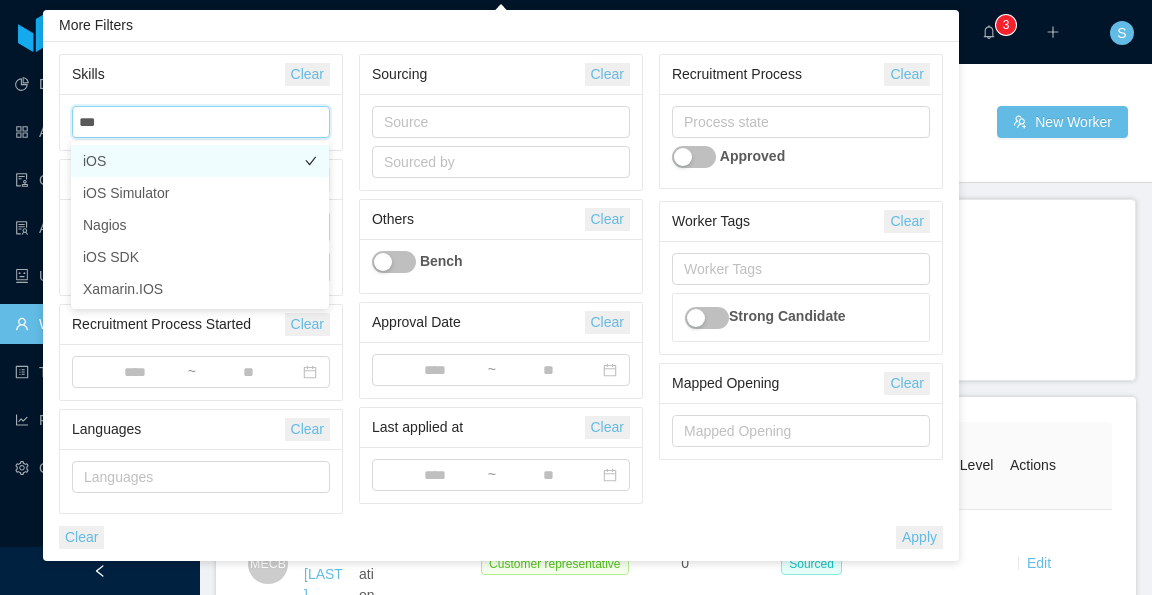click on "iOS" at bounding box center (200, 161) 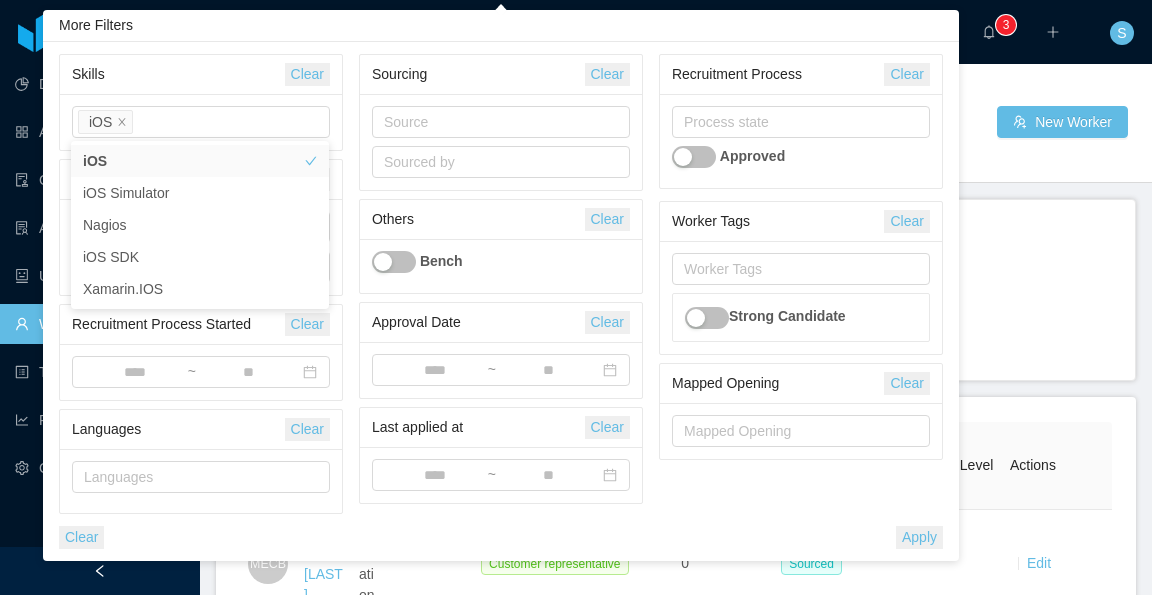 click on "More Filters" at bounding box center (501, 26) 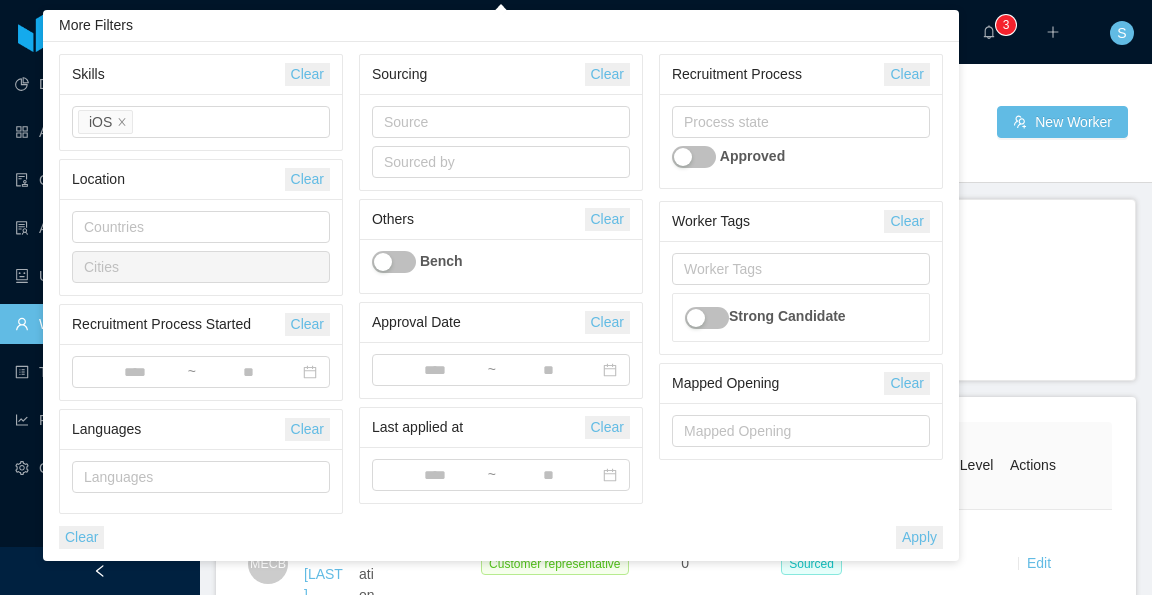 drag, startPoint x: 1041, startPoint y: 267, endPoint x: 1033, endPoint y: 258, distance: 12.0415945 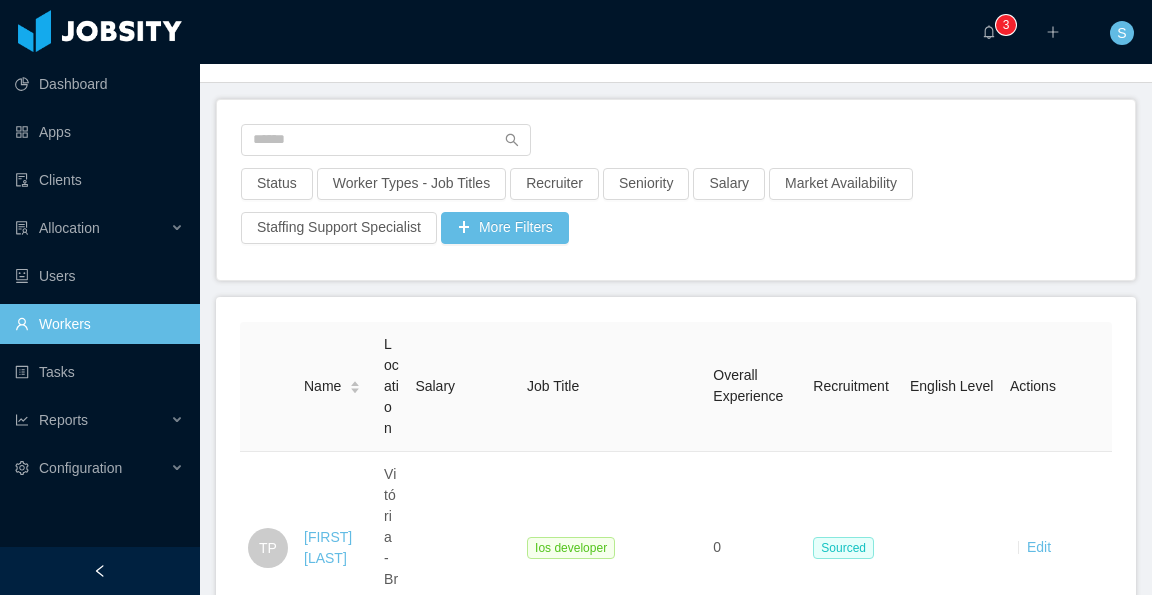 scroll, scrollTop: 0, scrollLeft: 0, axis: both 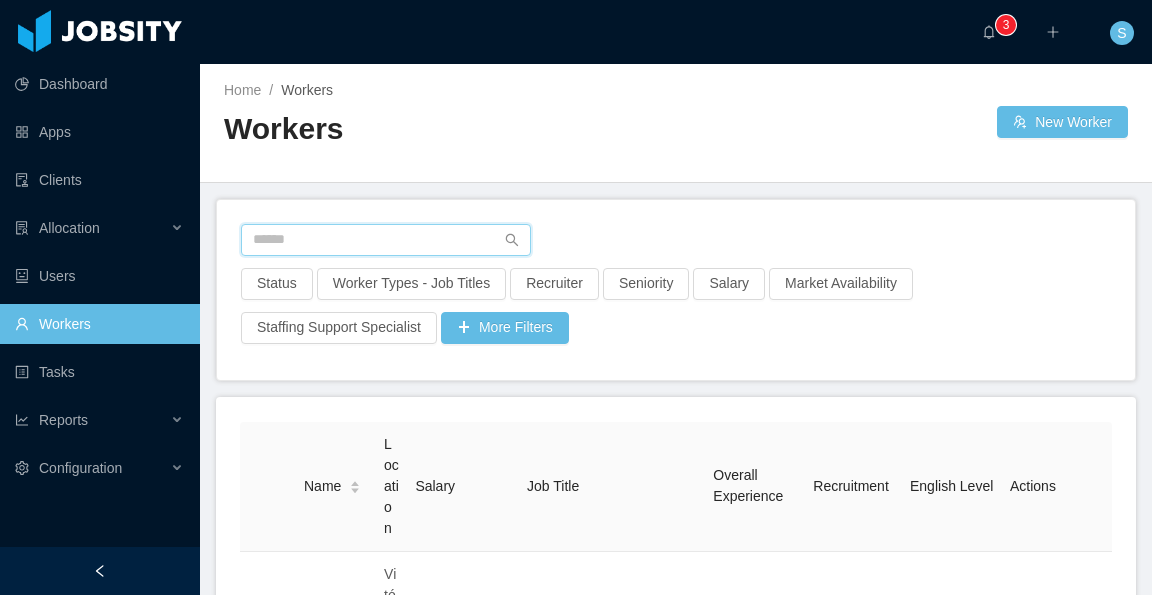 click at bounding box center (386, 240) 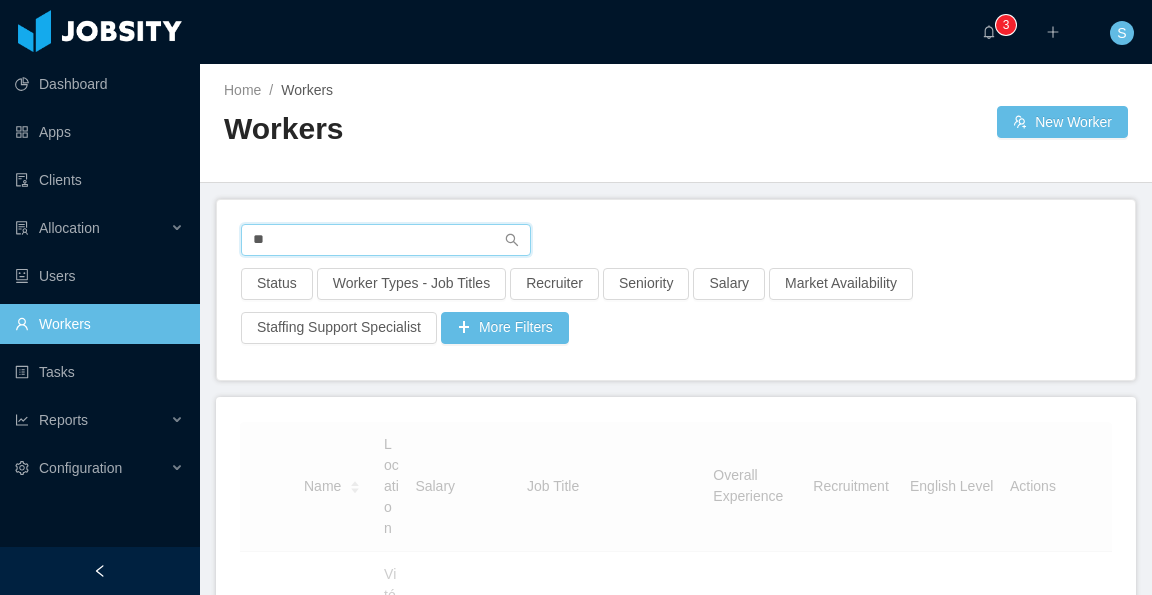 type on "*" 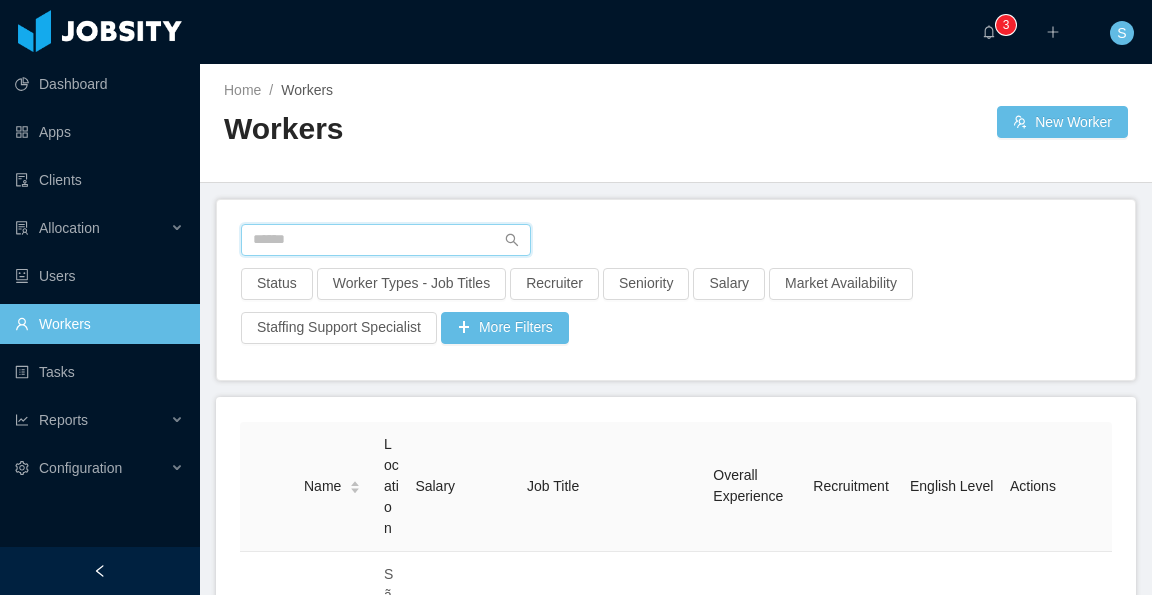 click at bounding box center [386, 240] 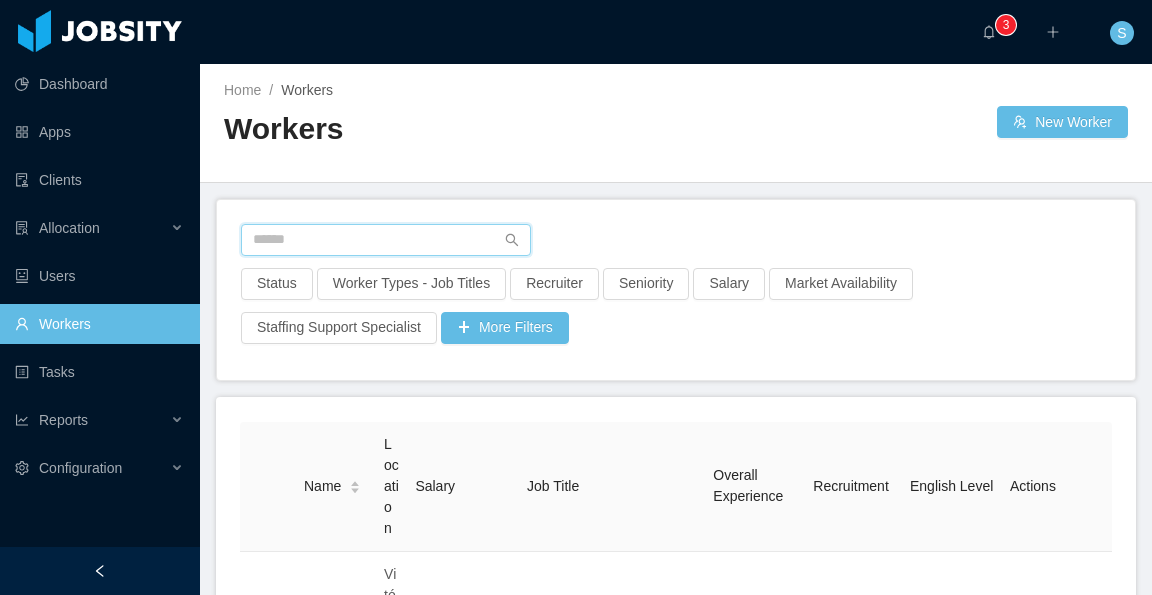click at bounding box center [386, 240] 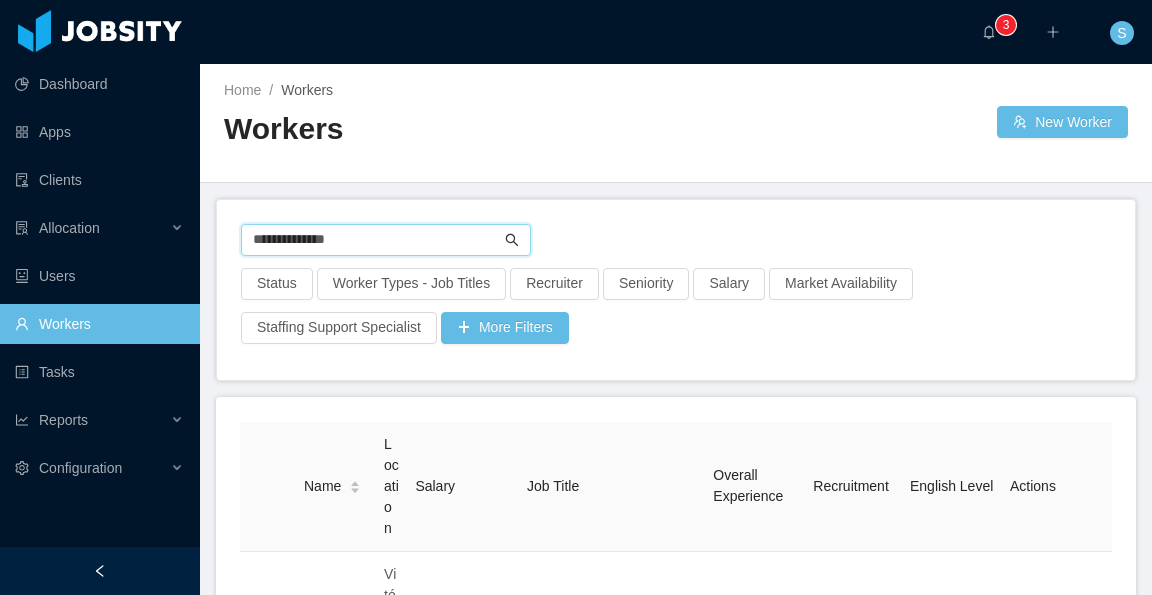 type on "**********" 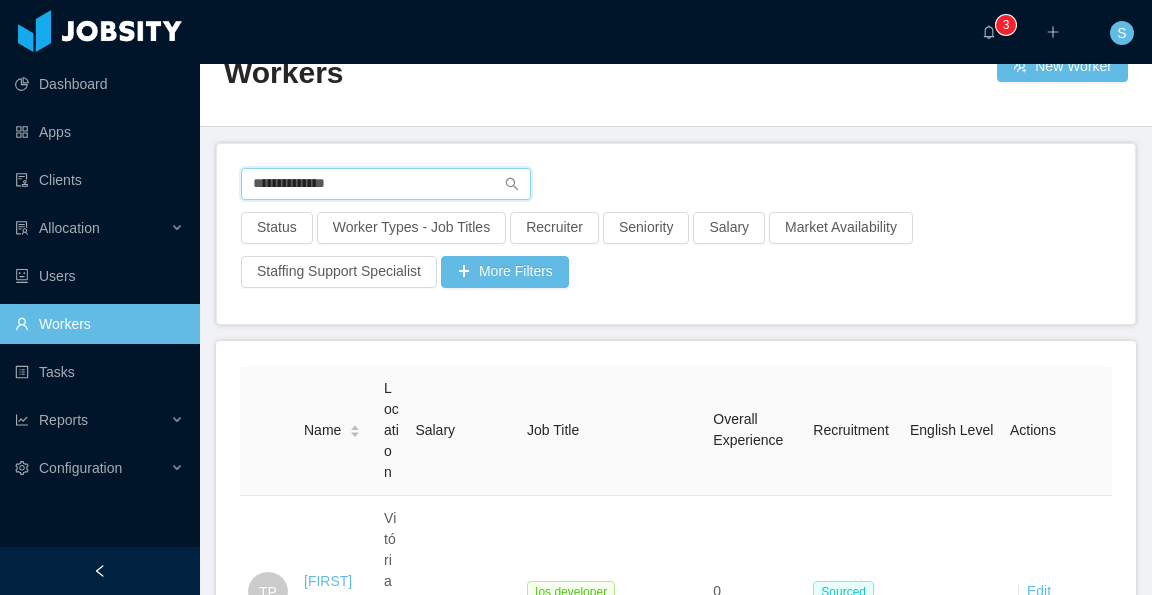 scroll, scrollTop: 0, scrollLeft: 0, axis: both 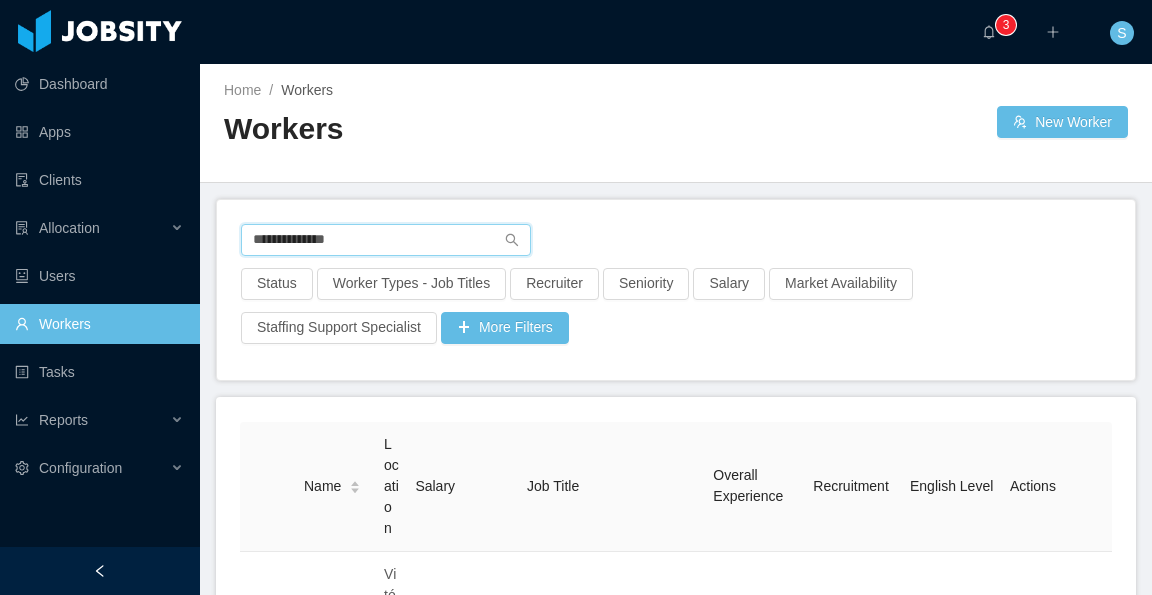 drag, startPoint x: 281, startPoint y: 221, endPoint x: 218, endPoint y: 217, distance: 63.126858 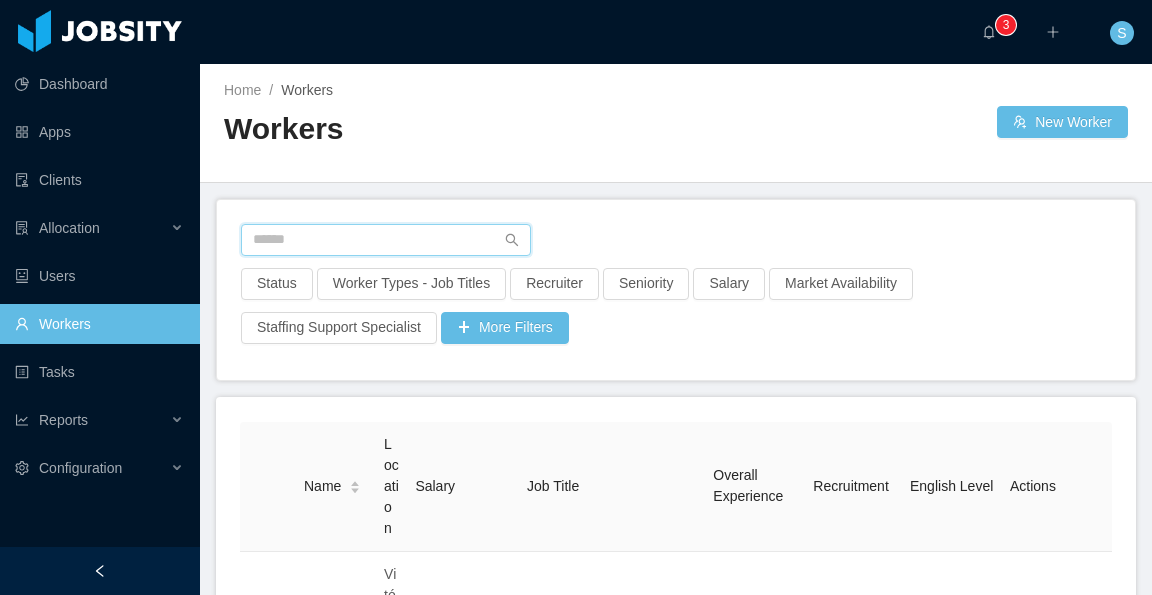 click at bounding box center [386, 240] 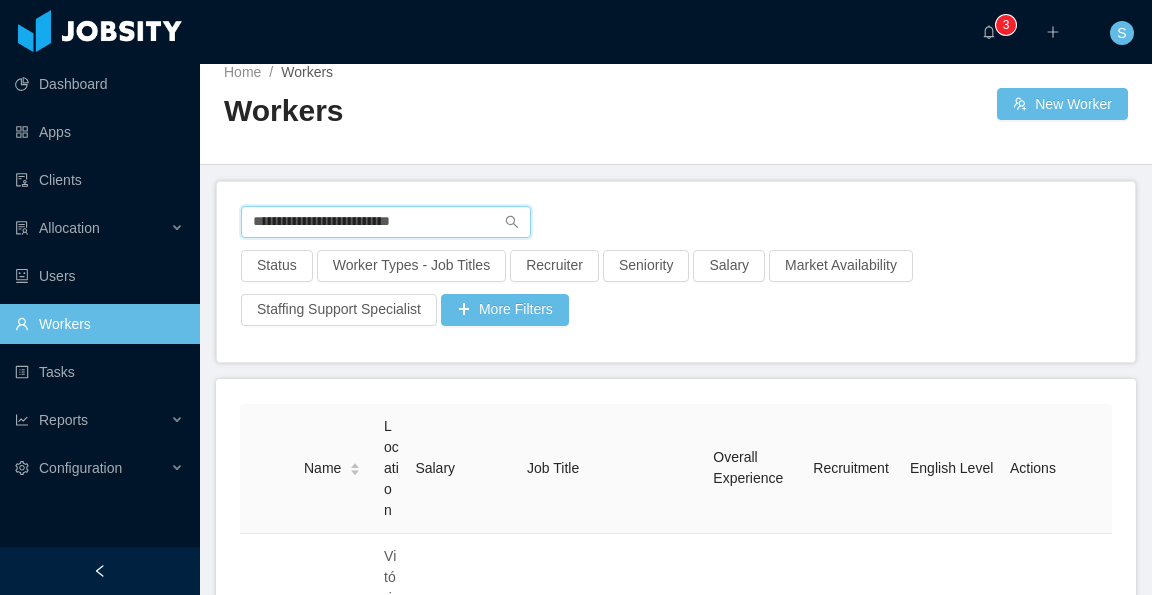 scroll, scrollTop: 0, scrollLeft: 0, axis: both 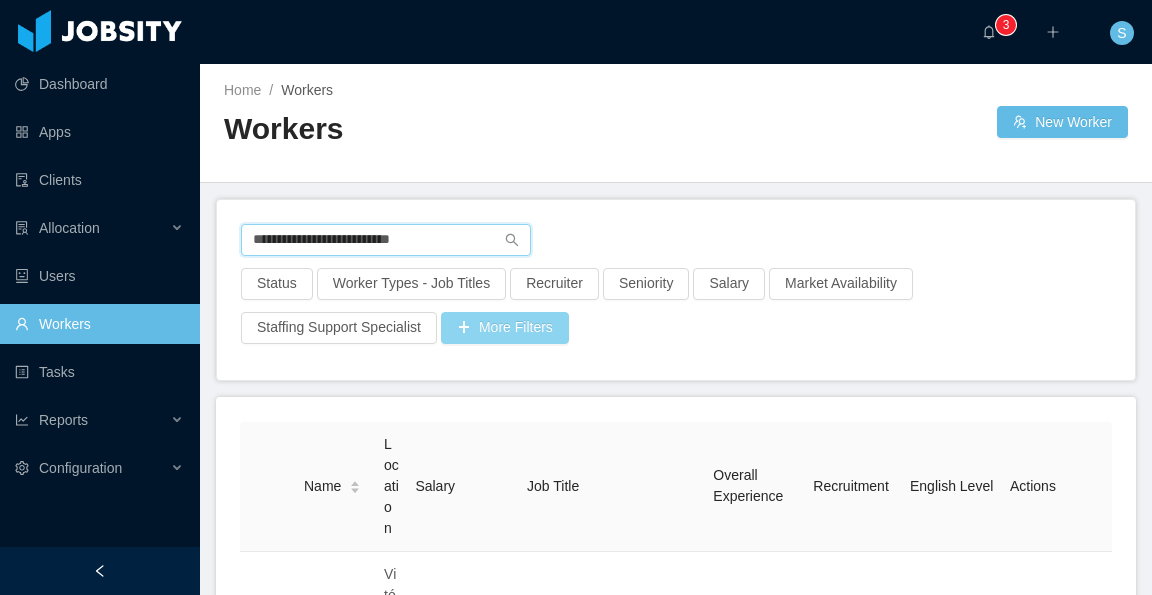 type on "**********" 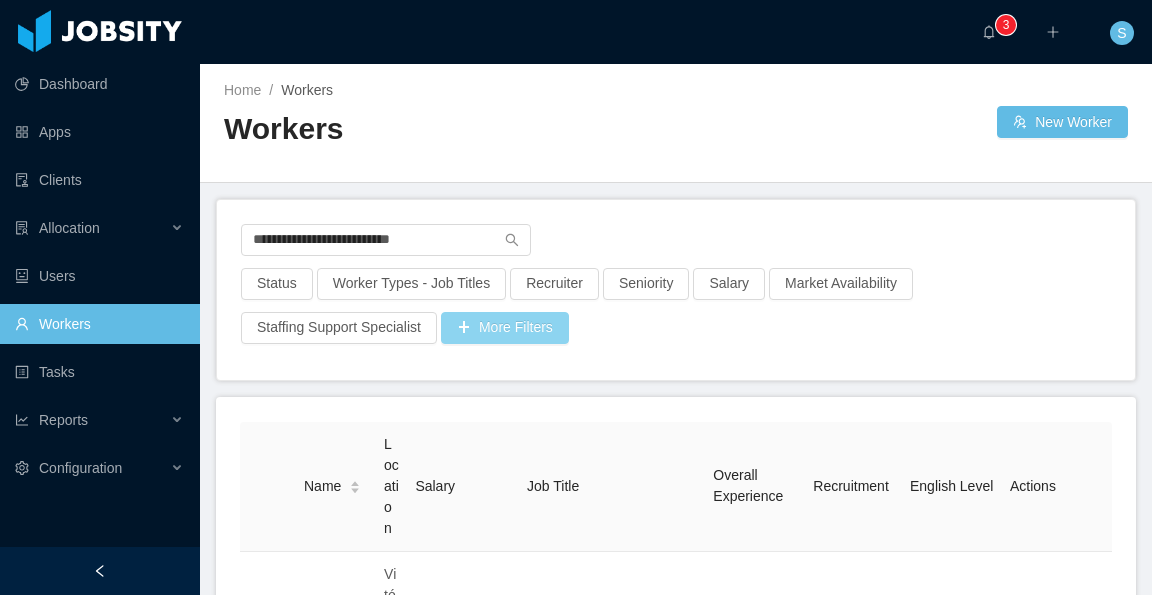 click on "More Filters" at bounding box center [505, 328] 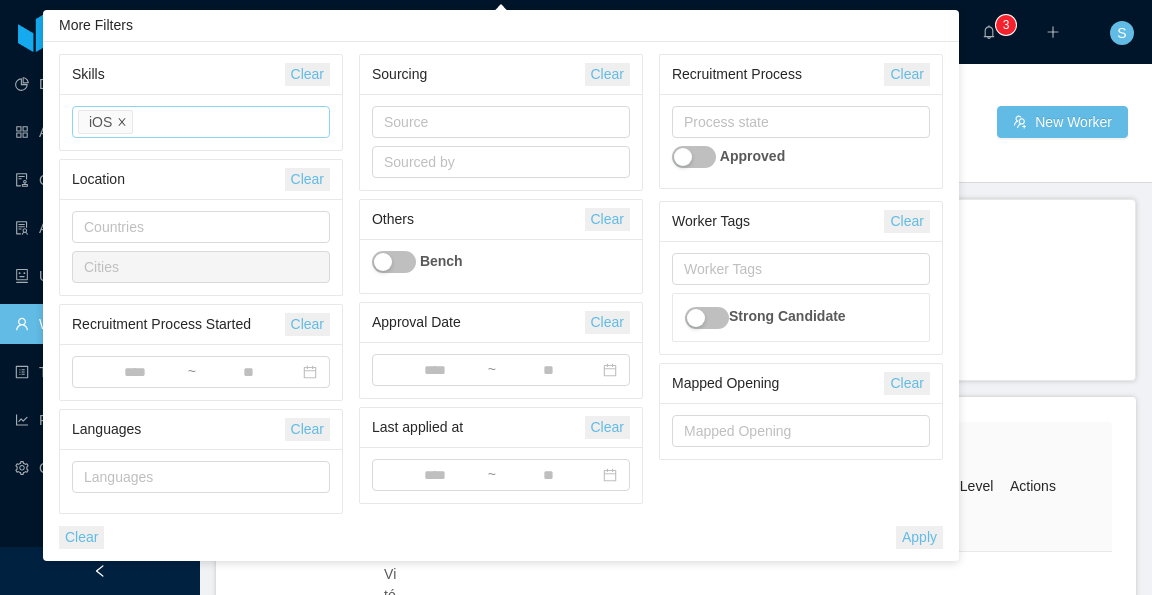 click 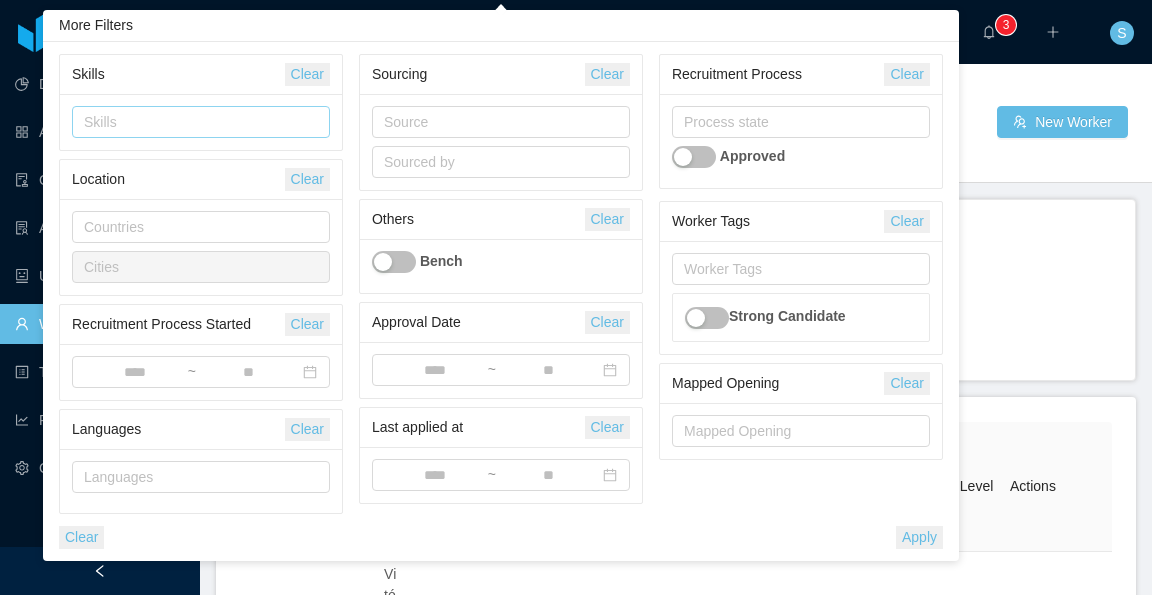 click on "Apply" at bounding box center [919, 537] 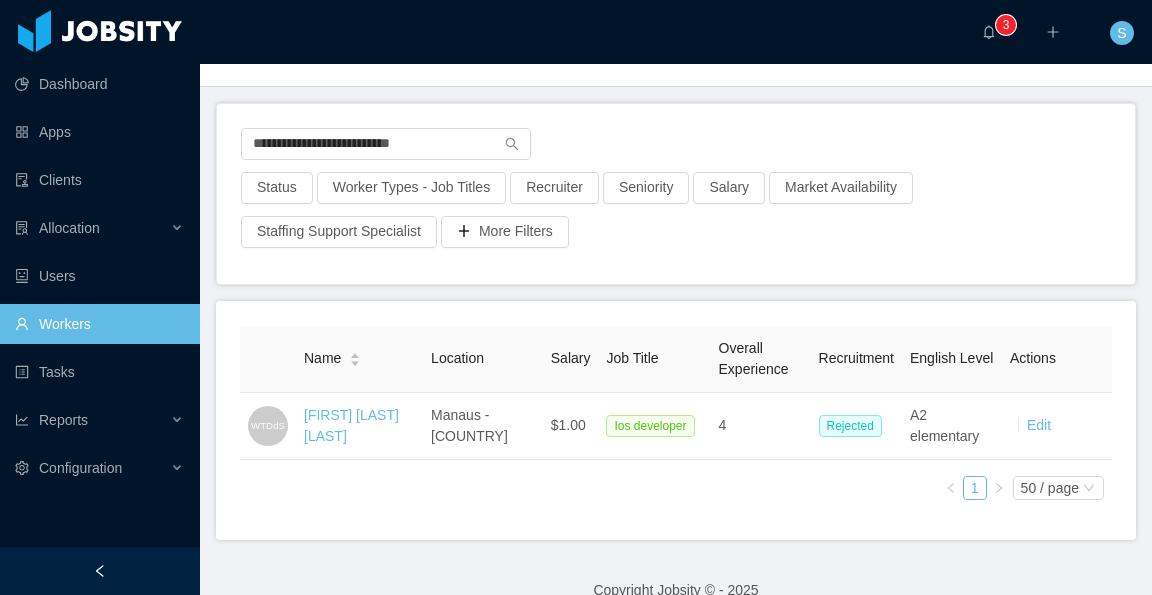 scroll, scrollTop: 140, scrollLeft: 0, axis: vertical 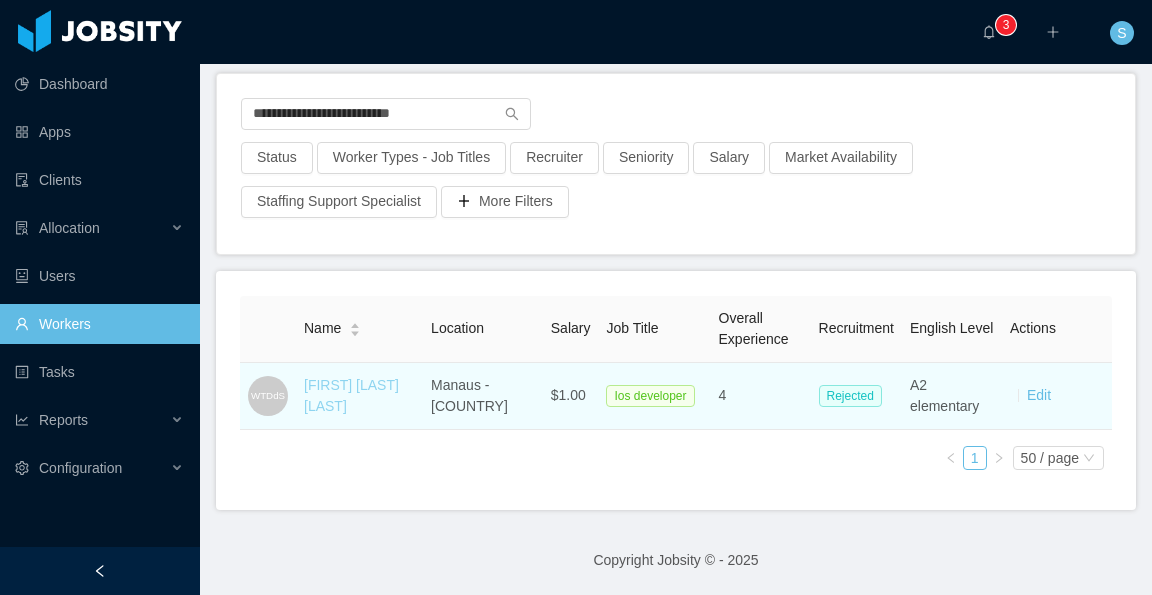 click on "[FIRST] [LAST] [LAST]" at bounding box center (351, 395) 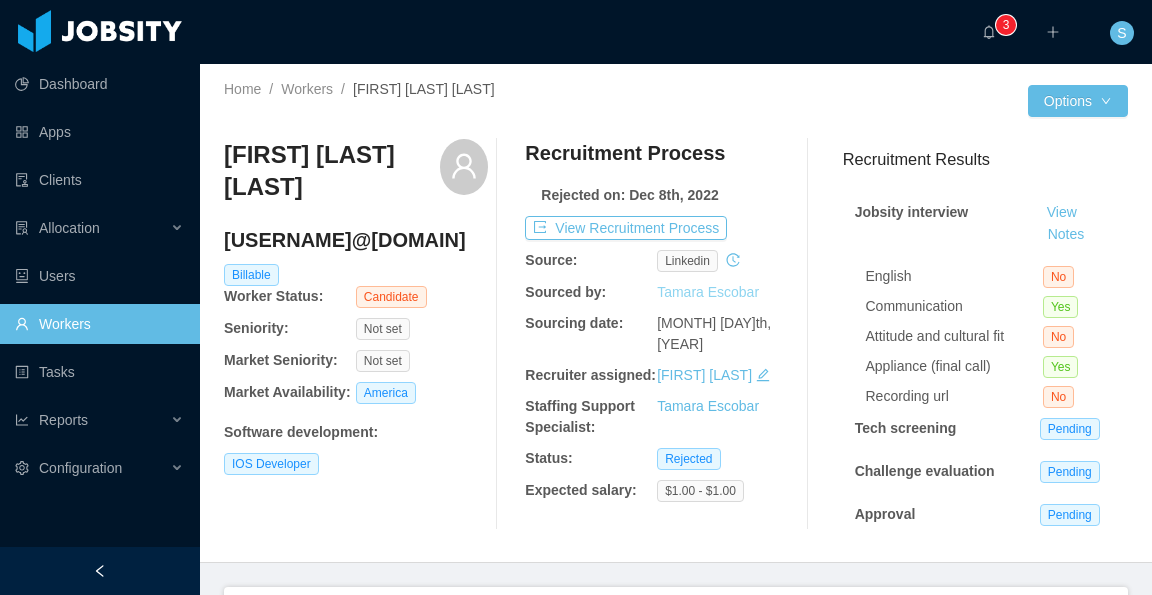 scroll, scrollTop: 0, scrollLeft: 0, axis: both 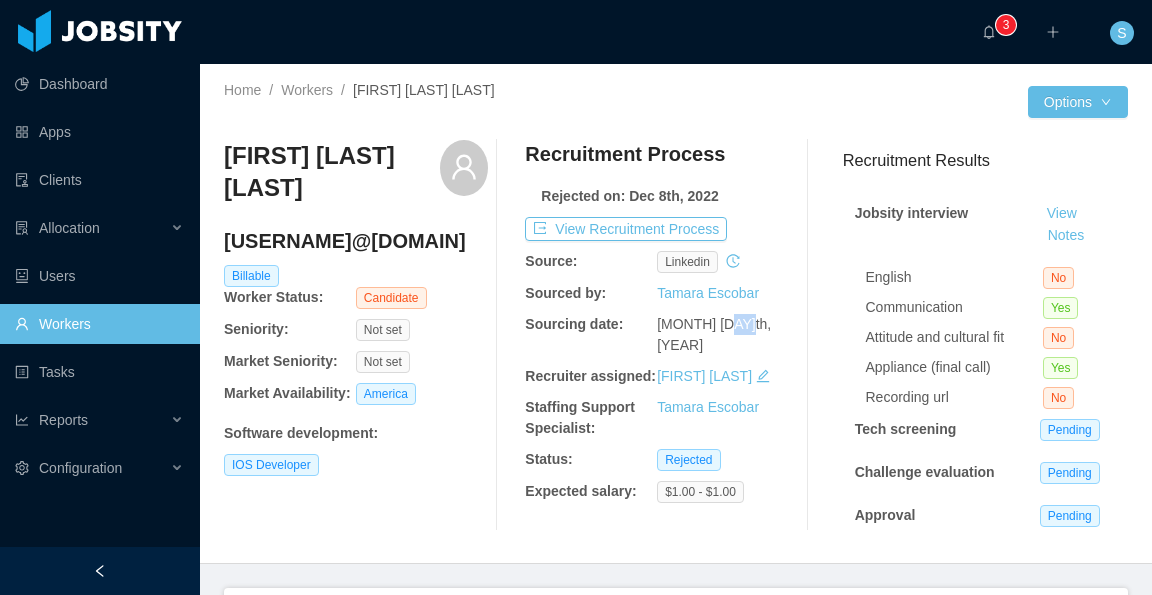 drag, startPoint x: 735, startPoint y: 324, endPoint x: 711, endPoint y: 324, distance: 24 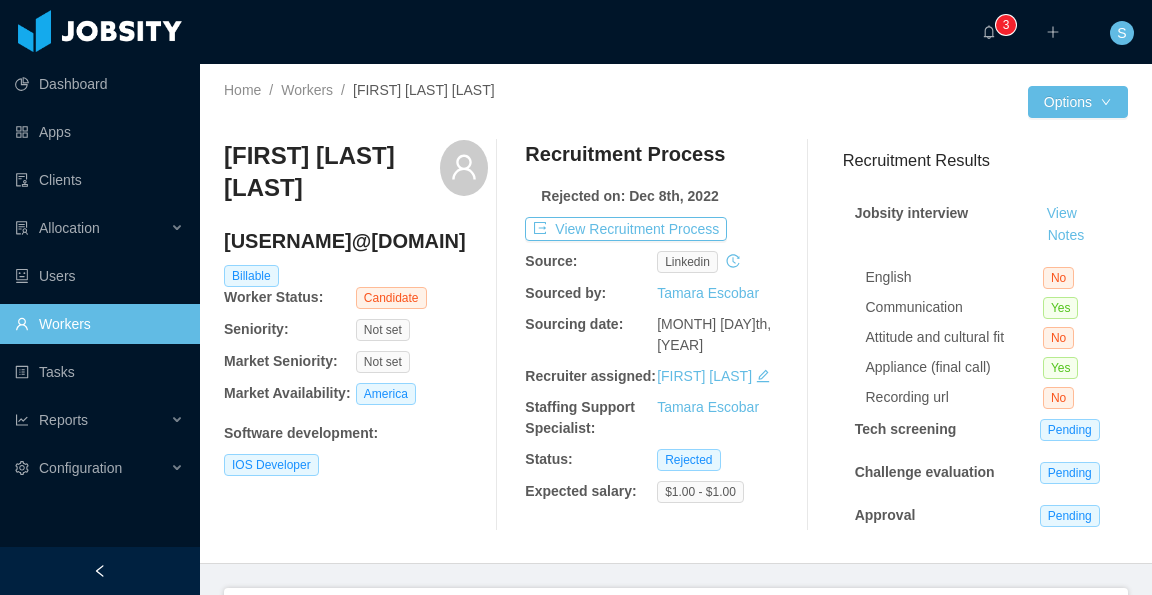 click on "View Recruitment Process" at bounding box center [657, 229] 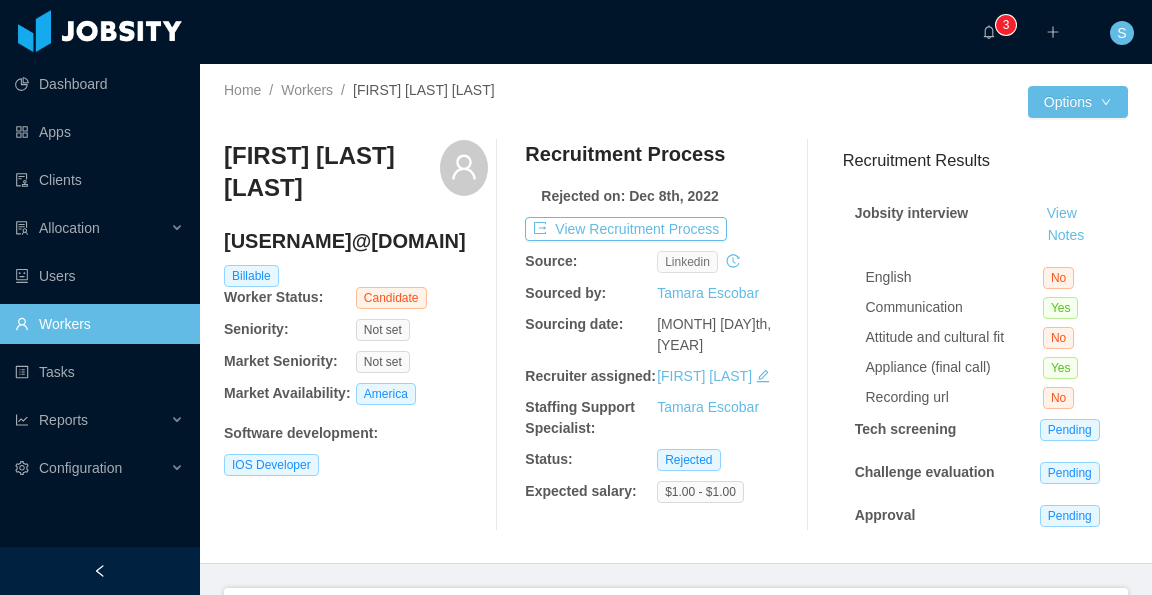 click on "linkedin" at bounding box center (687, 262) 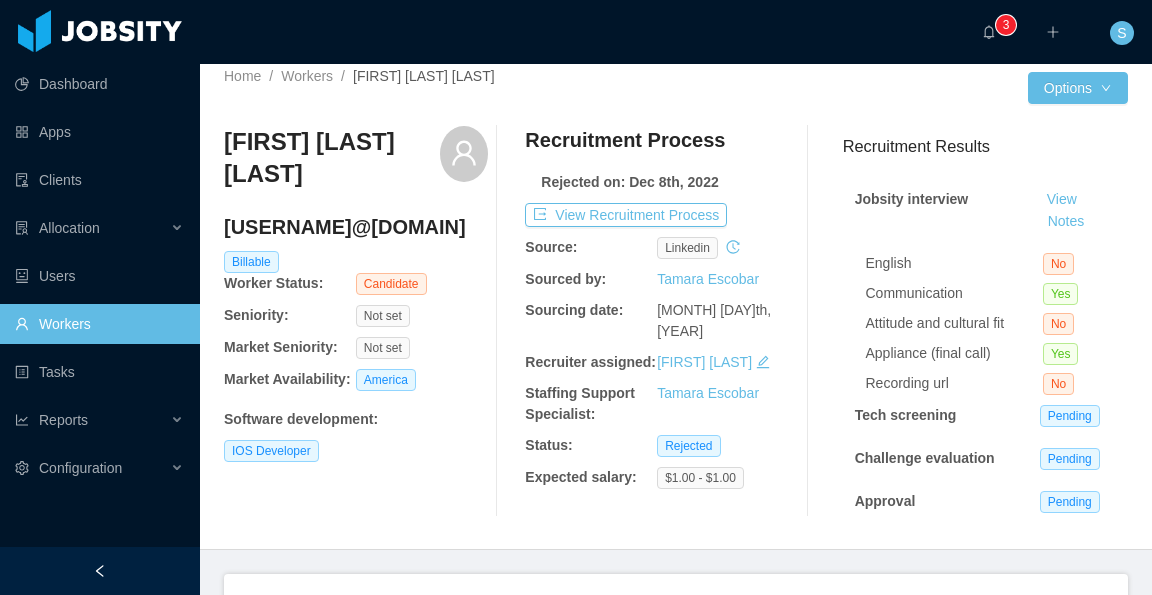 scroll, scrollTop: 0, scrollLeft: 0, axis: both 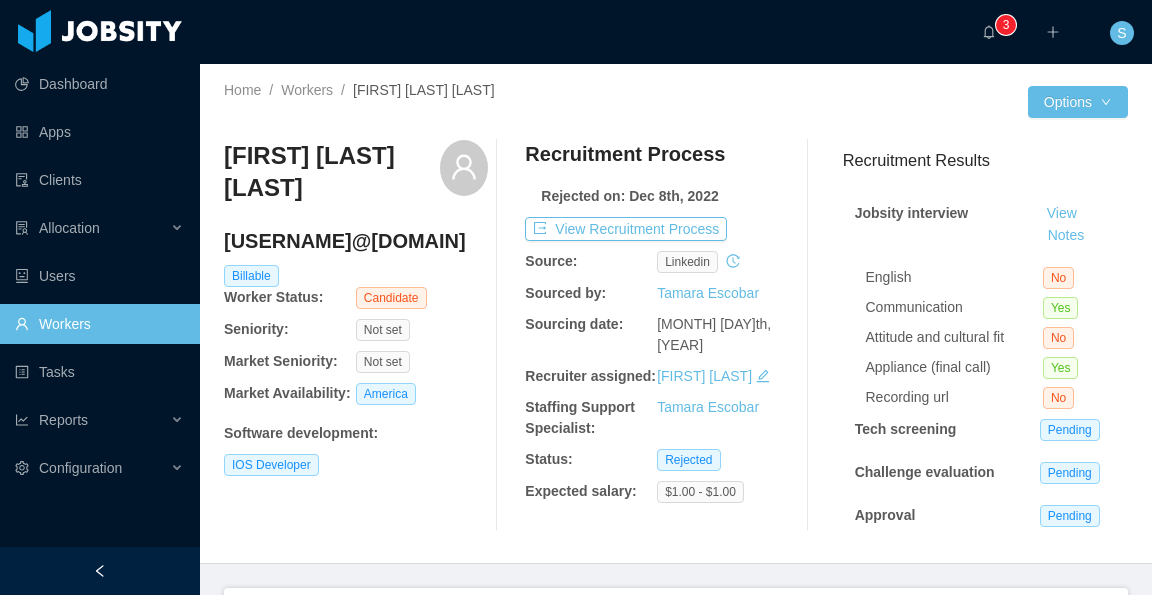click 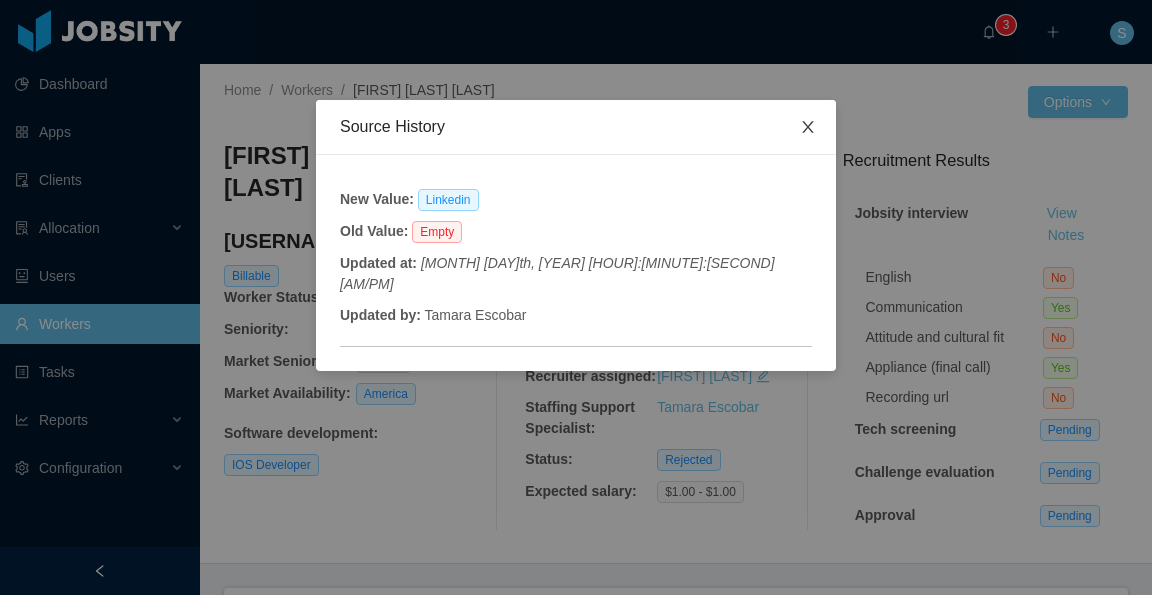 click 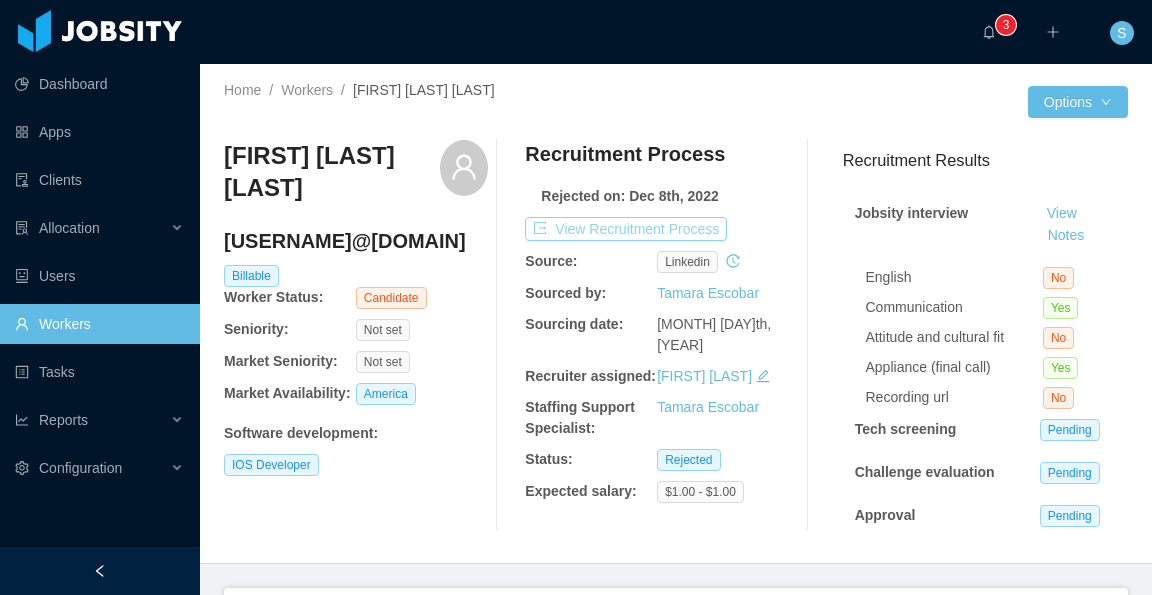 click on "View Recruitment Process" at bounding box center [626, 229] 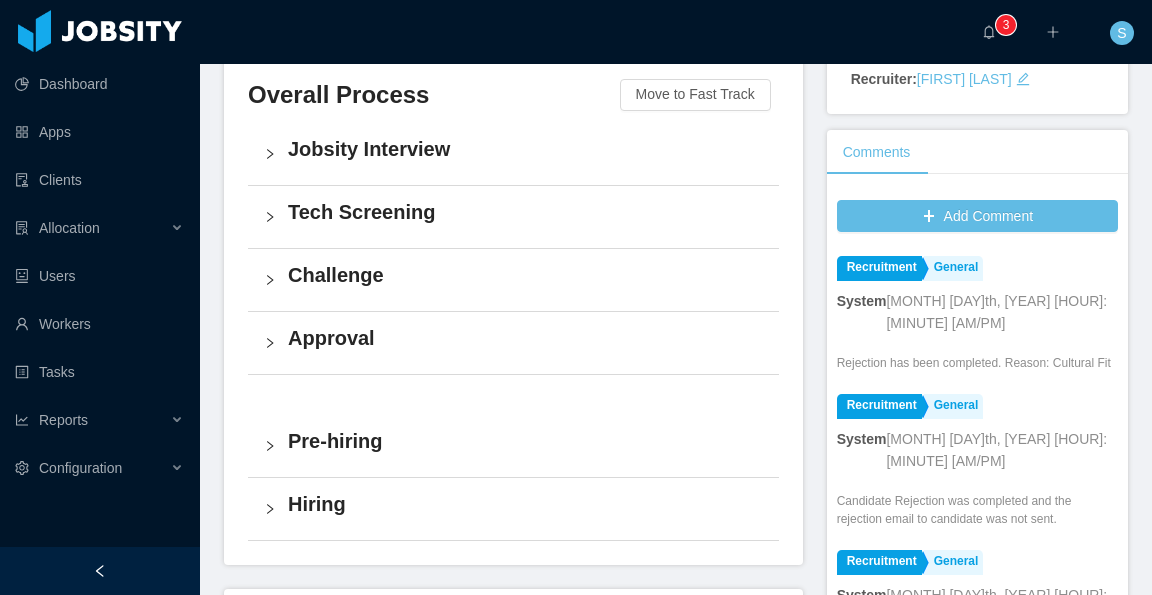 scroll, scrollTop: 500, scrollLeft: 0, axis: vertical 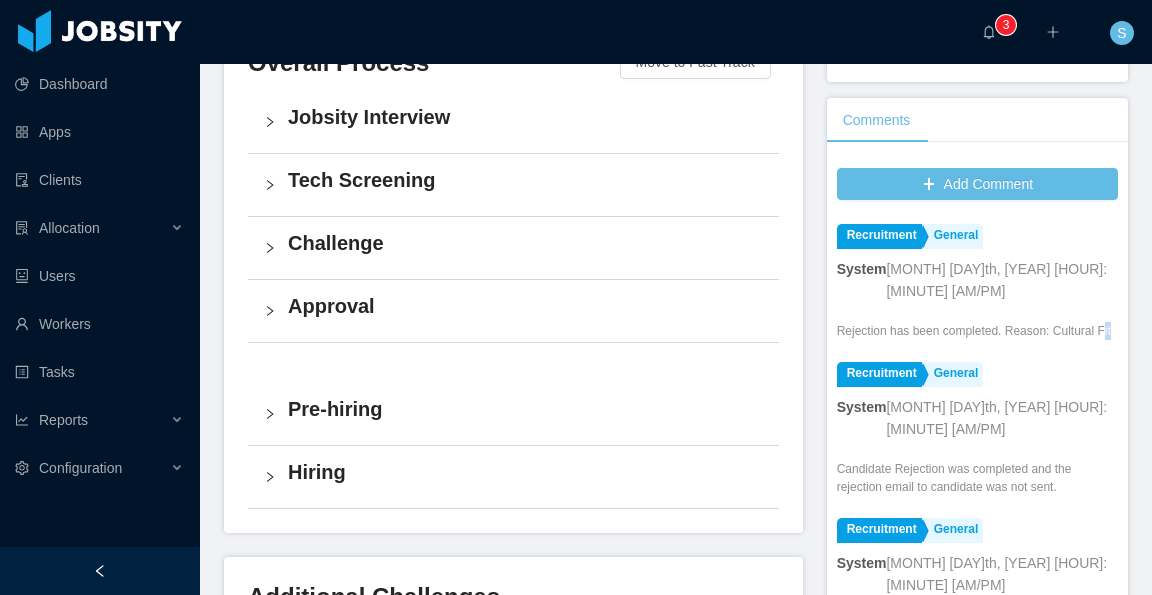 click on "Rejection has been completed. Reason: Cultural Fit" at bounding box center (974, 331) 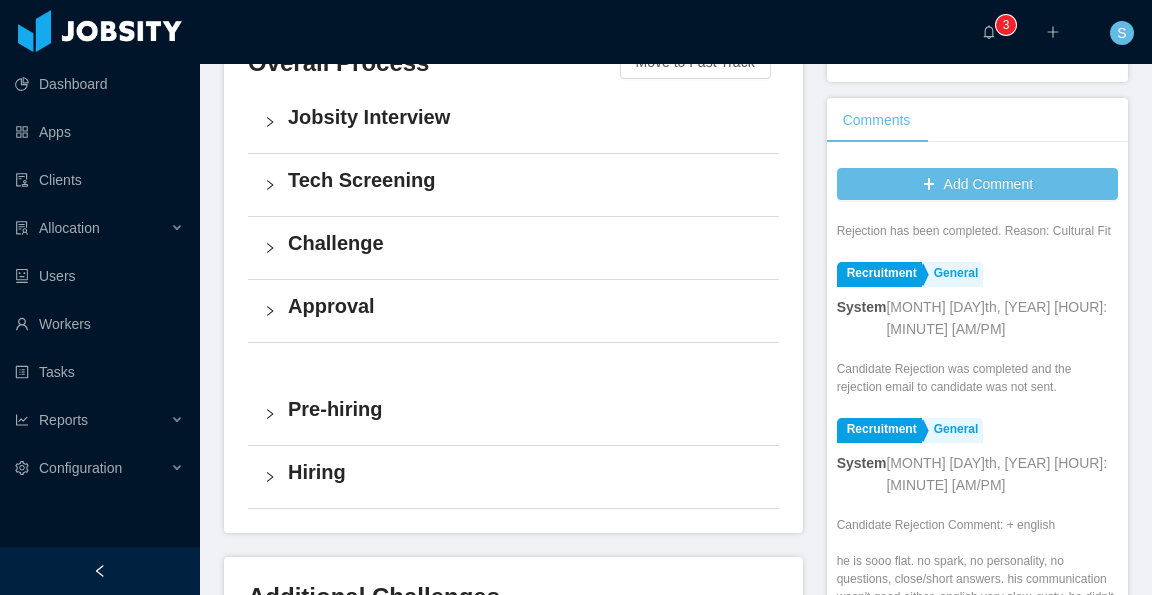 scroll, scrollTop: 0, scrollLeft: 0, axis: both 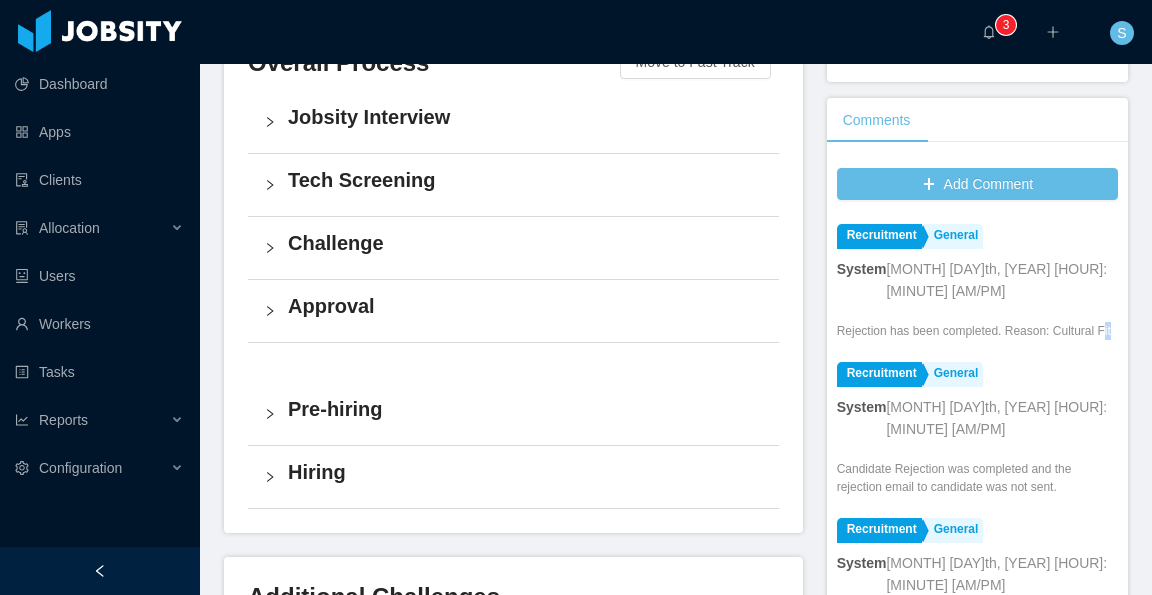 drag, startPoint x: 843, startPoint y: 344, endPoint x: 830, endPoint y: 344, distance: 13 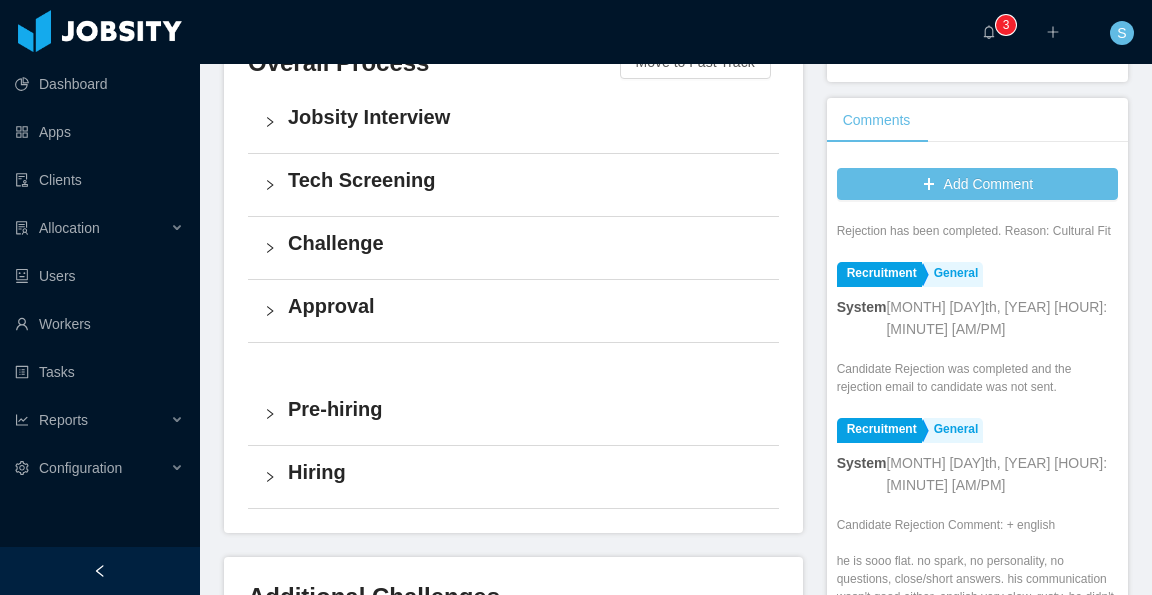 scroll, scrollTop: 0, scrollLeft: 0, axis: both 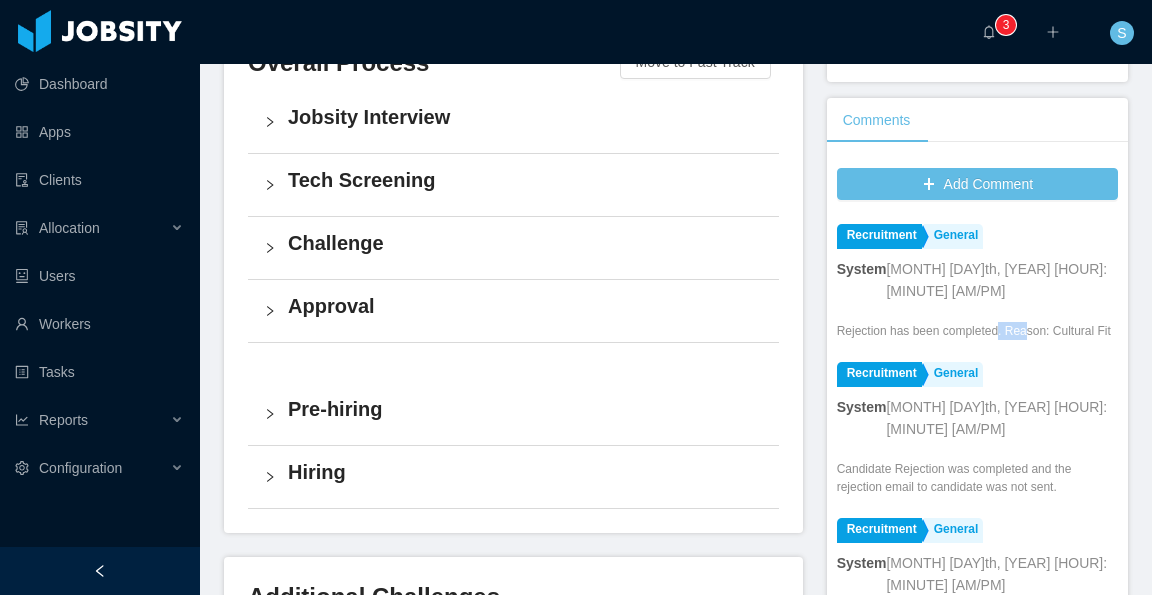 drag, startPoint x: 1010, startPoint y: 329, endPoint x: 982, endPoint y: 331, distance: 28.071337 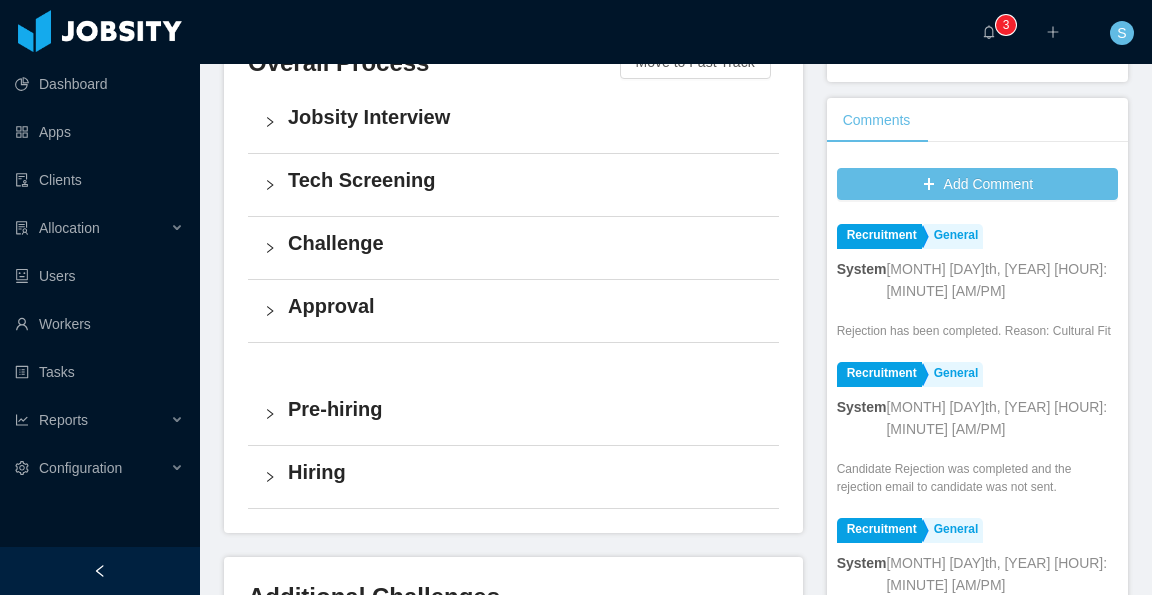 click on "Rejection has been completed. Reason: Cultural Fit" at bounding box center [974, 331] 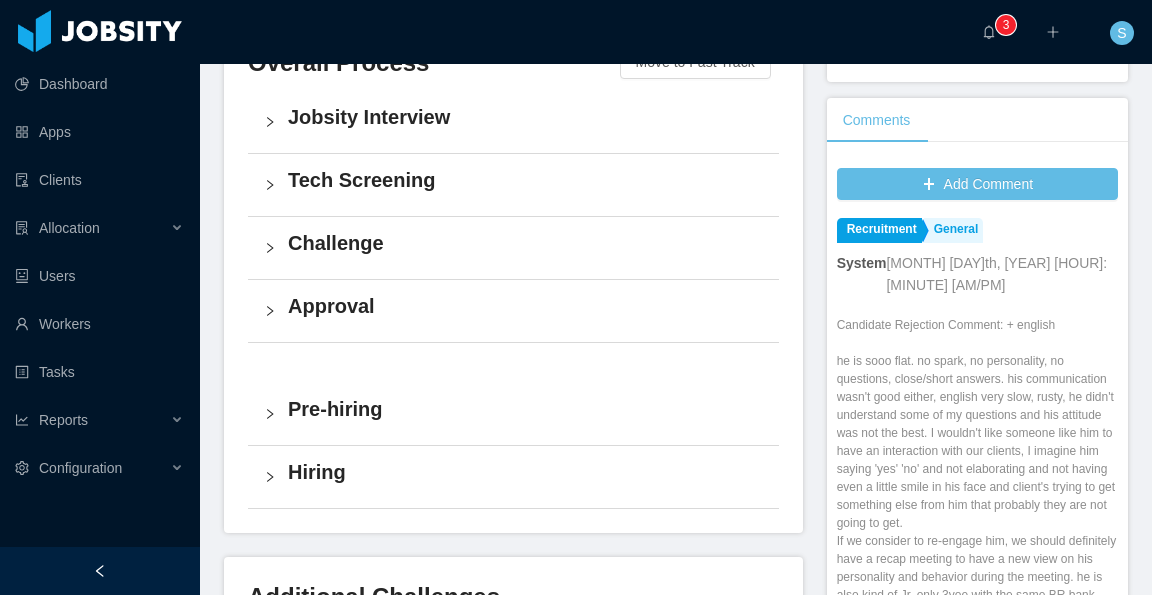 scroll, scrollTop: 0, scrollLeft: 0, axis: both 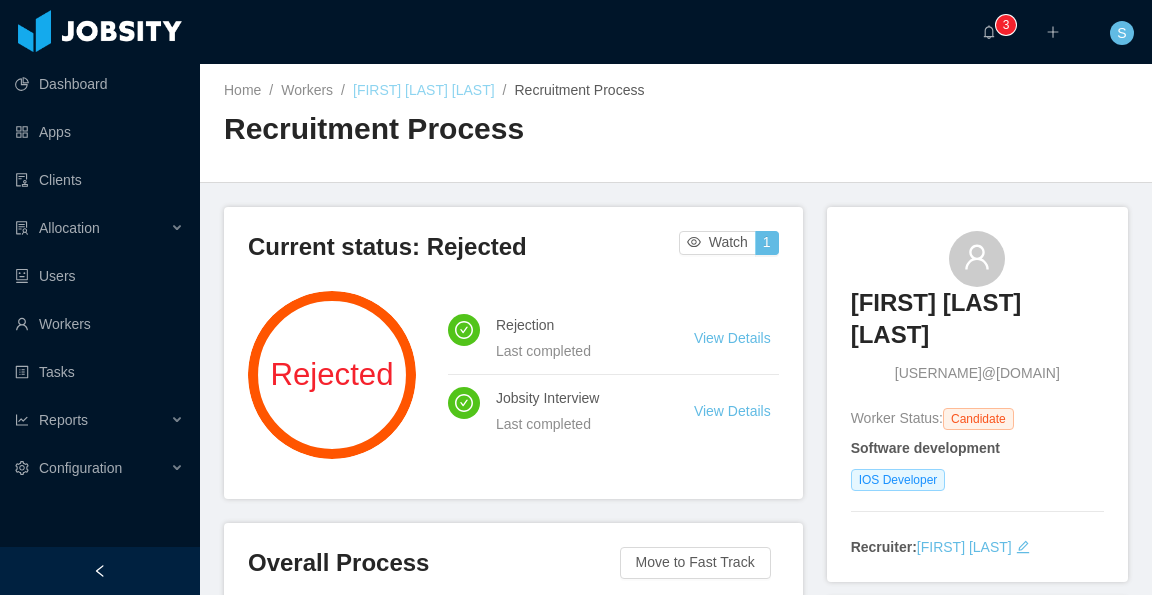 click on "[FIRST] [LAST] [LAST]" at bounding box center (424, 90) 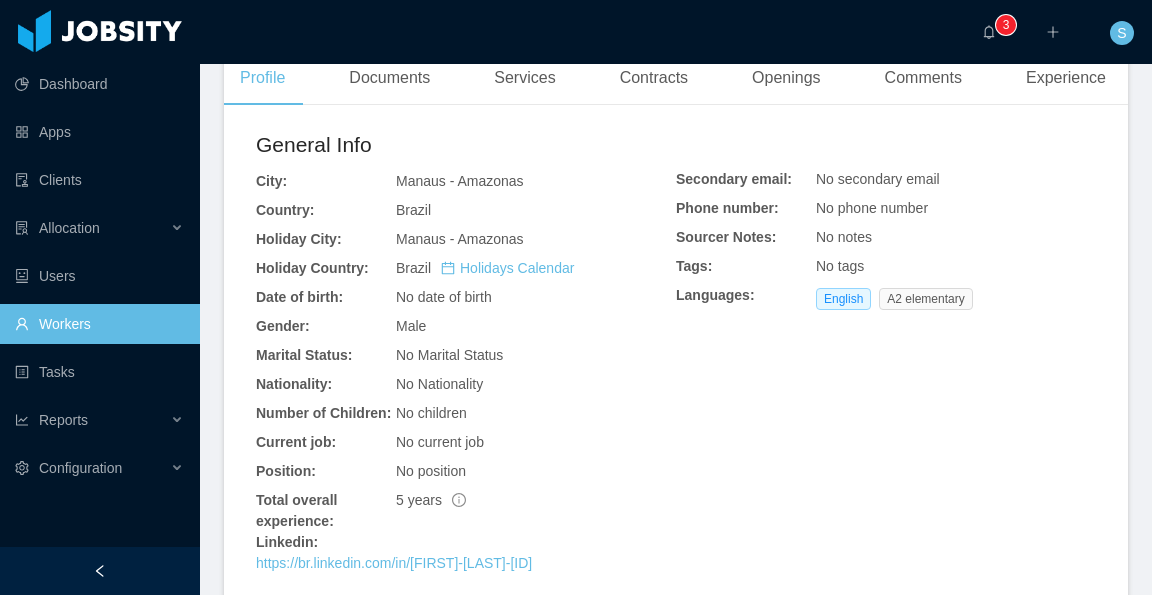 scroll, scrollTop: 0, scrollLeft: 0, axis: both 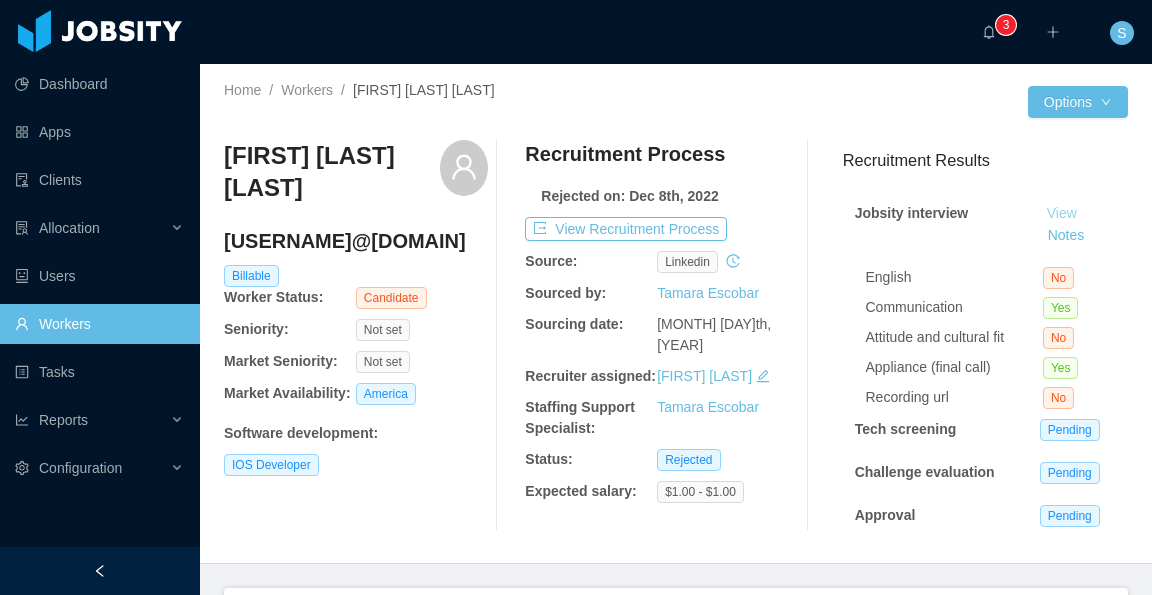 click on "View" at bounding box center (1062, 213) 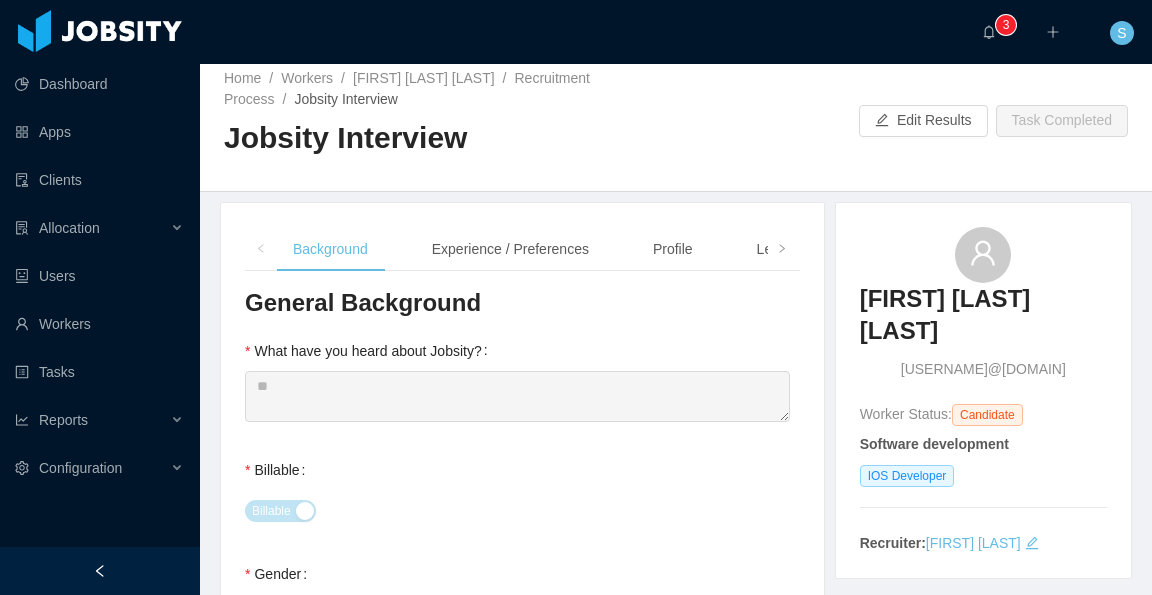 scroll, scrollTop: 0, scrollLeft: 0, axis: both 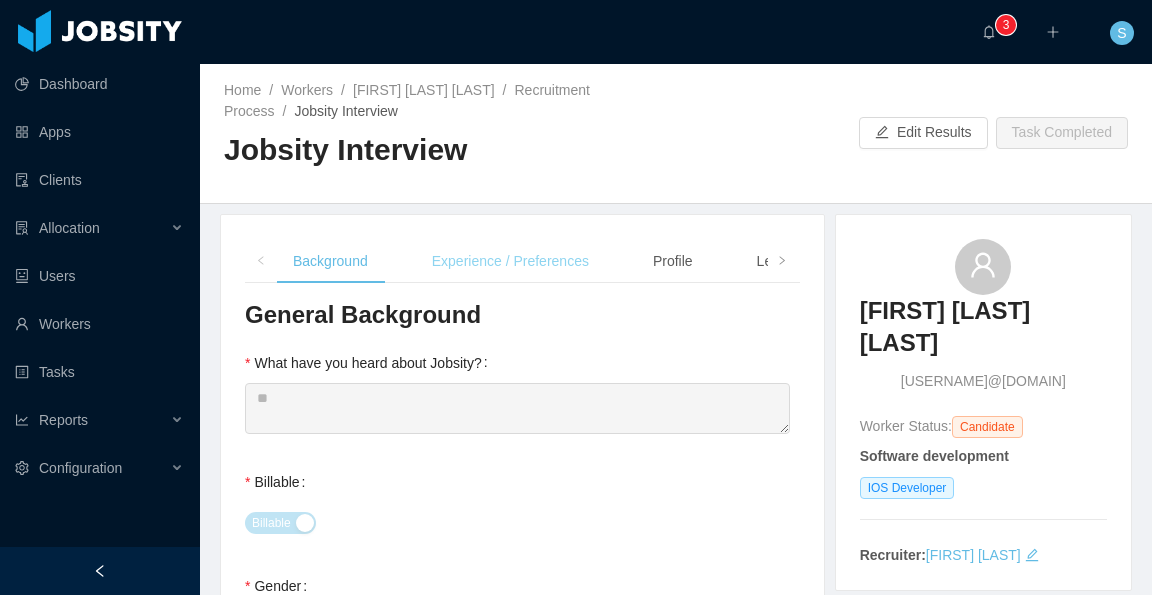 click on "Experience / Preferences" at bounding box center (510, 261) 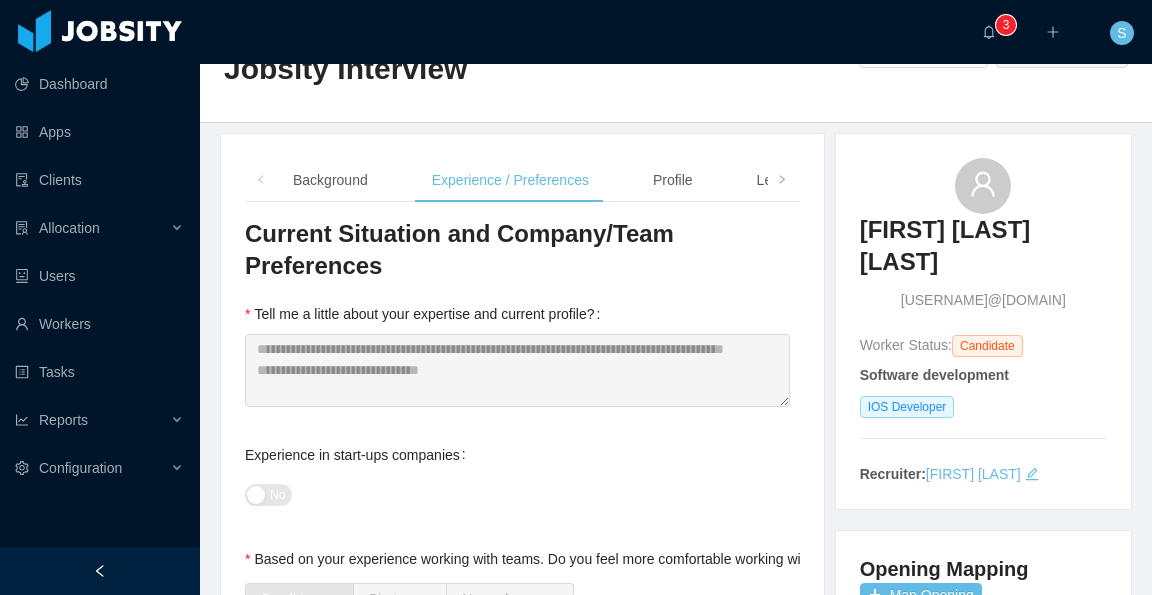 scroll, scrollTop: 0, scrollLeft: 0, axis: both 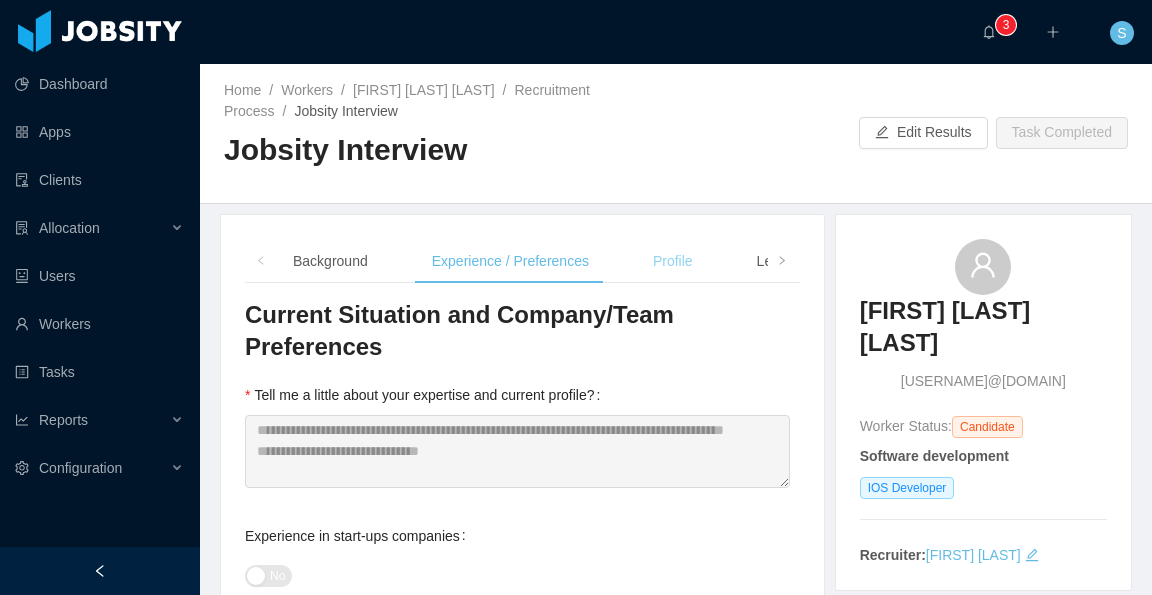 click on "Profile" at bounding box center (673, 261) 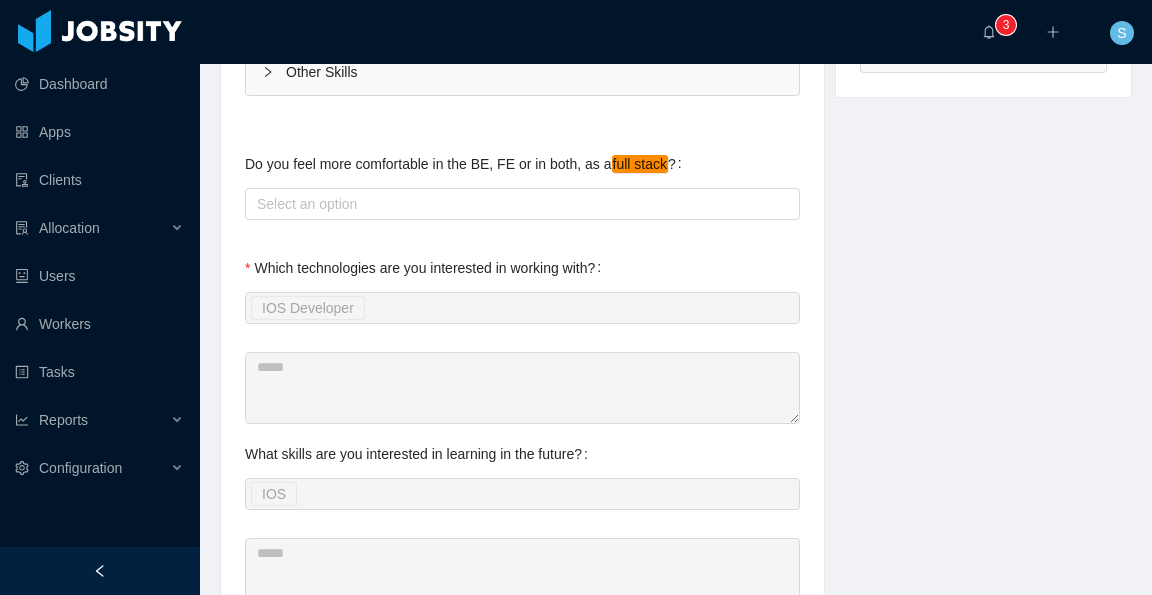 scroll, scrollTop: 700, scrollLeft: 0, axis: vertical 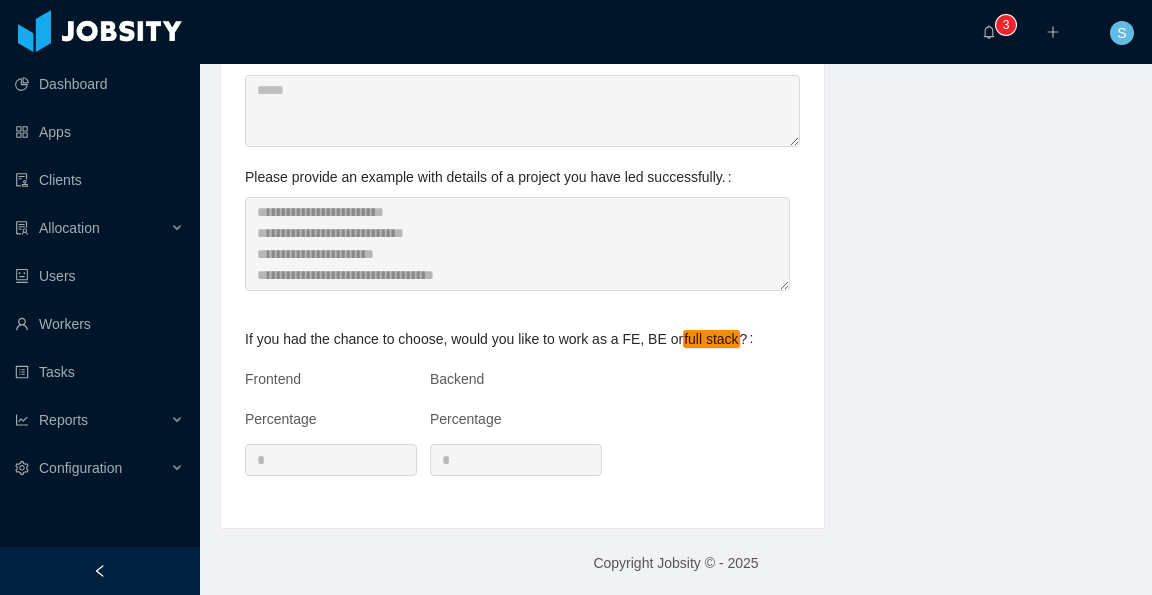 click 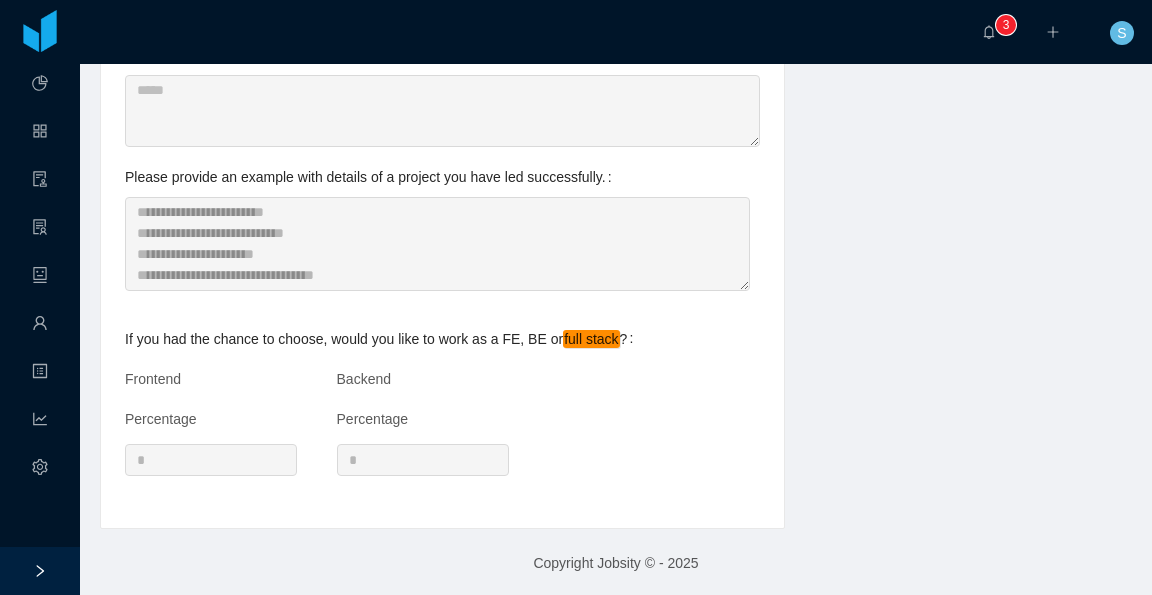 click at bounding box center (40, 571) 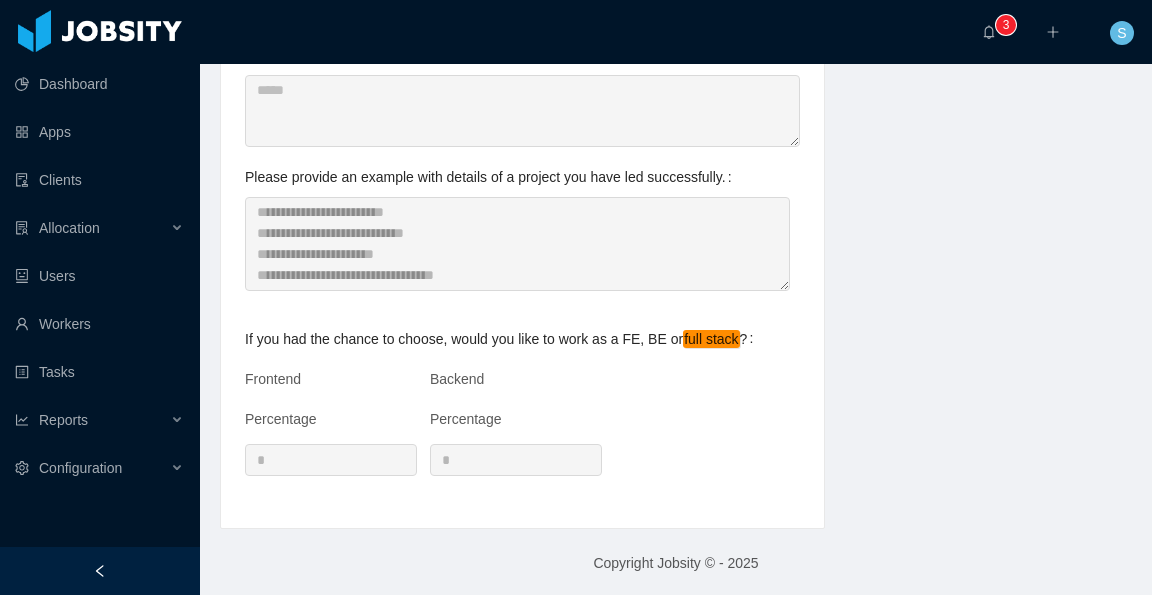 type 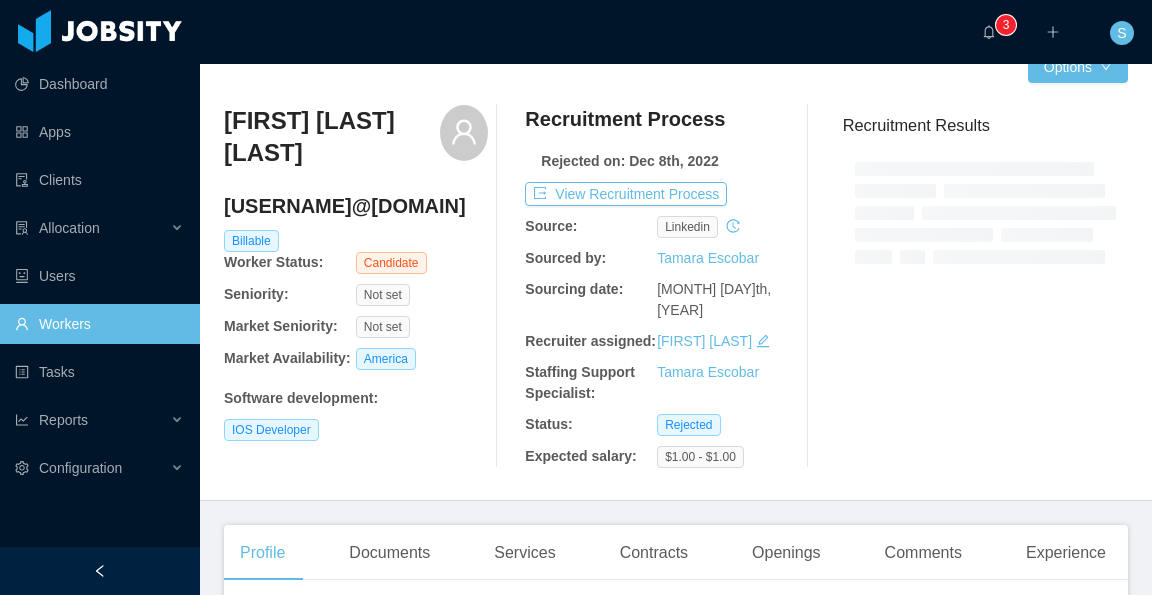 scroll, scrollTop: 0, scrollLeft: 0, axis: both 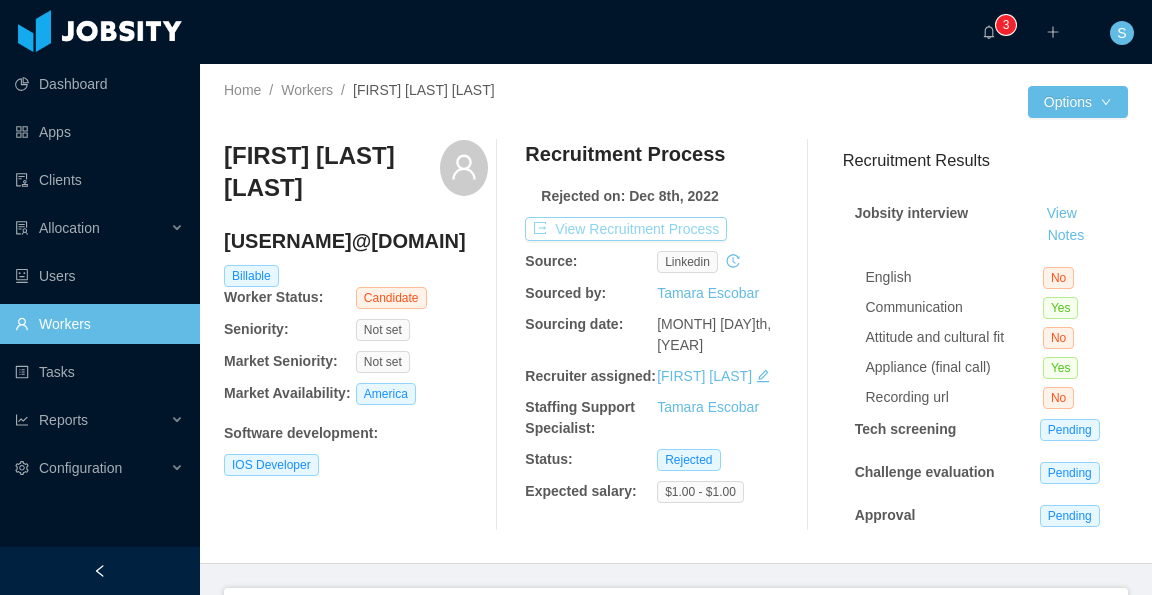 click on "View Recruitment Process" at bounding box center [626, 229] 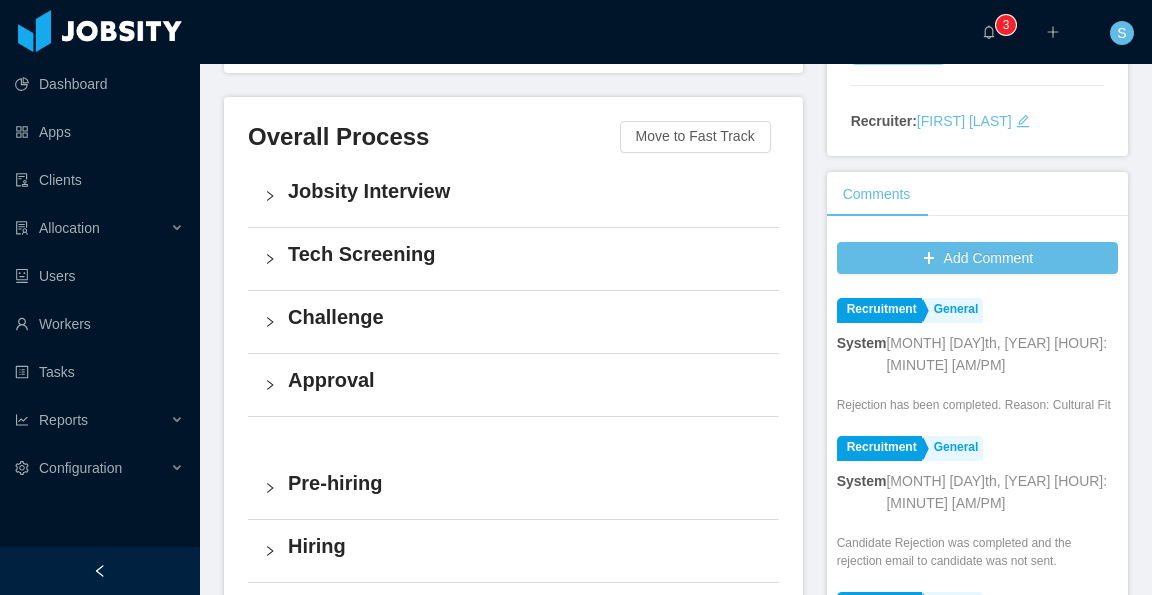 scroll, scrollTop: 500, scrollLeft: 0, axis: vertical 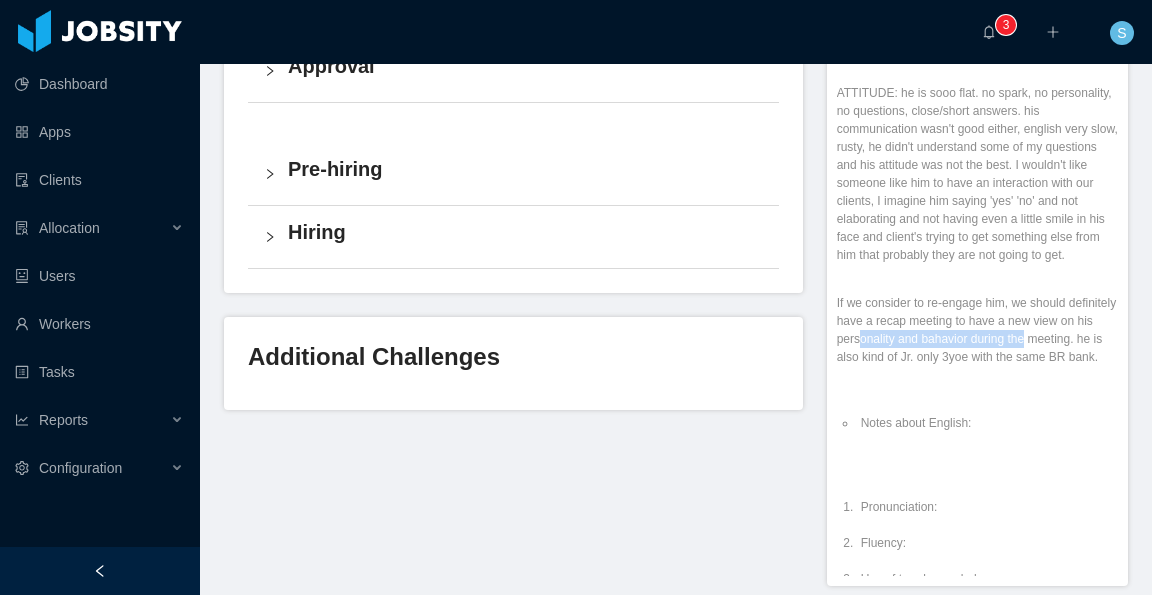 drag, startPoint x: 914, startPoint y: 259, endPoint x: 1084, endPoint y: 263, distance: 170.04706 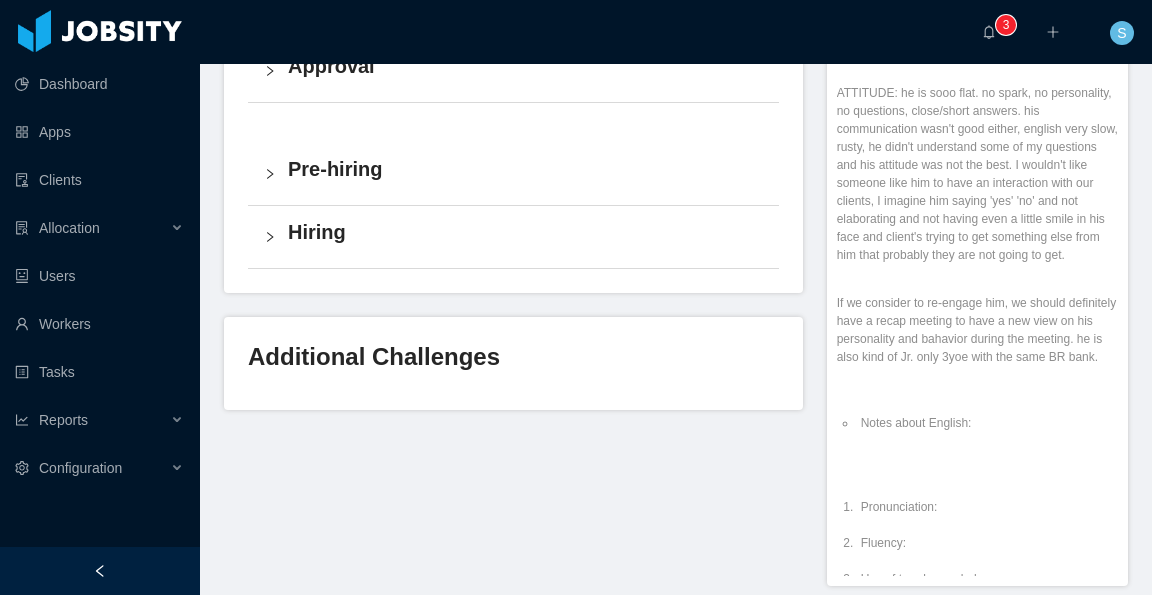 click on "If we consider to re-engage him, we should definitely have a recap meeting to have a new view on his personality and bahavior during the meeting. he is also kind of Jr. only 3yoe with the same BR bank." at bounding box center [977, 330] 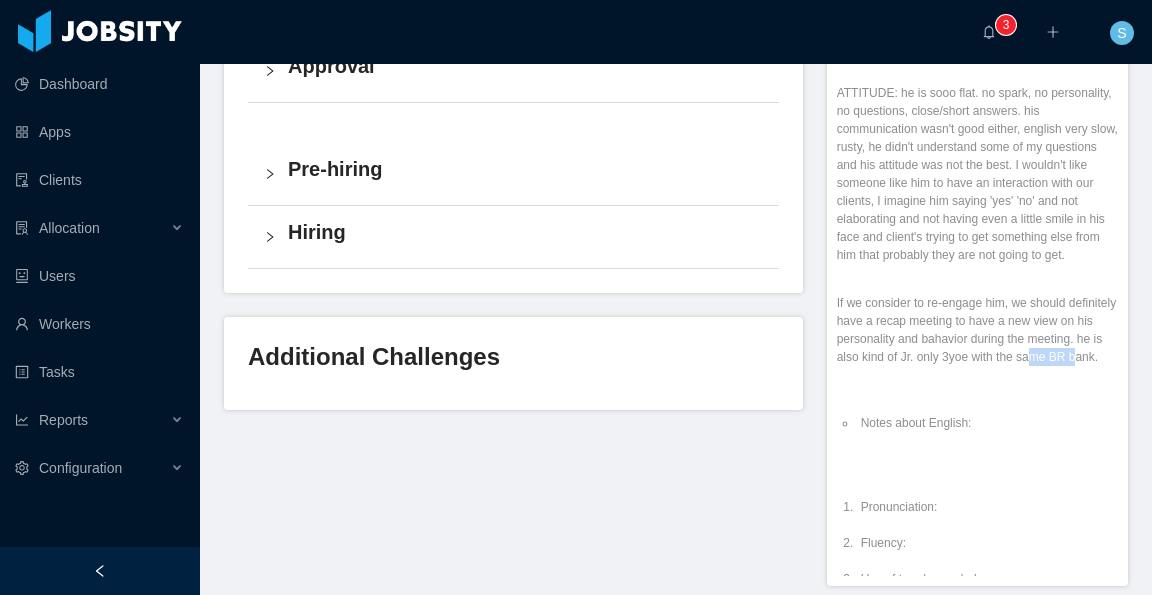 drag, startPoint x: 879, startPoint y: 300, endPoint x: 838, endPoint y: 291, distance: 41.976185 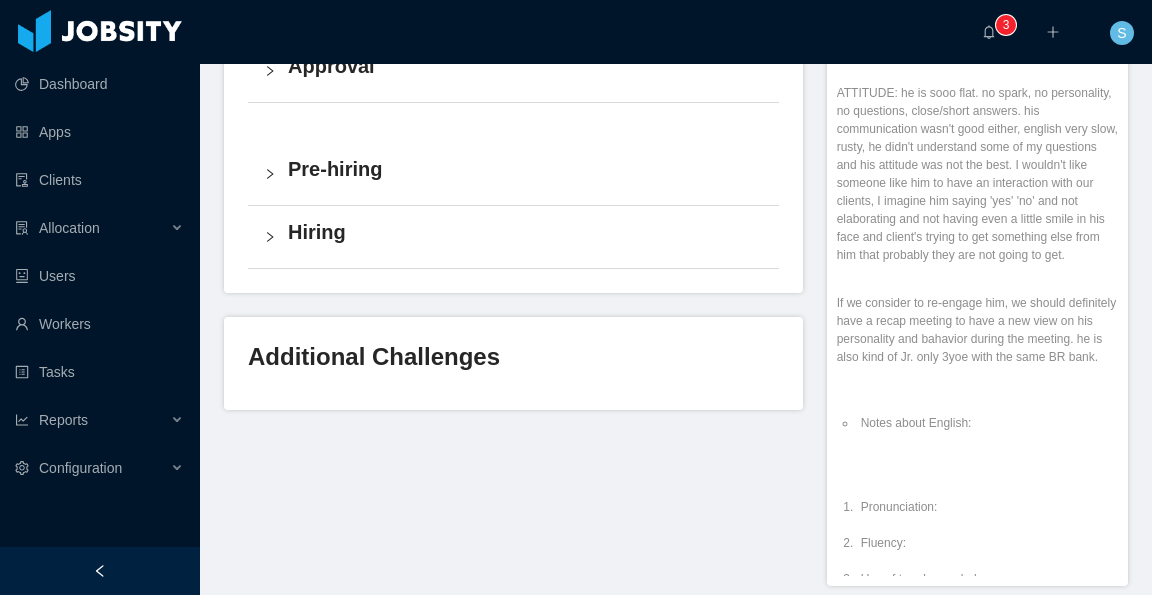 click on "If we consider to re-engage him, we should definitely have a recap meeting to have a new view on his personality and bahavior during the meeting. he is also kind of Jr. only 3yoe with the same BR bank." at bounding box center [977, 330] 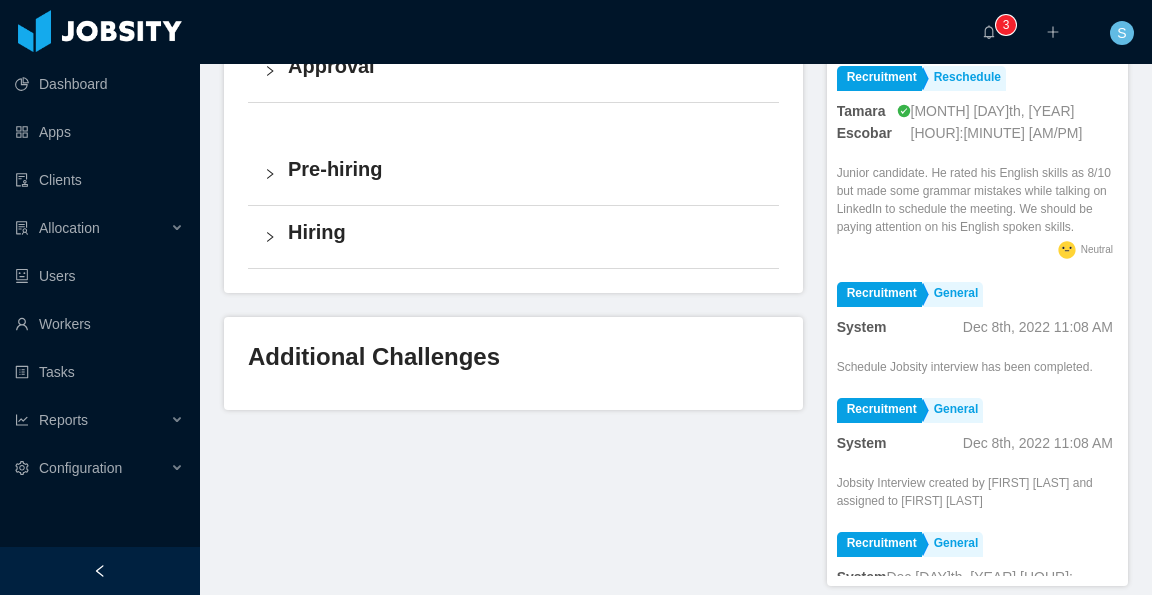scroll, scrollTop: 2244, scrollLeft: 0, axis: vertical 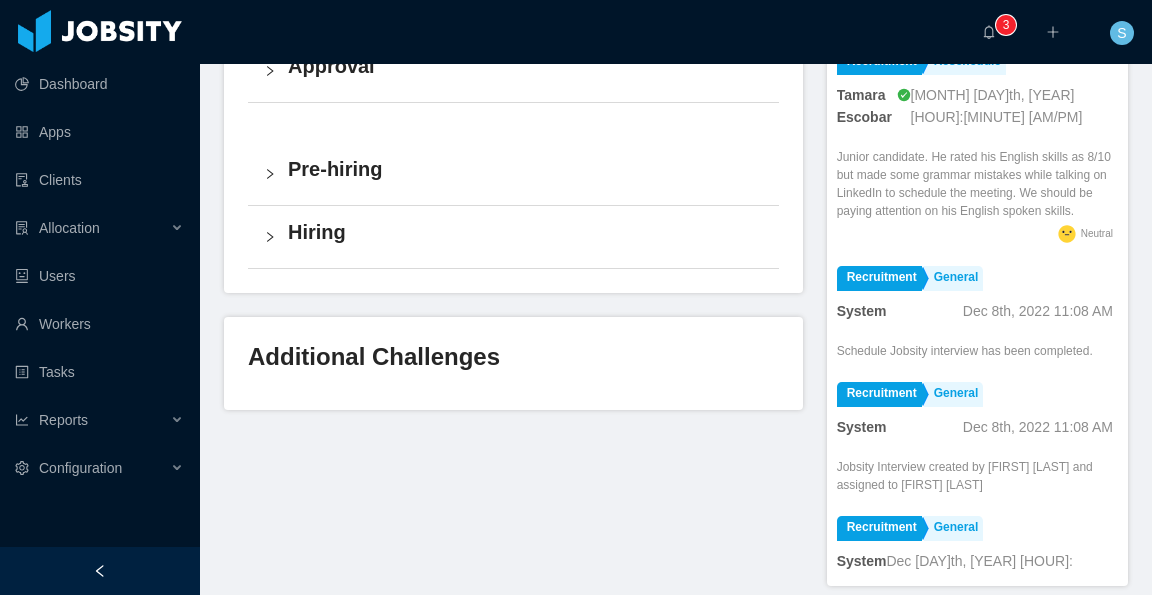 drag, startPoint x: 929, startPoint y: 558, endPoint x: 1068, endPoint y: 538, distance: 140.43147 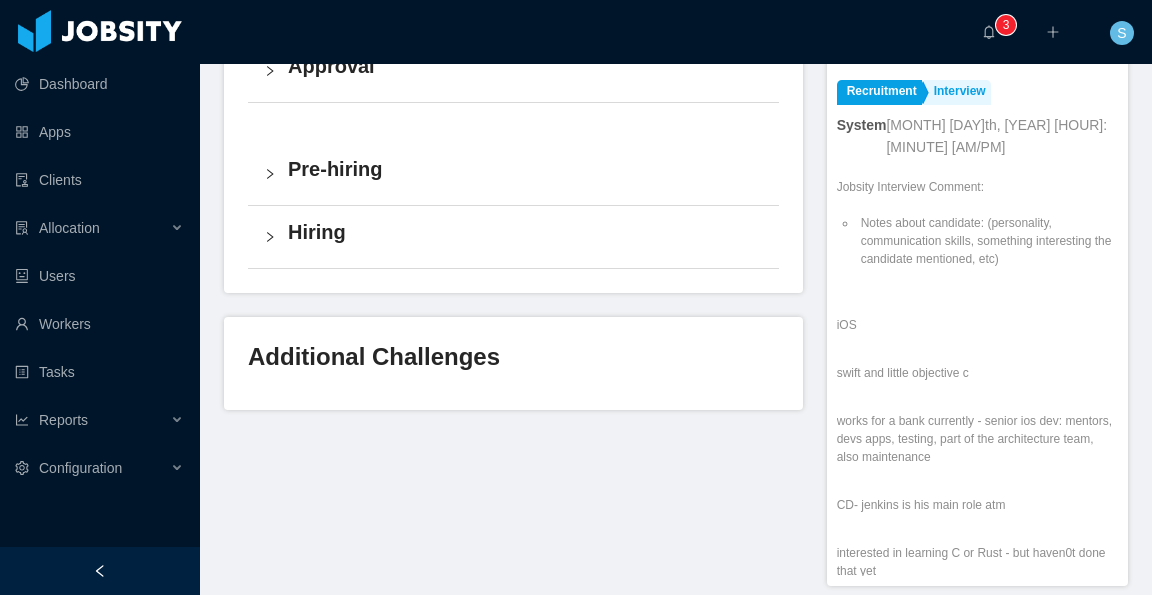scroll, scrollTop: 1044, scrollLeft: 0, axis: vertical 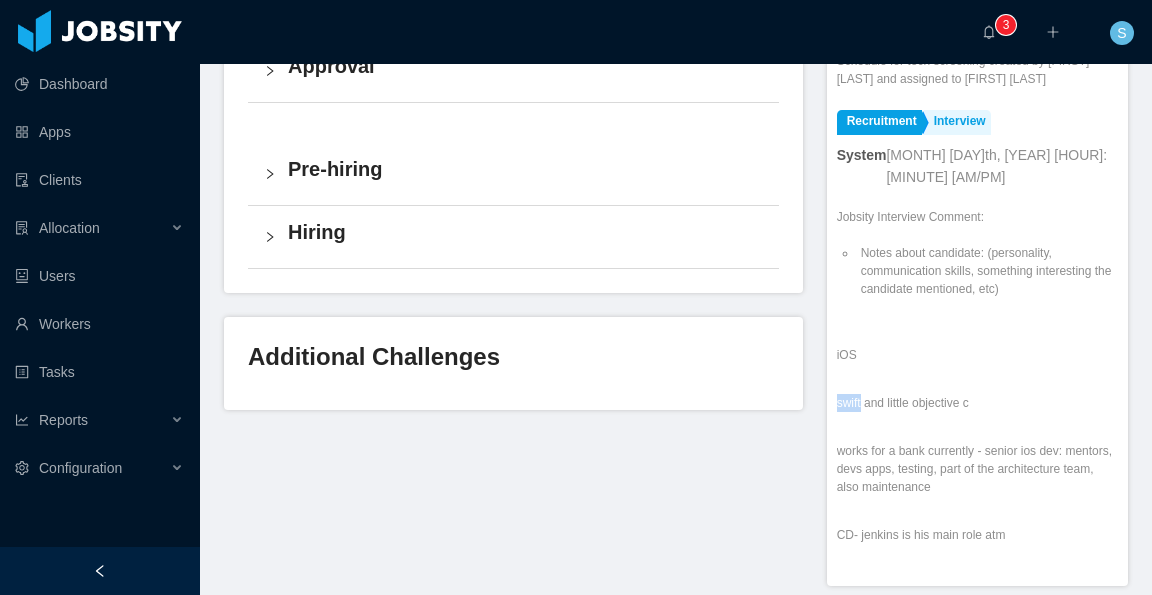 drag, startPoint x: 849, startPoint y: 306, endPoint x: 972, endPoint y: 329, distance: 125.13193 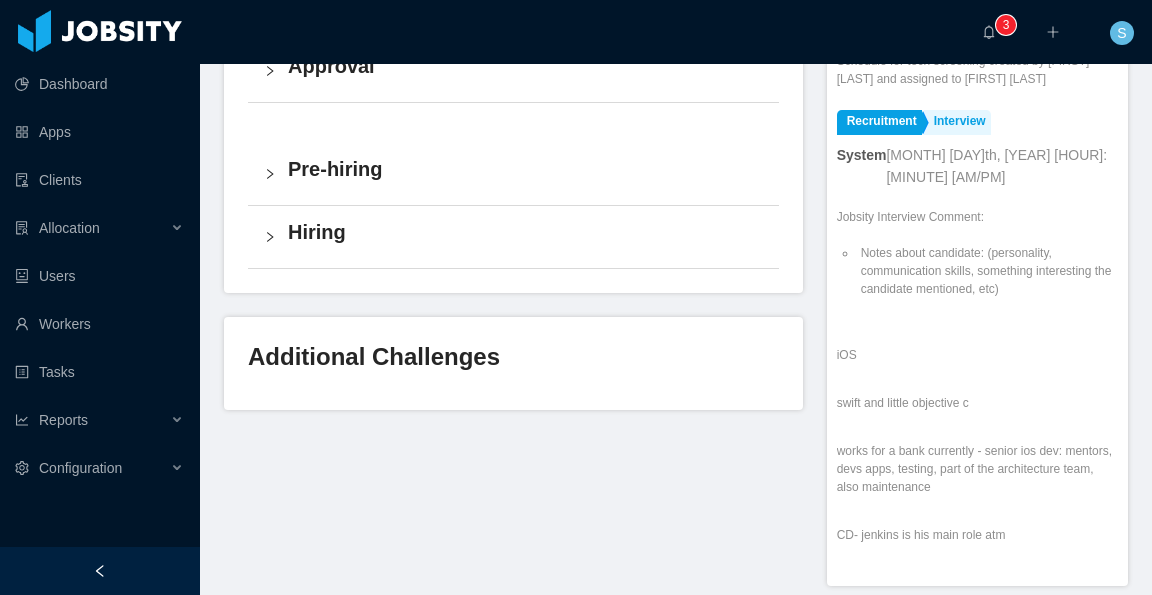 click on "works for a bank currently - senior ios dev: mentors, devs apps, testing, part of the architecture team, also maintenance" at bounding box center [977, 469] 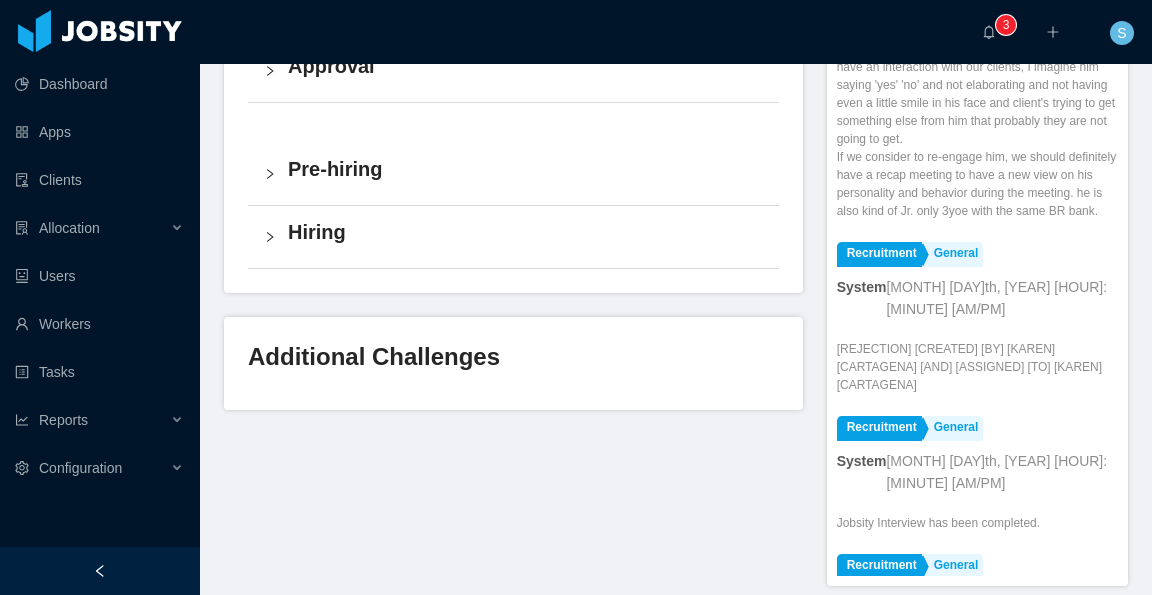 scroll, scrollTop: 0, scrollLeft: 0, axis: both 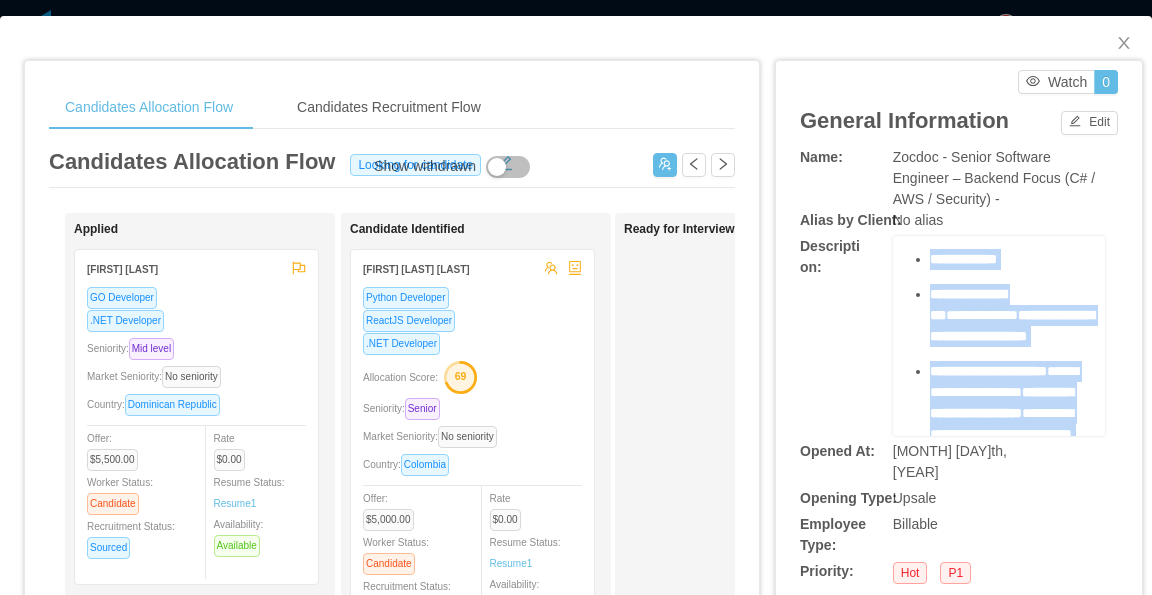 click on "**********" at bounding box center (1006, 94) 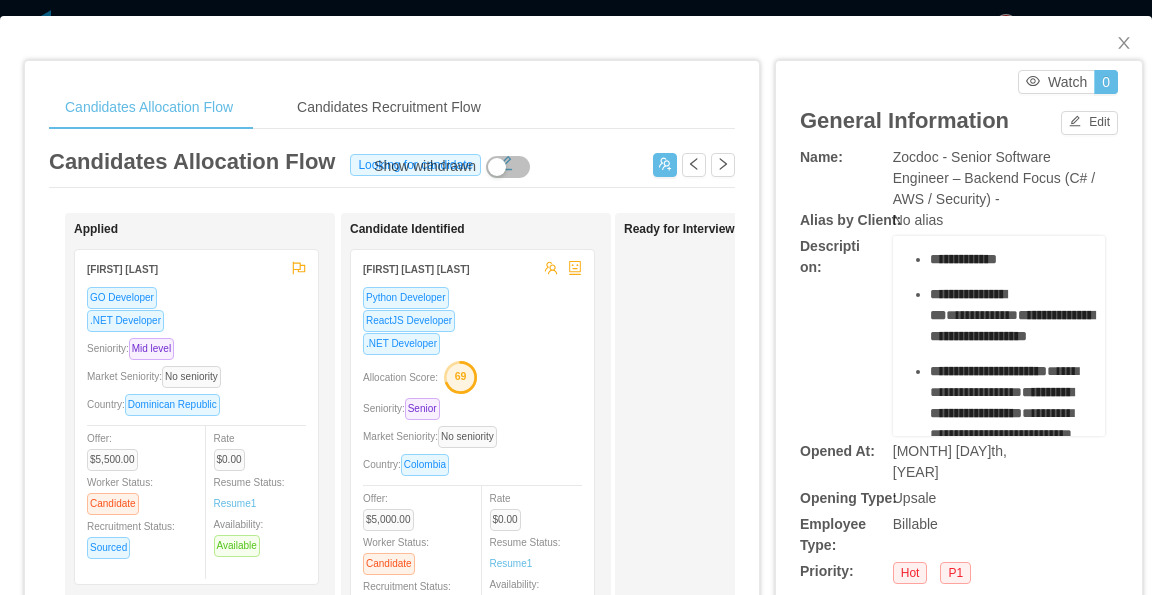 scroll, scrollTop: 0, scrollLeft: 0, axis: both 